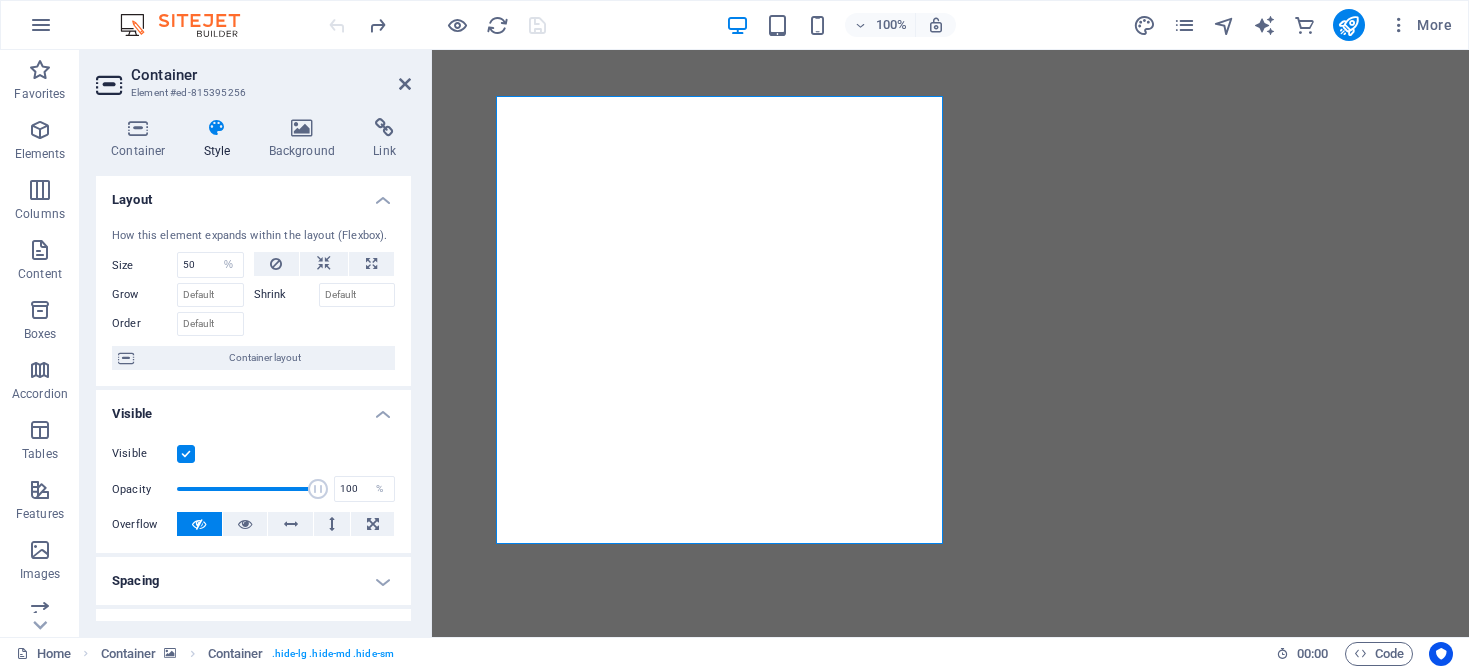select on "%" 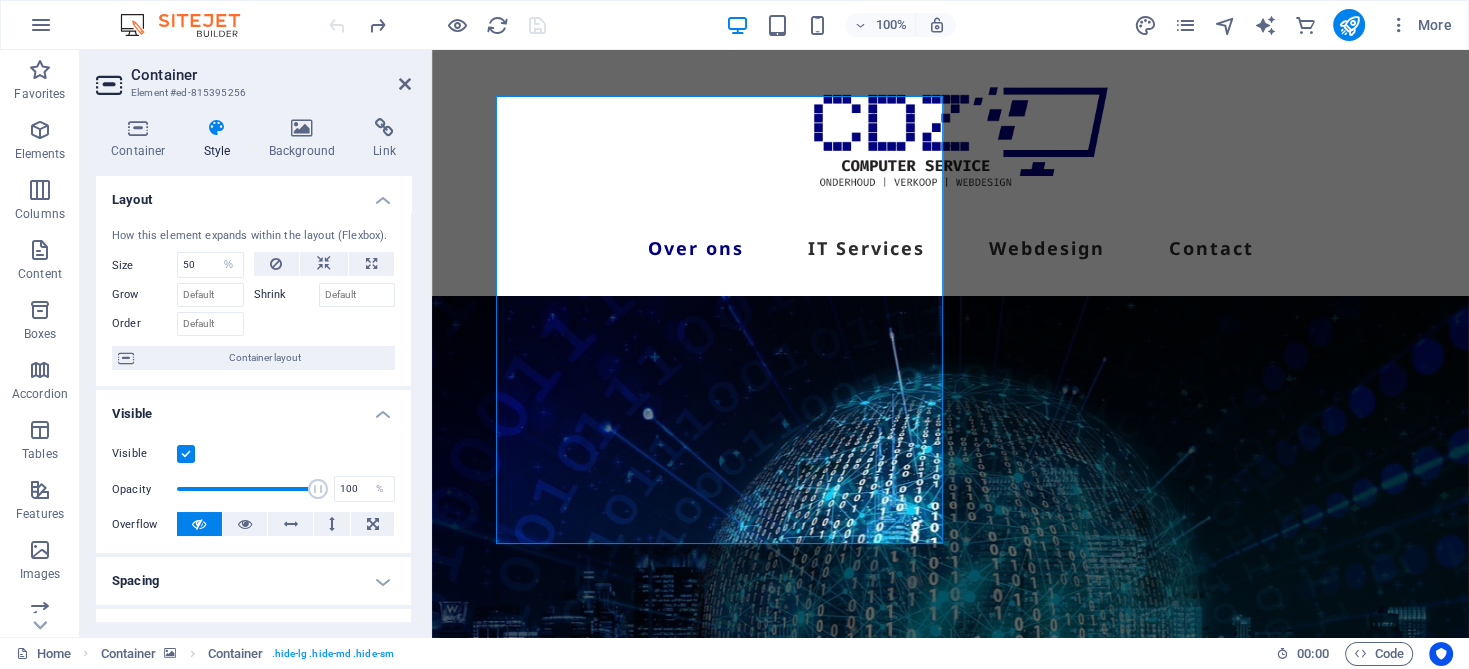 scroll, scrollTop: 0, scrollLeft: 0, axis: both 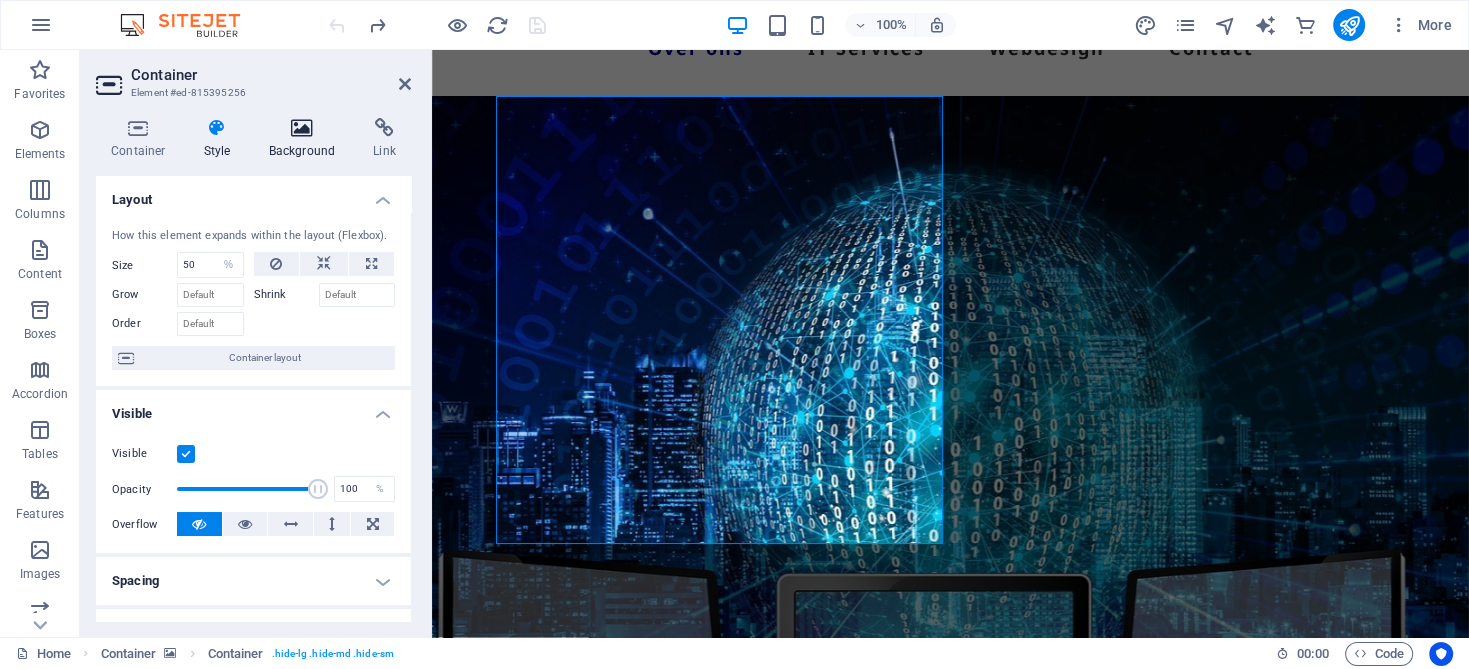 click at bounding box center [302, 128] 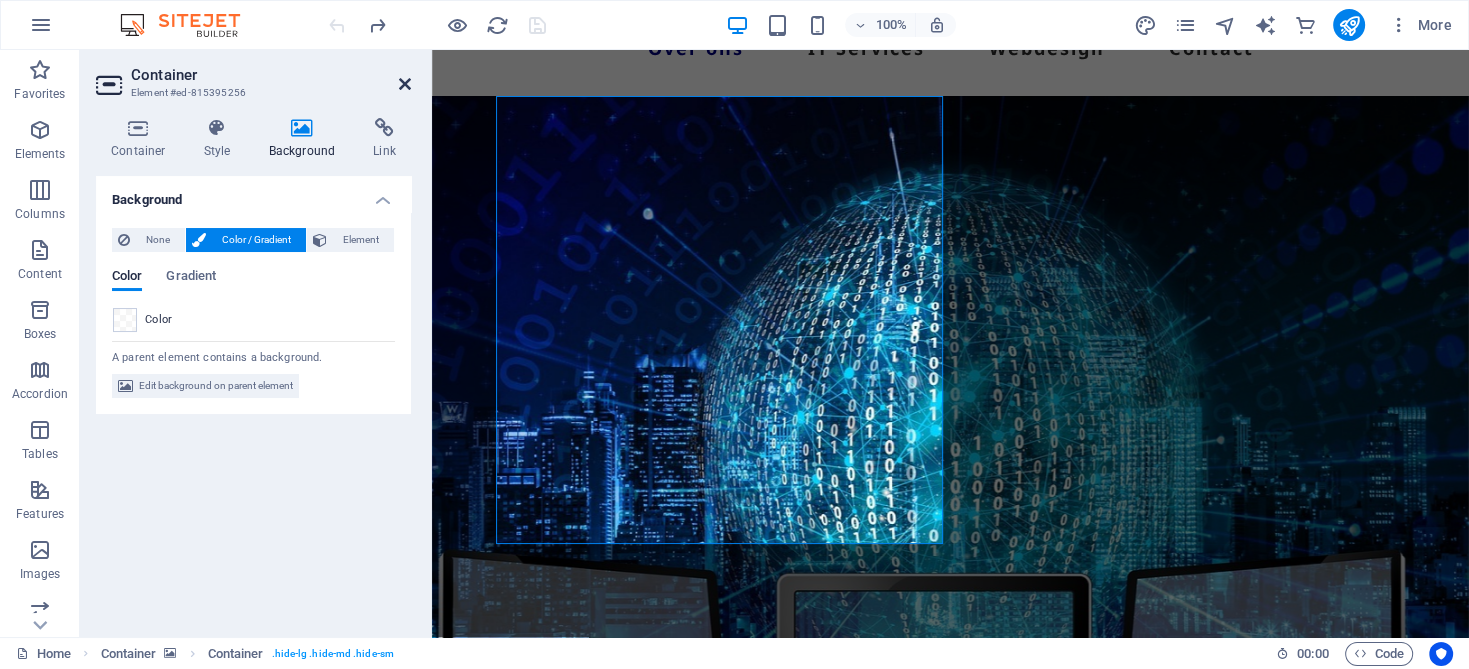 click at bounding box center (405, 84) 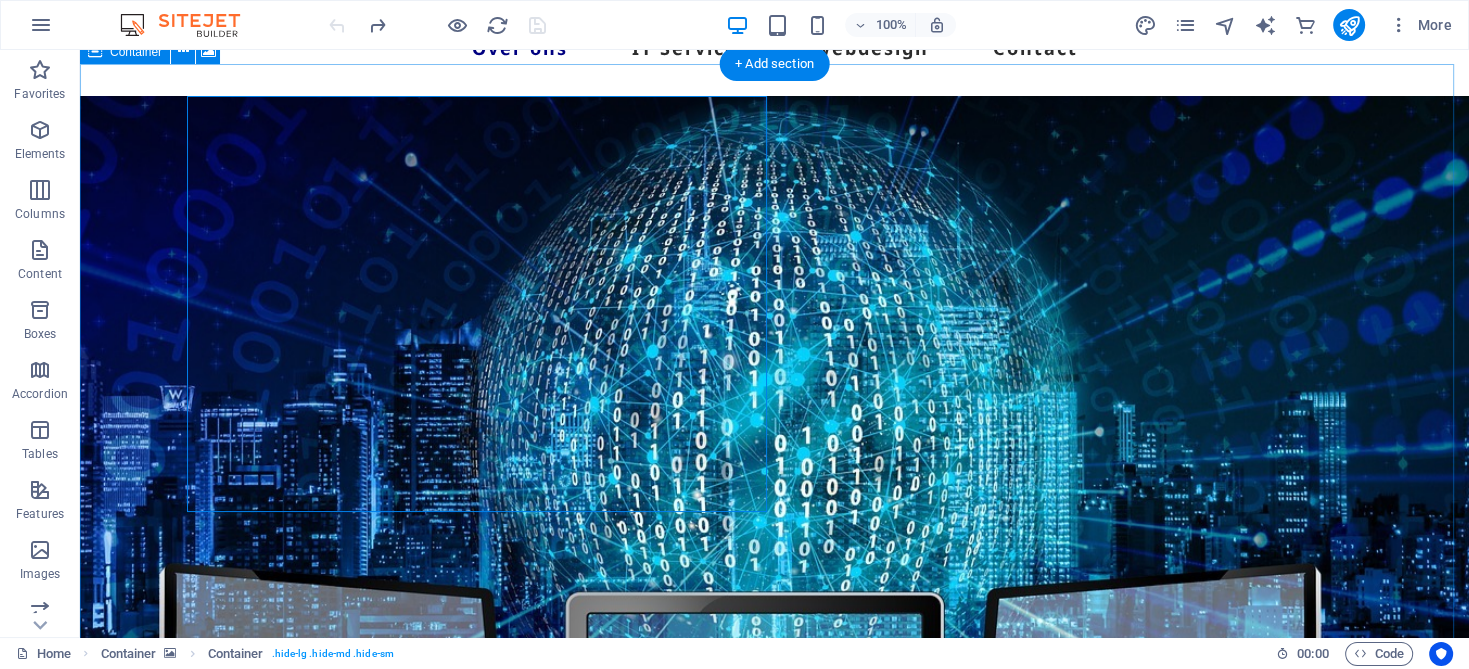 click at bounding box center (774, 481) 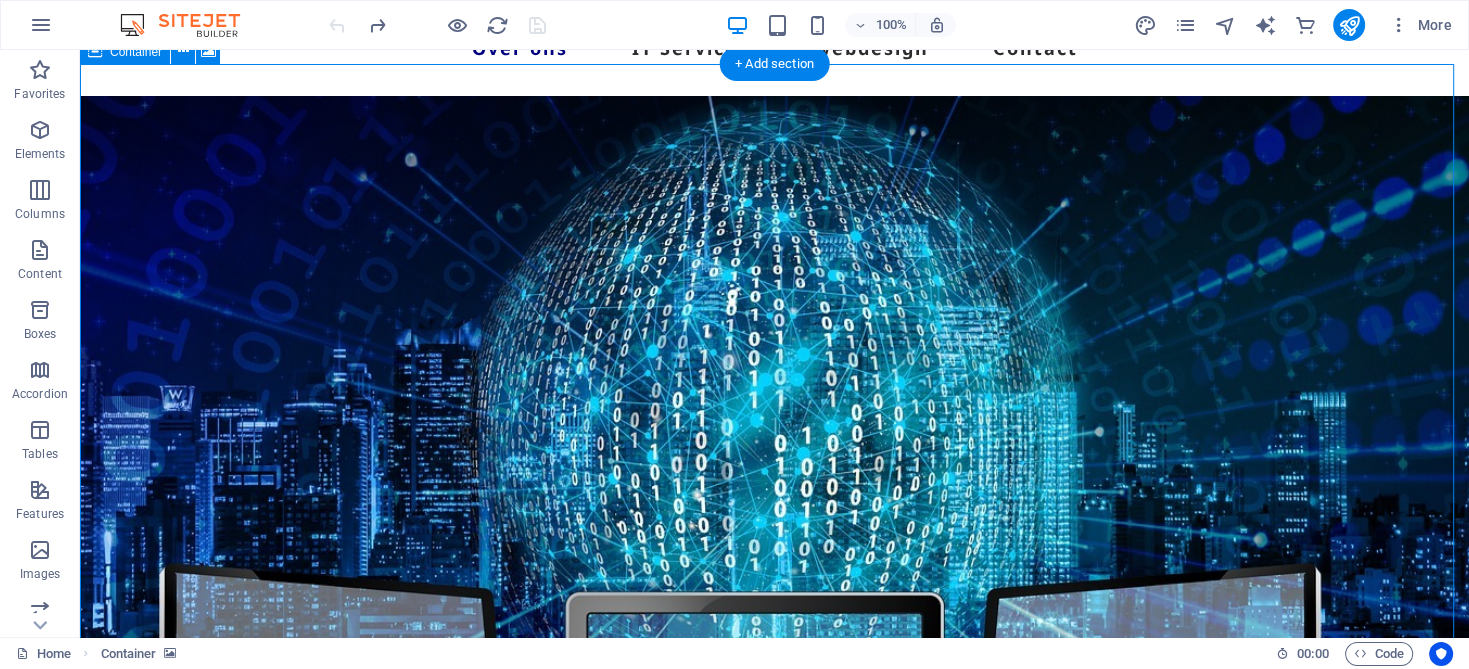 click at bounding box center (774, 481) 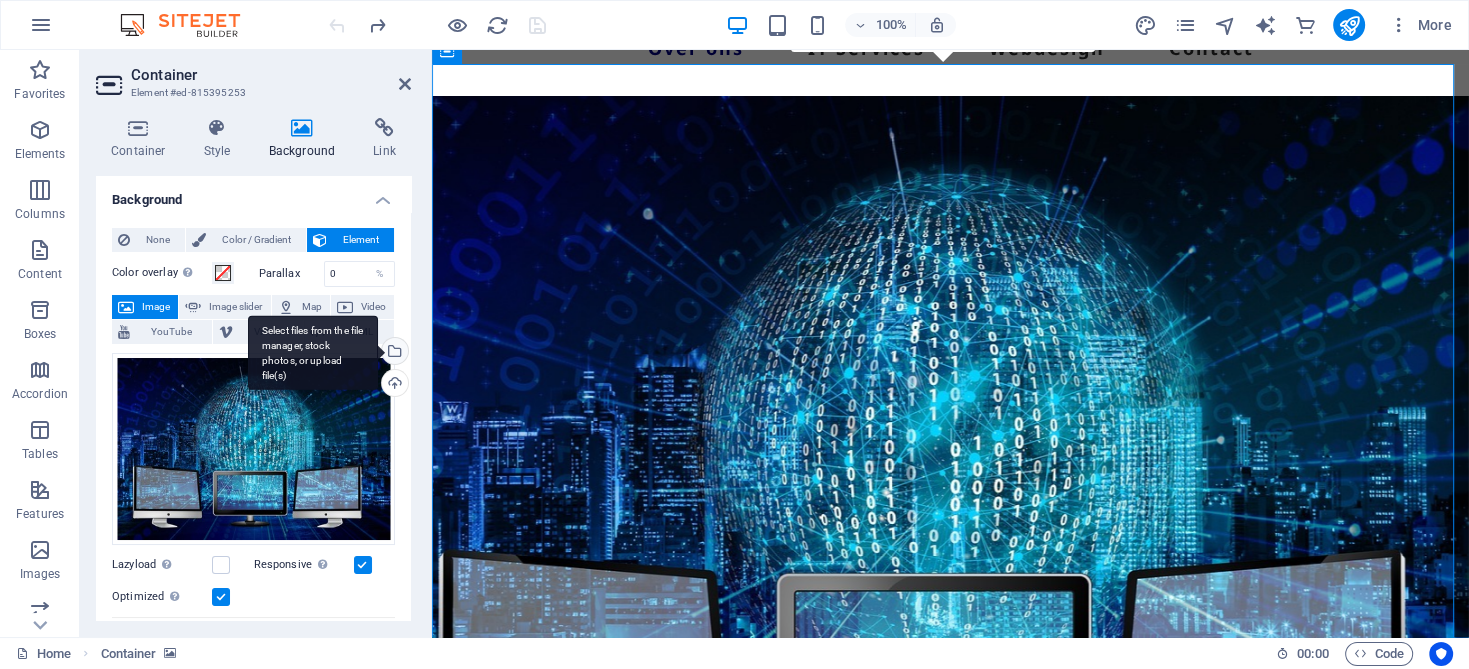 click on "Select files from the file manager, stock photos, or upload file(s)" at bounding box center [393, 353] 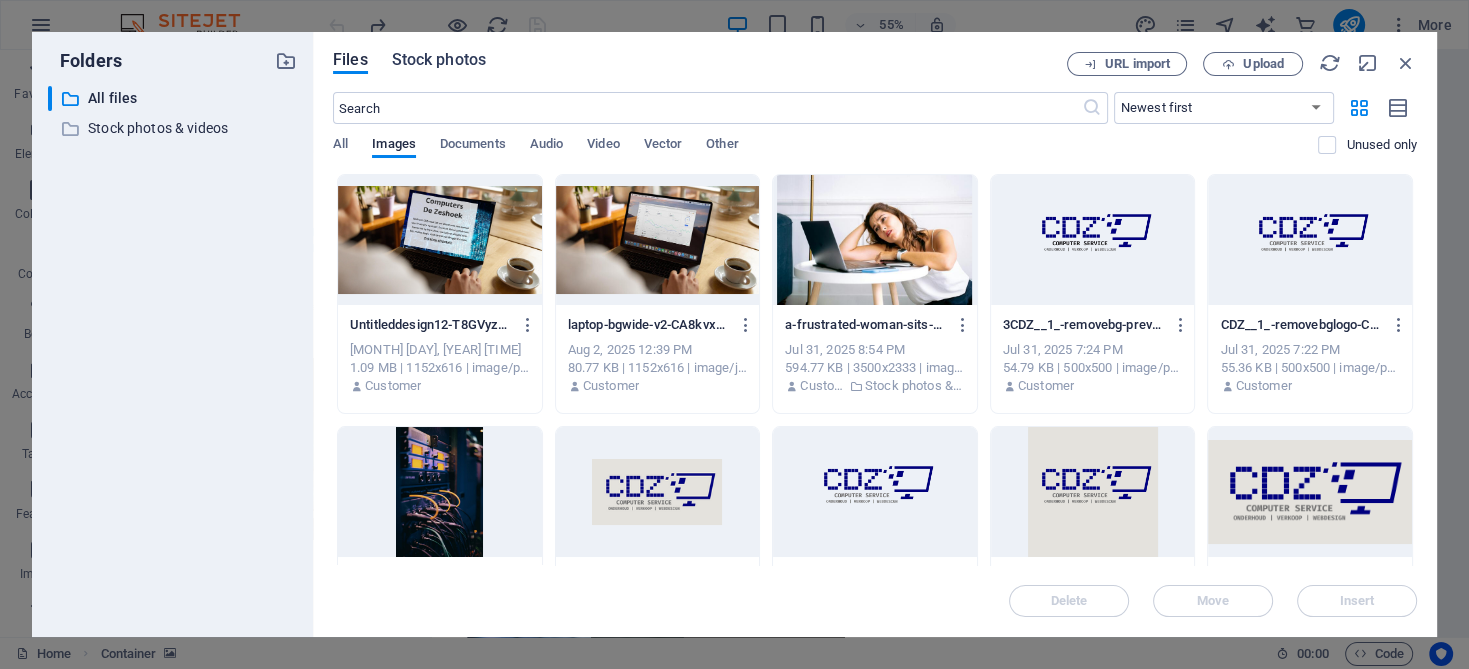 click on "Stock photos" at bounding box center [439, 60] 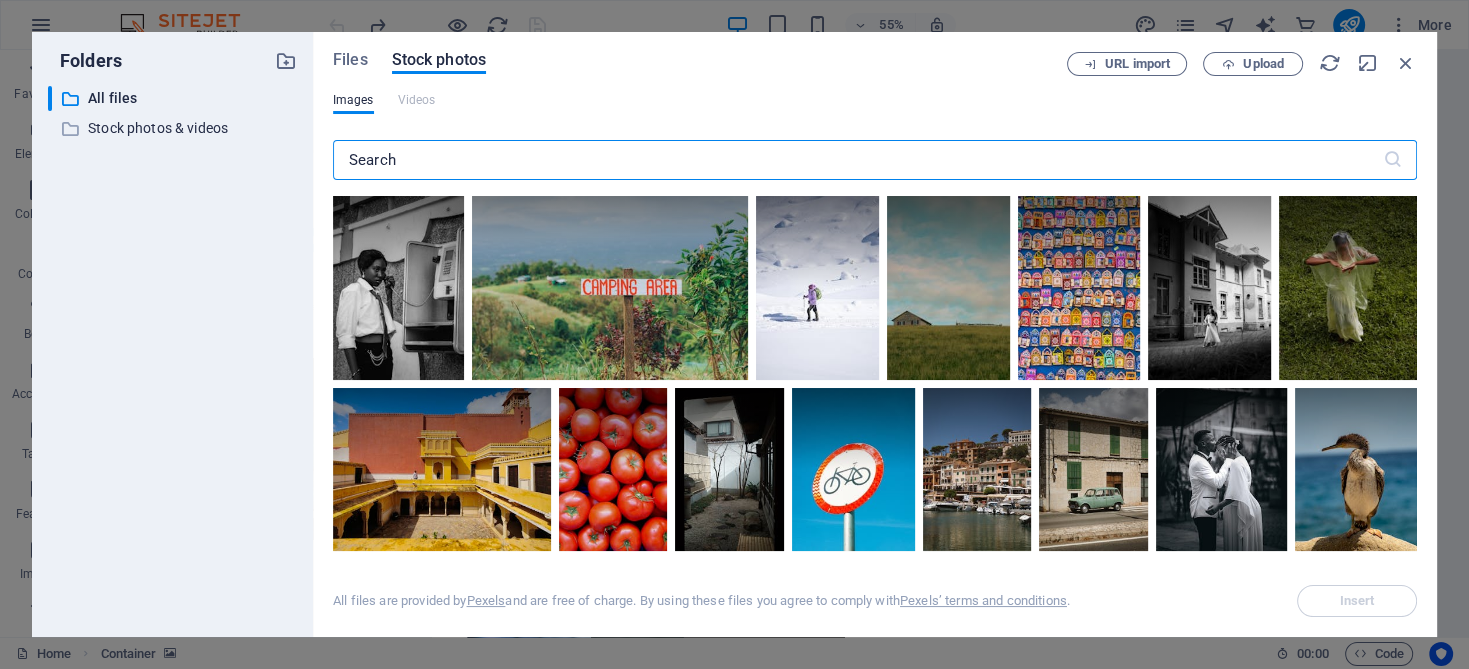 click at bounding box center [858, 160] 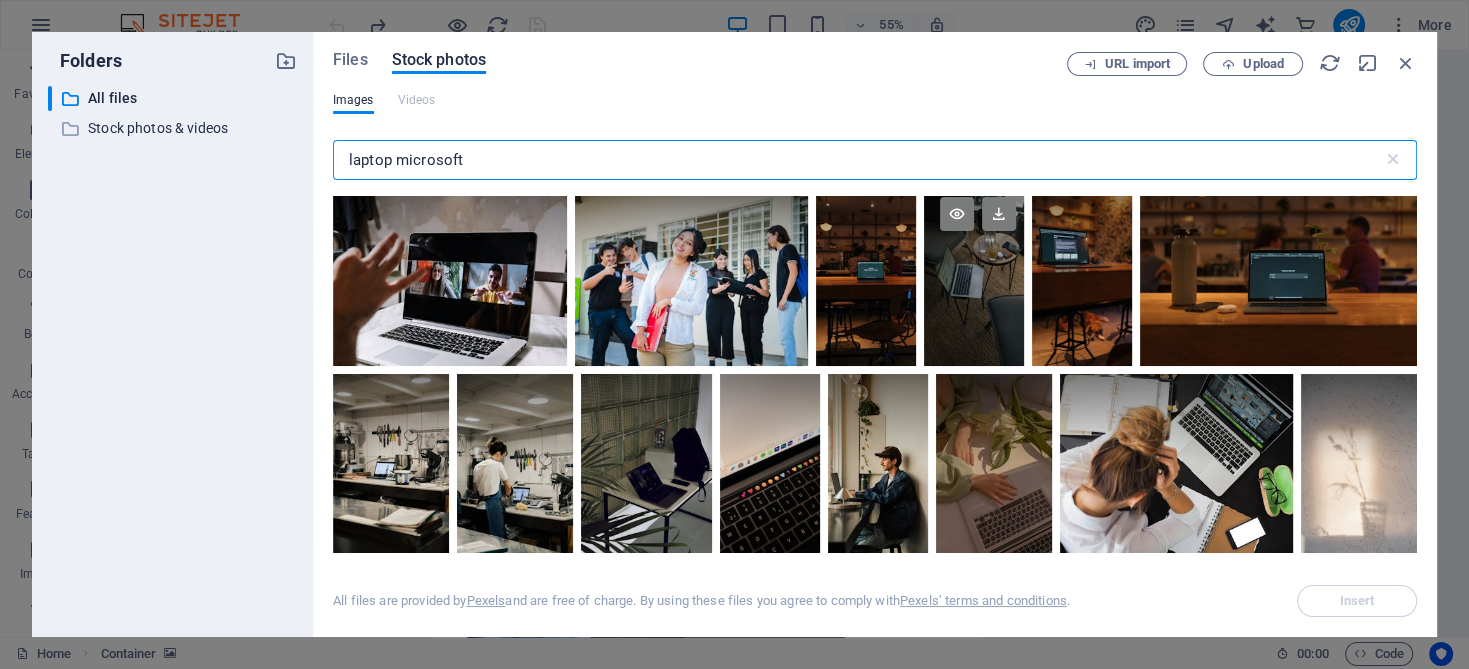 scroll, scrollTop: 200, scrollLeft: 0, axis: vertical 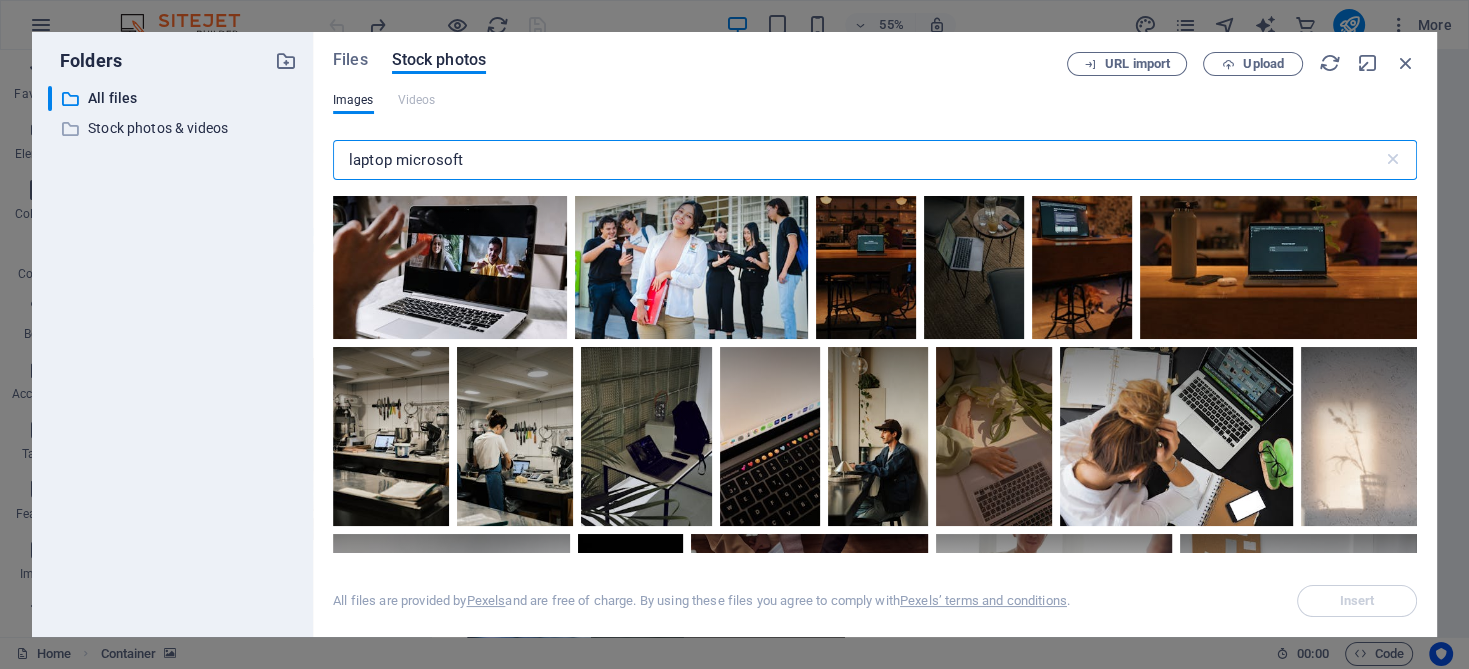 type on "laptop microsoft" 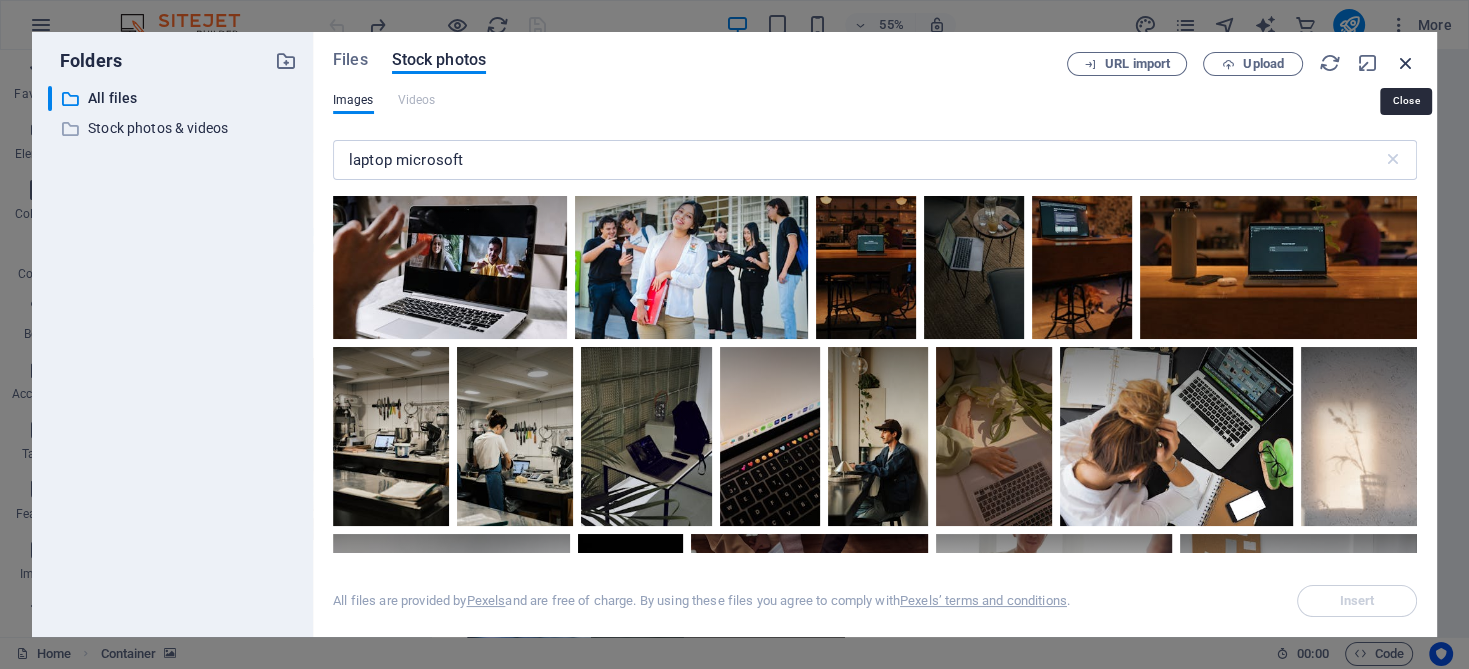 drag, startPoint x: 1407, startPoint y: 58, endPoint x: 721, endPoint y: 88, distance: 686.65564 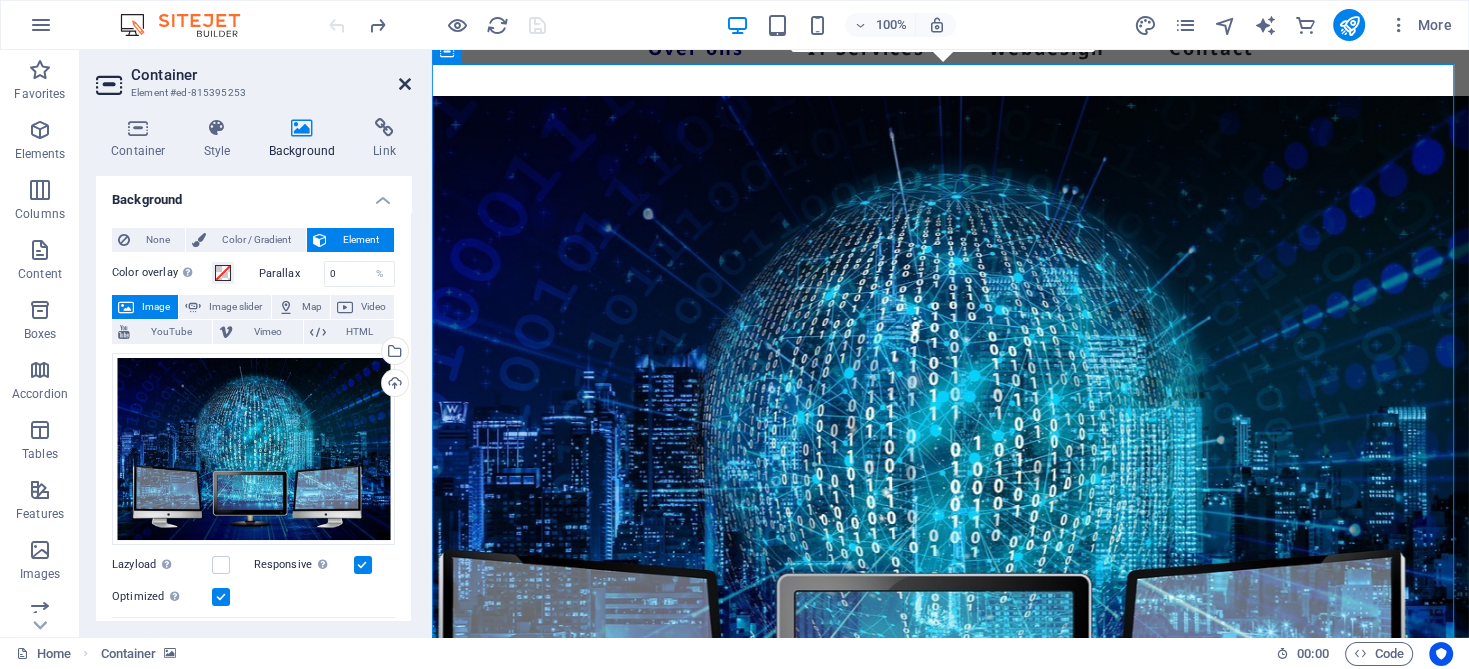 drag, startPoint x: 409, startPoint y: 80, endPoint x: 328, endPoint y: 31, distance: 94.66784 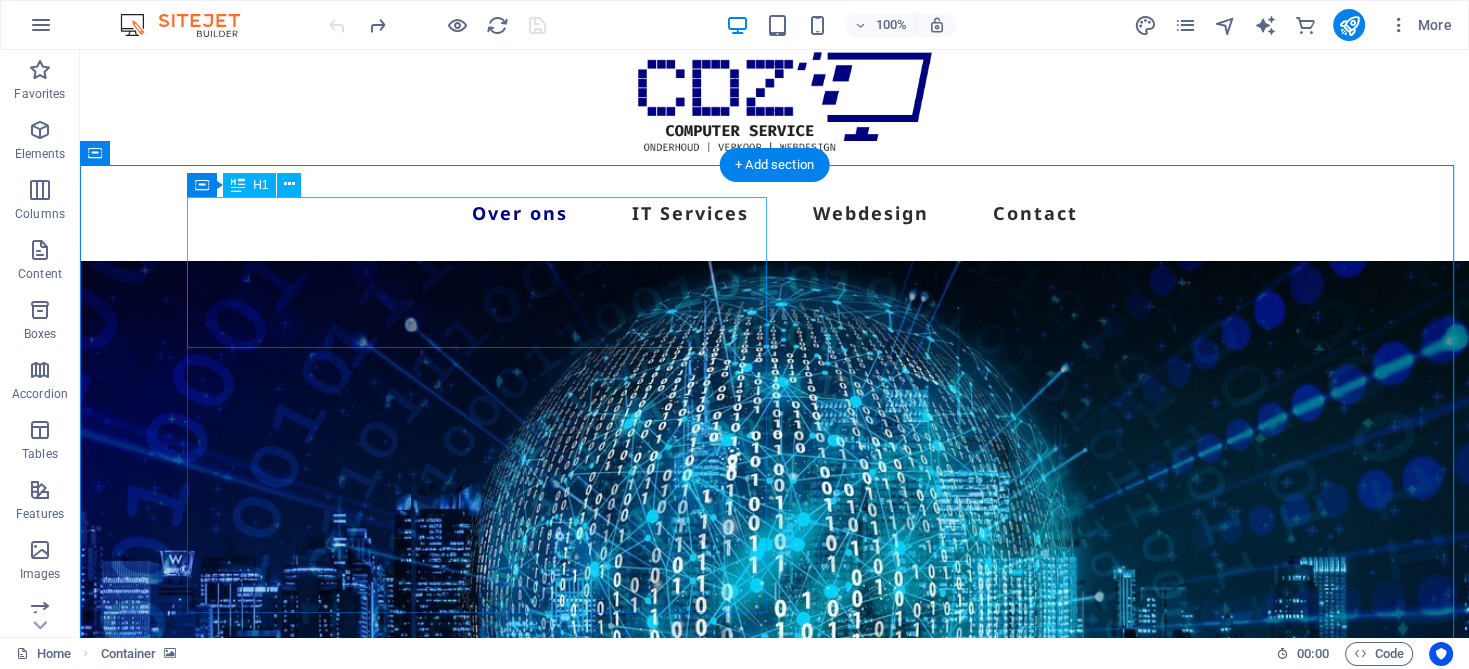 scroll, scrollTop: 0, scrollLeft: 0, axis: both 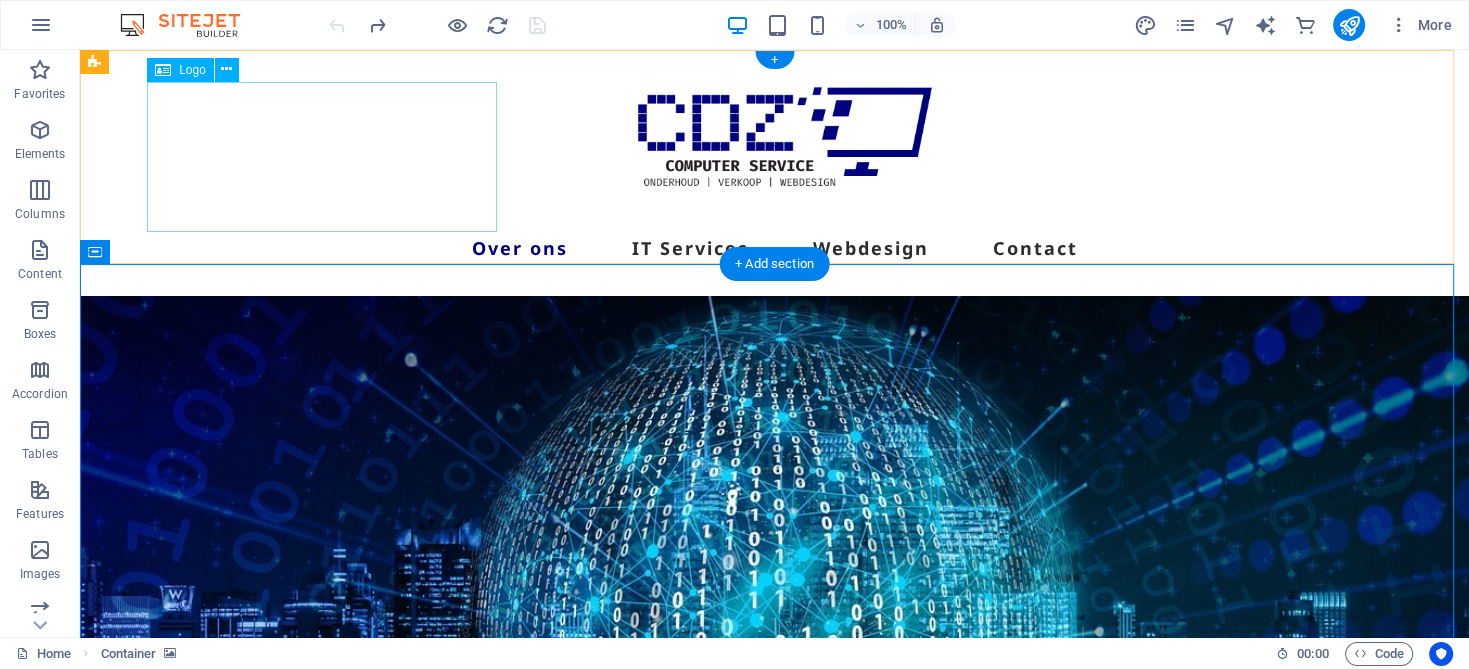 click at bounding box center (775, 157) 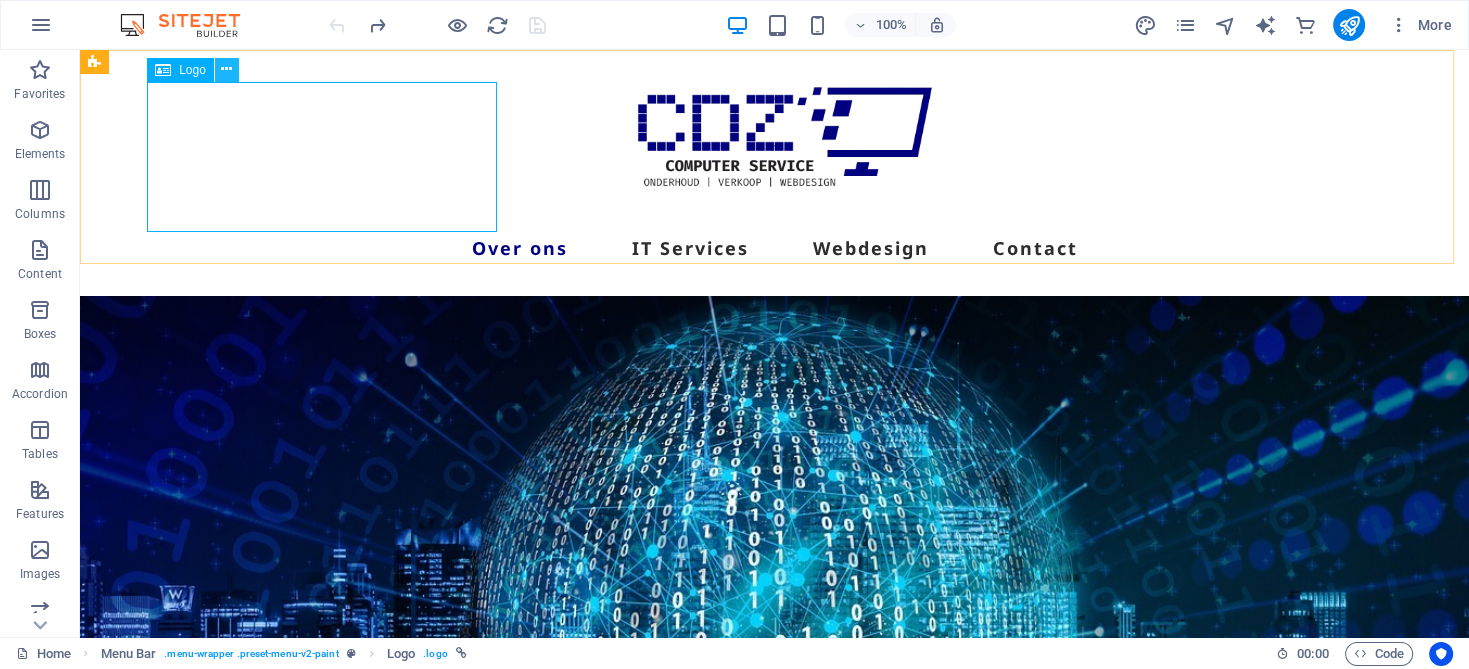 click at bounding box center (226, 69) 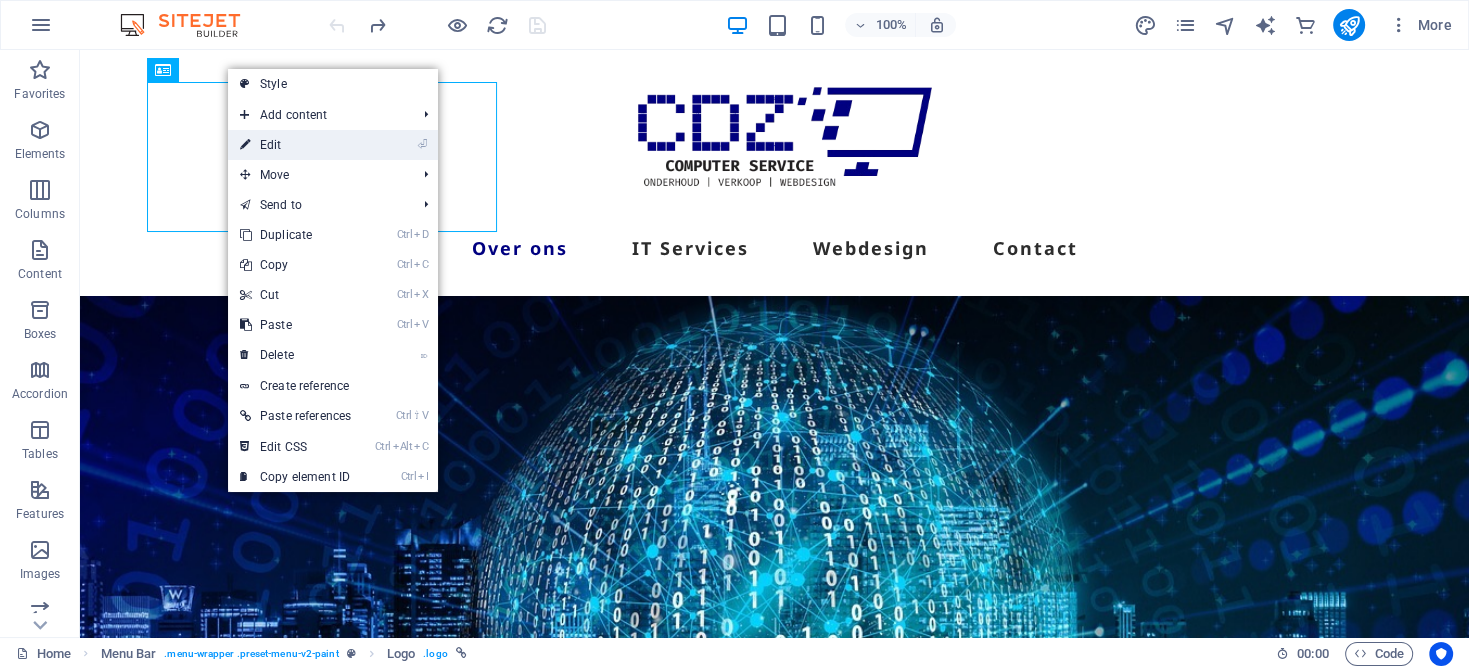 click on "⏎  Edit" at bounding box center (295, 145) 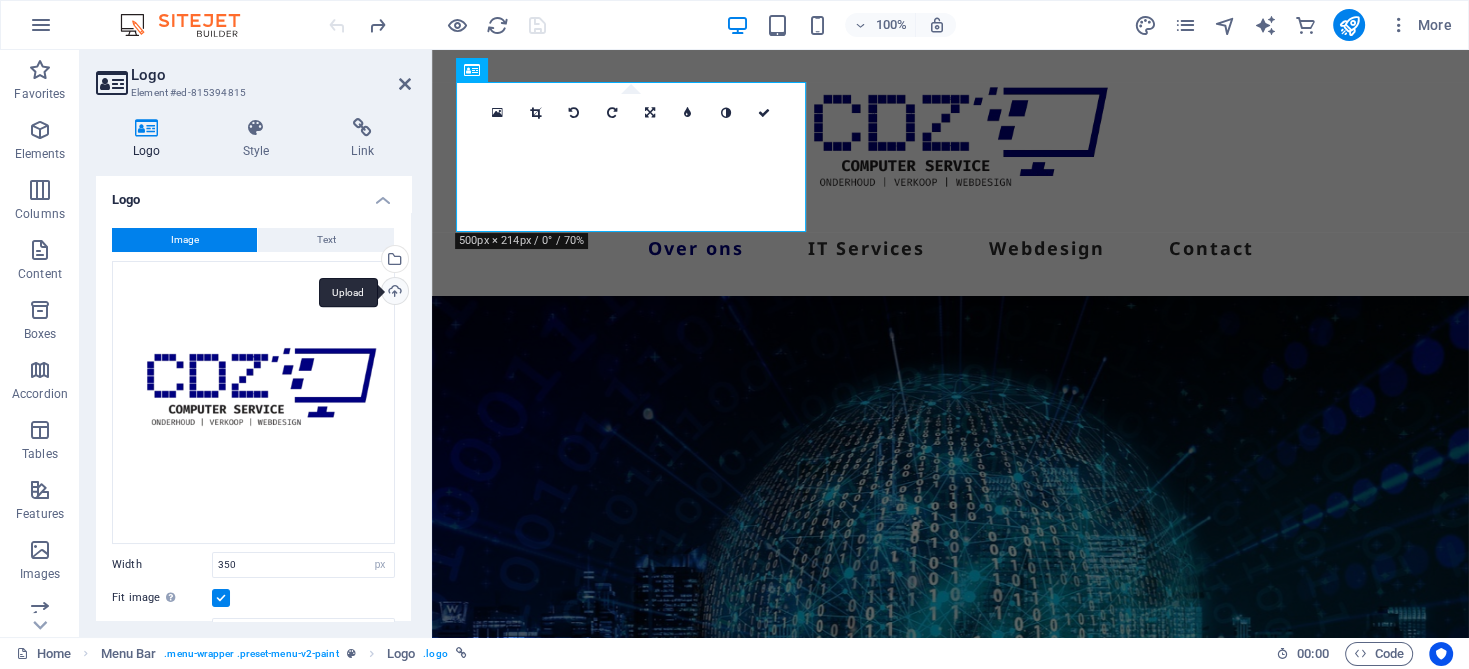 click on "Upload" at bounding box center (393, 293) 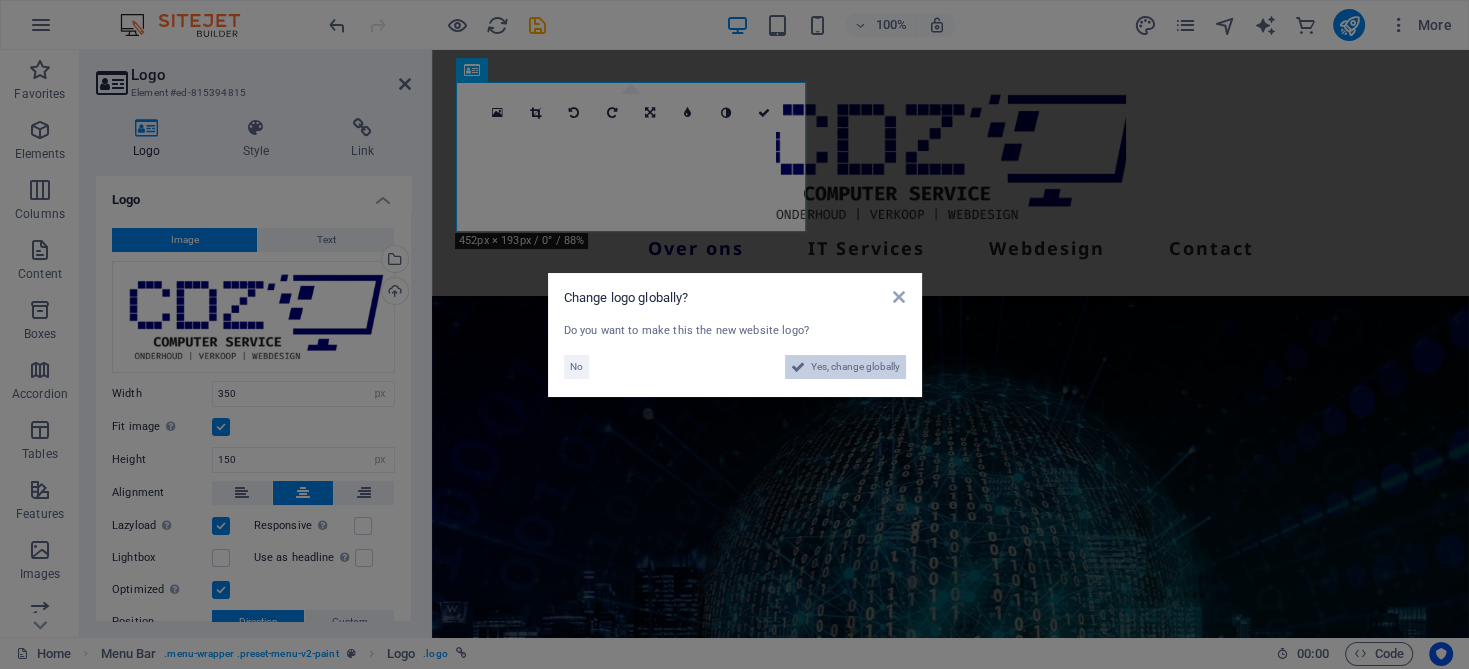 drag, startPoint x: 851, startPoint y: 368, endPoint x: 754, endPoint y: 591, distance: 243.18306 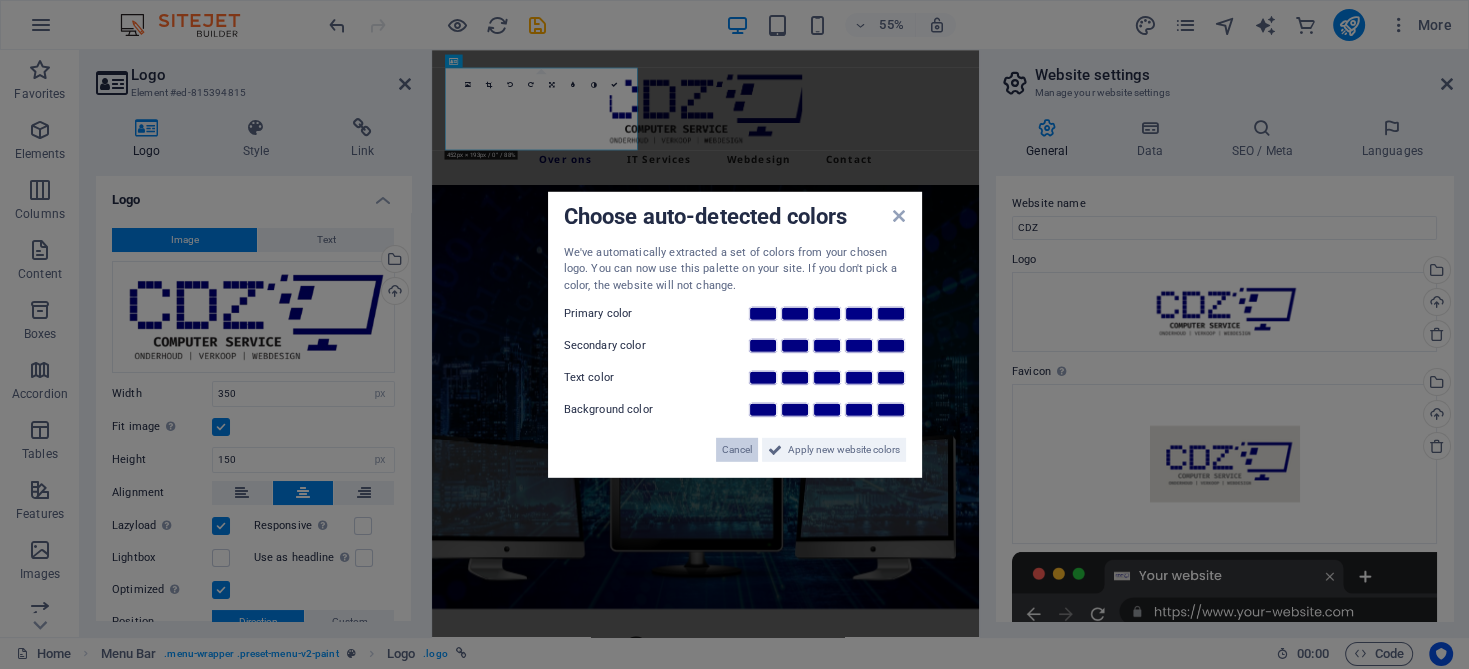 click on "Cancel" at bounding box center (737, 450) 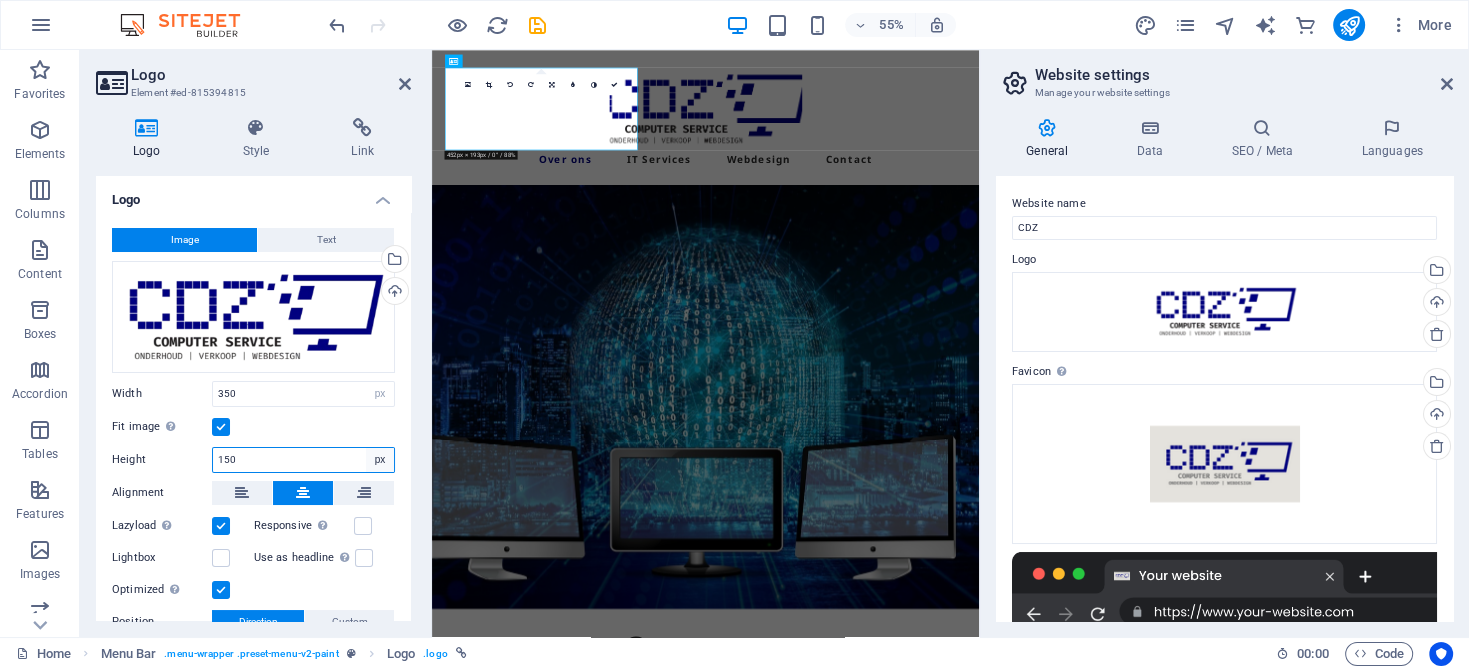 click on "Default auto px" at bounding box center [380, 460] 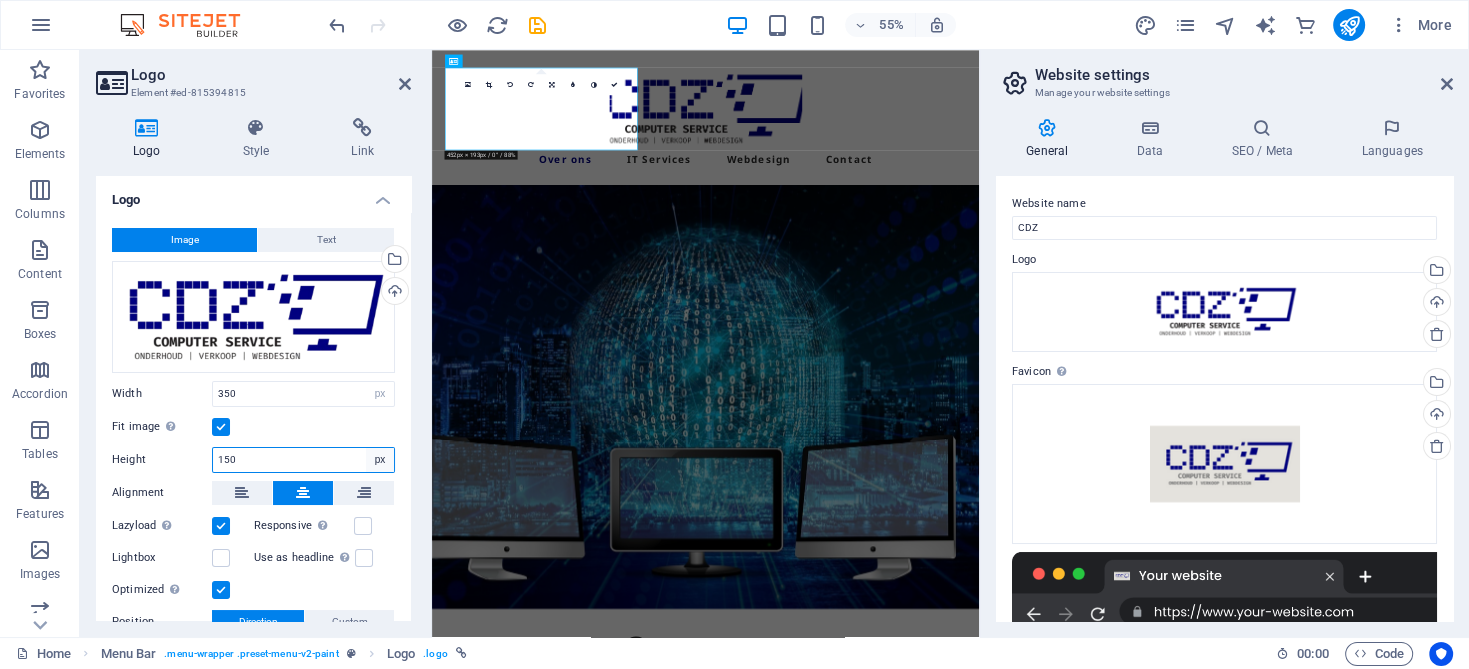 select on "default" 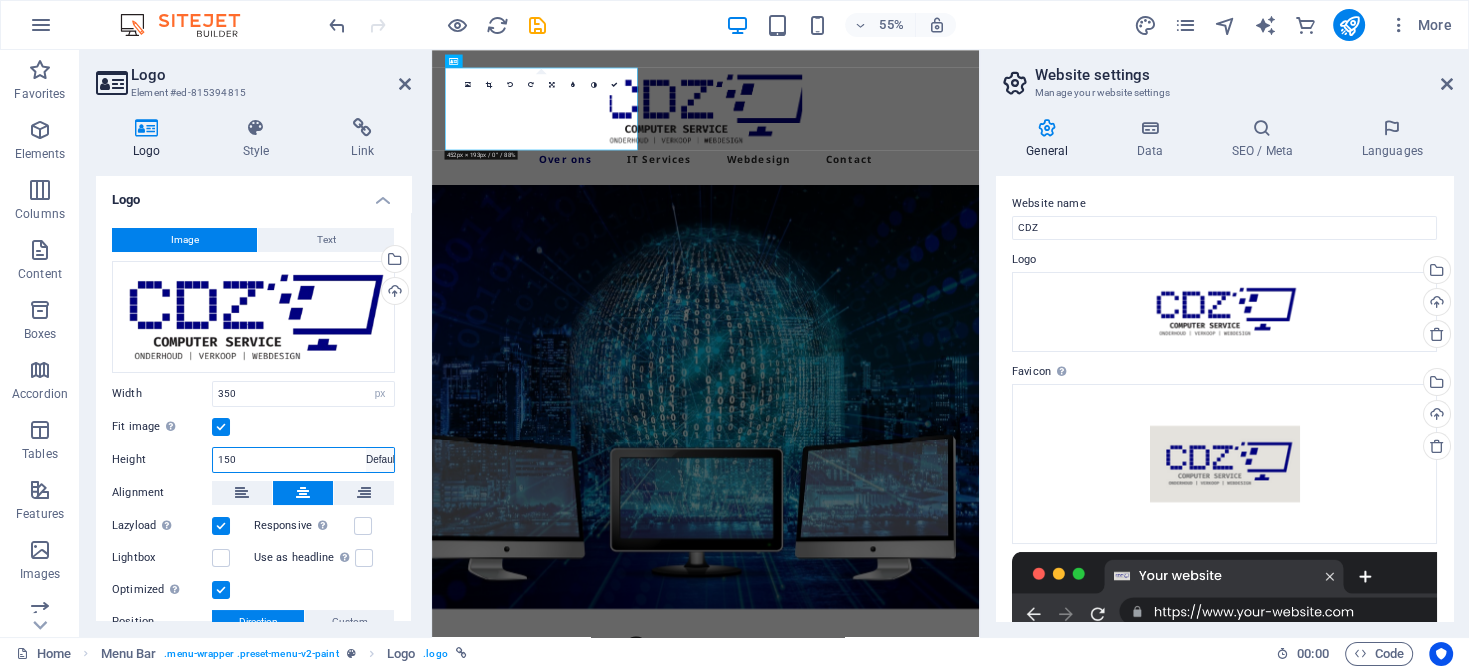 click on "Default auto px" at bounding box center [380, 460] 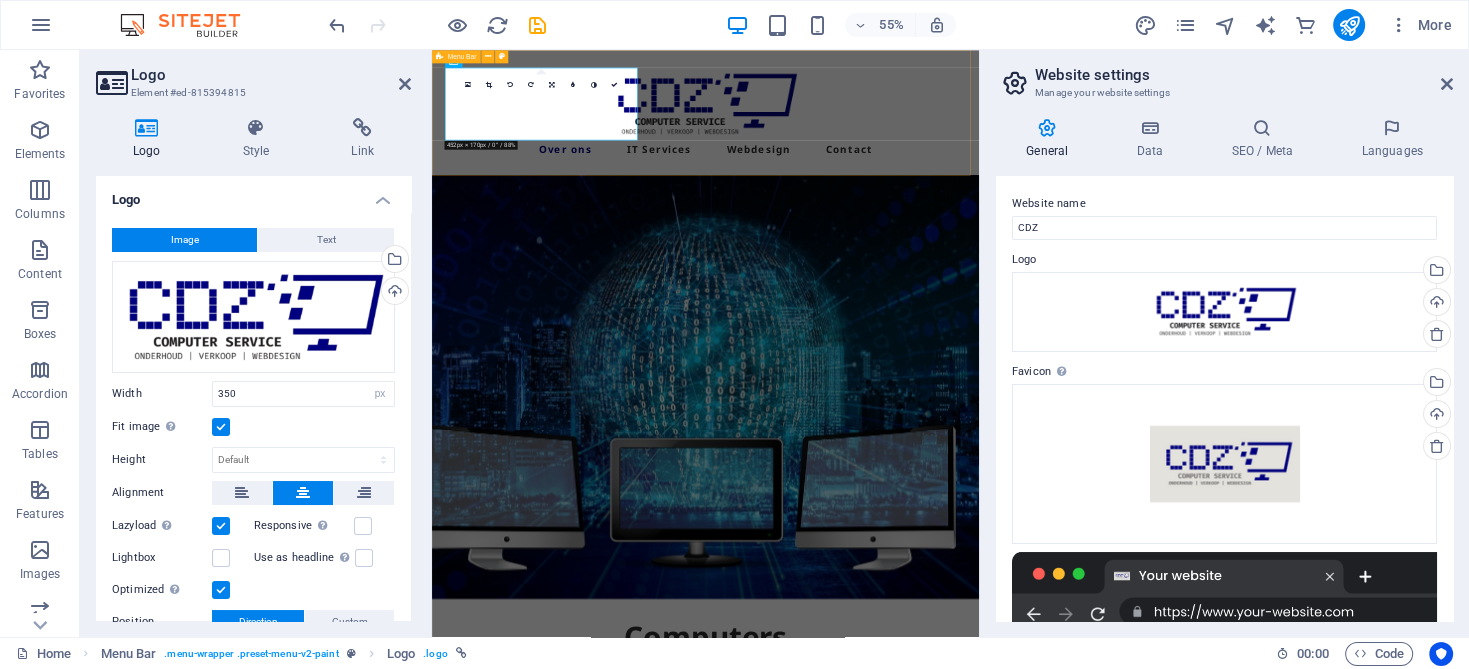 click on "Over ons IT Services Webdesign Contact" at bounding box center (929, 164) 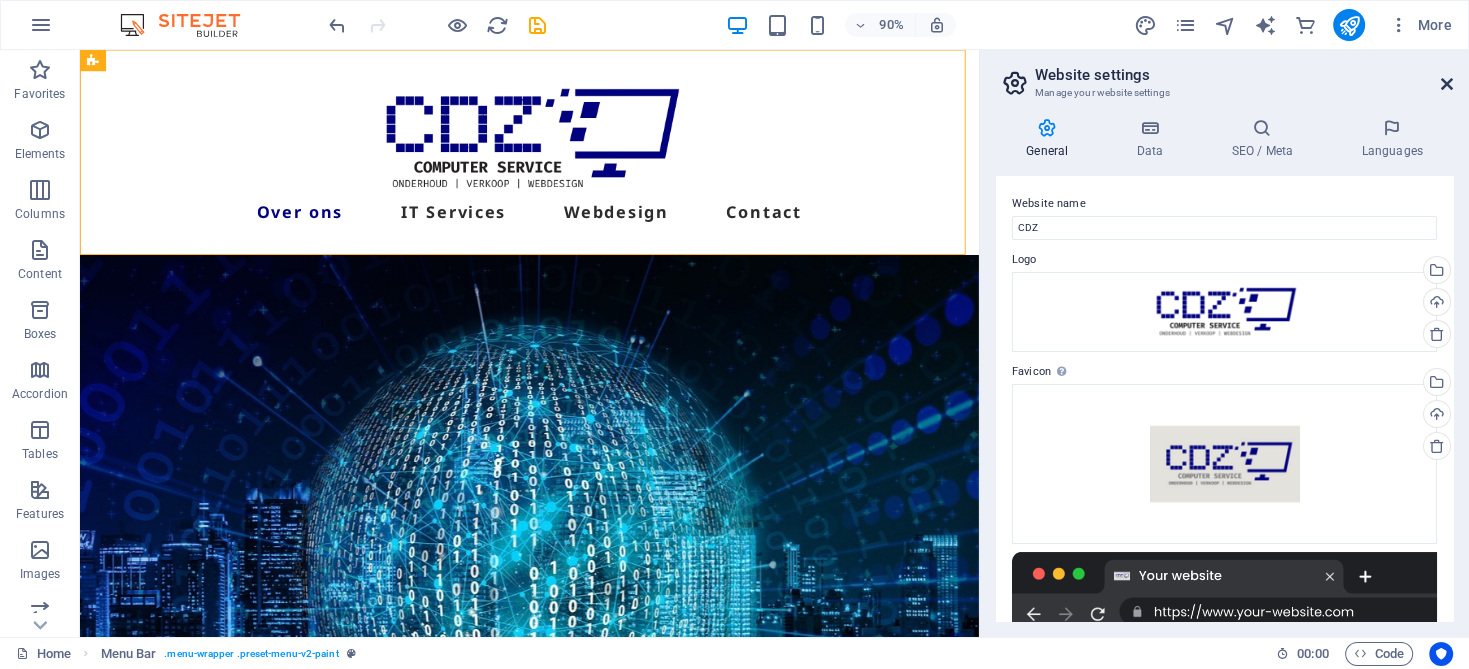 click at bounding box center [1447, 84] 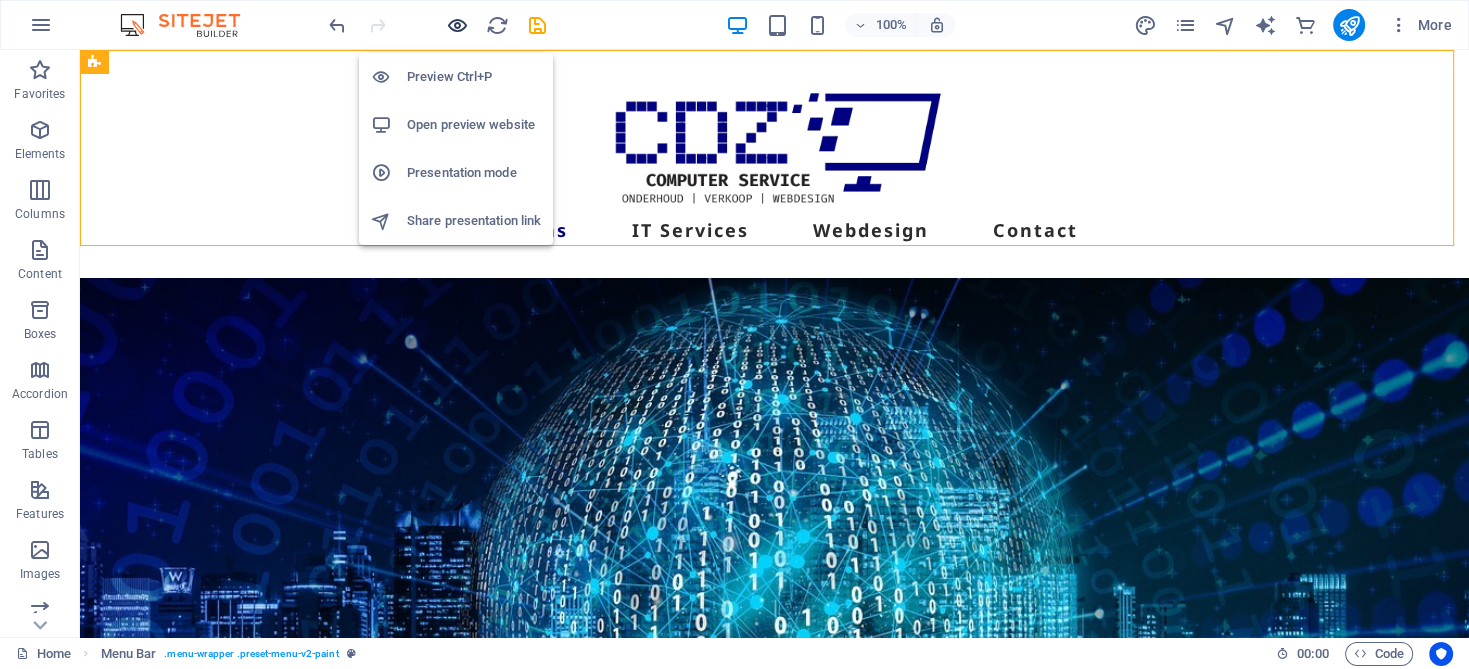 click at bounding box center (457, 25) 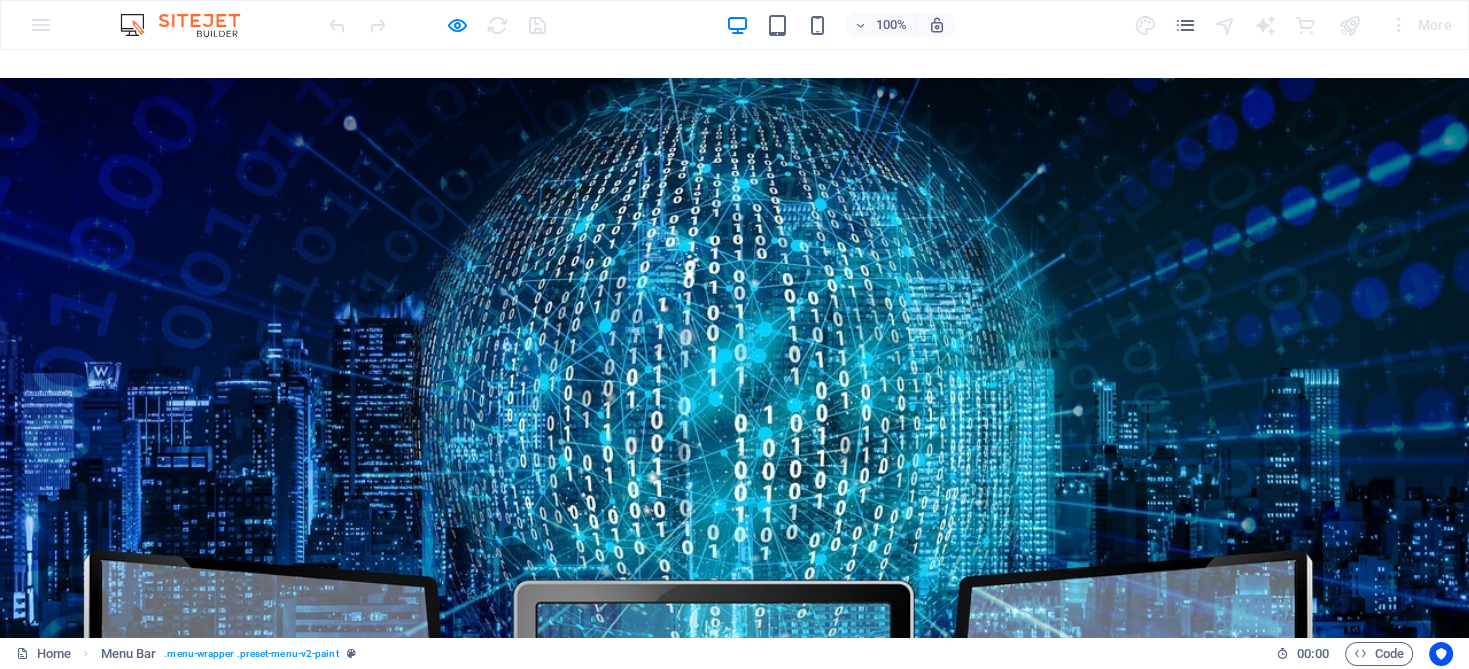 scroll, scrollTop: 0, scrollLeft: 0, axis: both 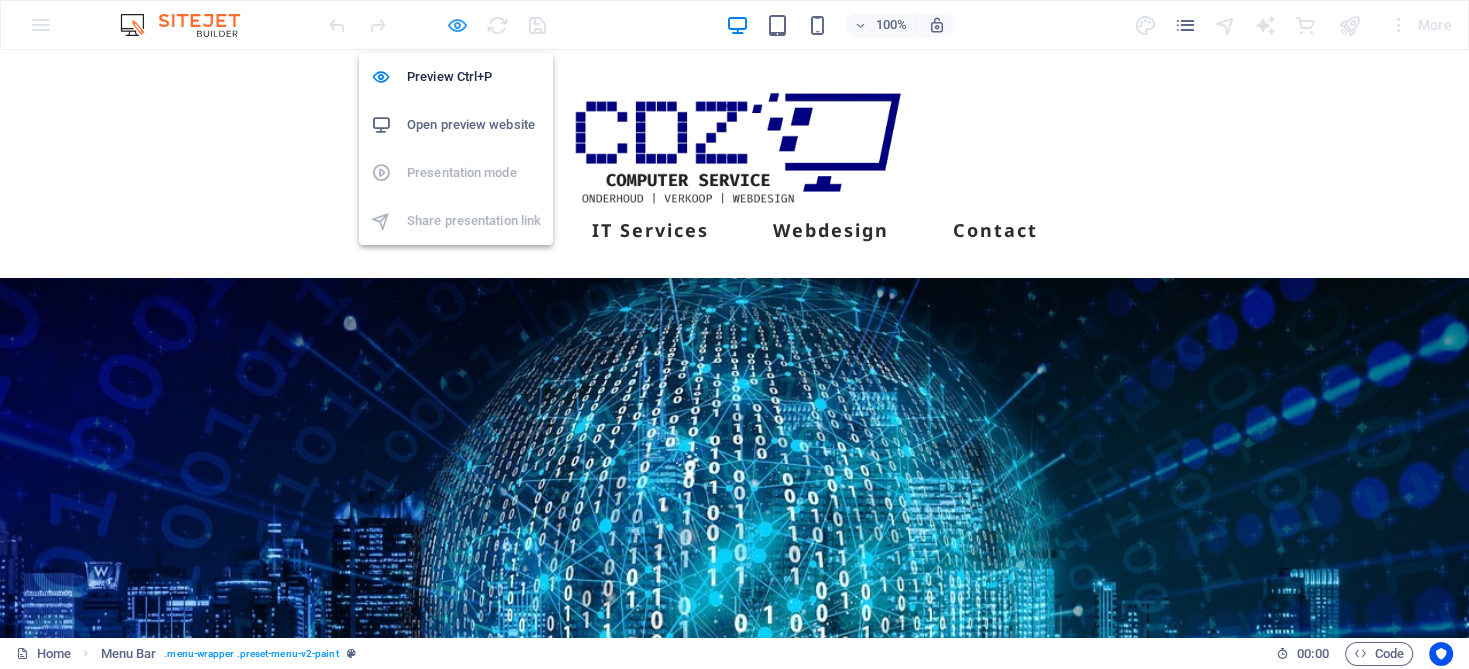 click at bounding box center (457, 25) 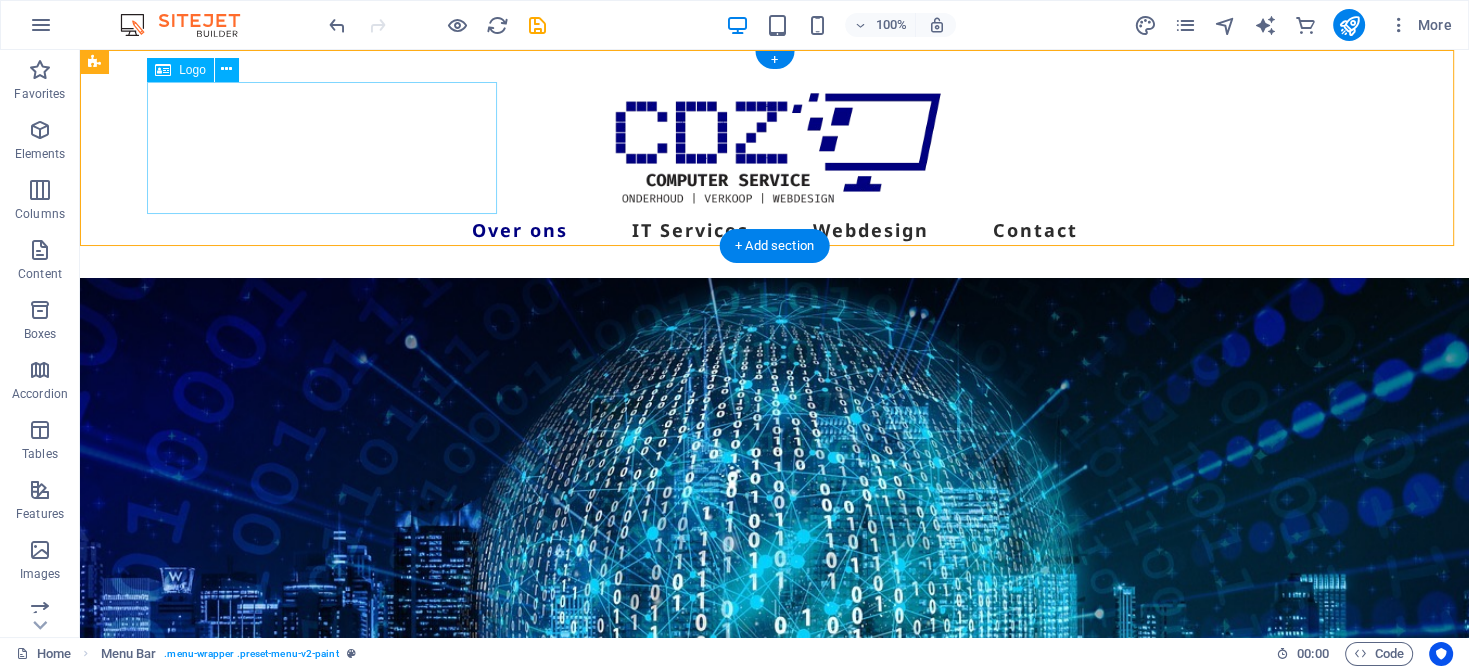 click at bounding box center (775, 148) 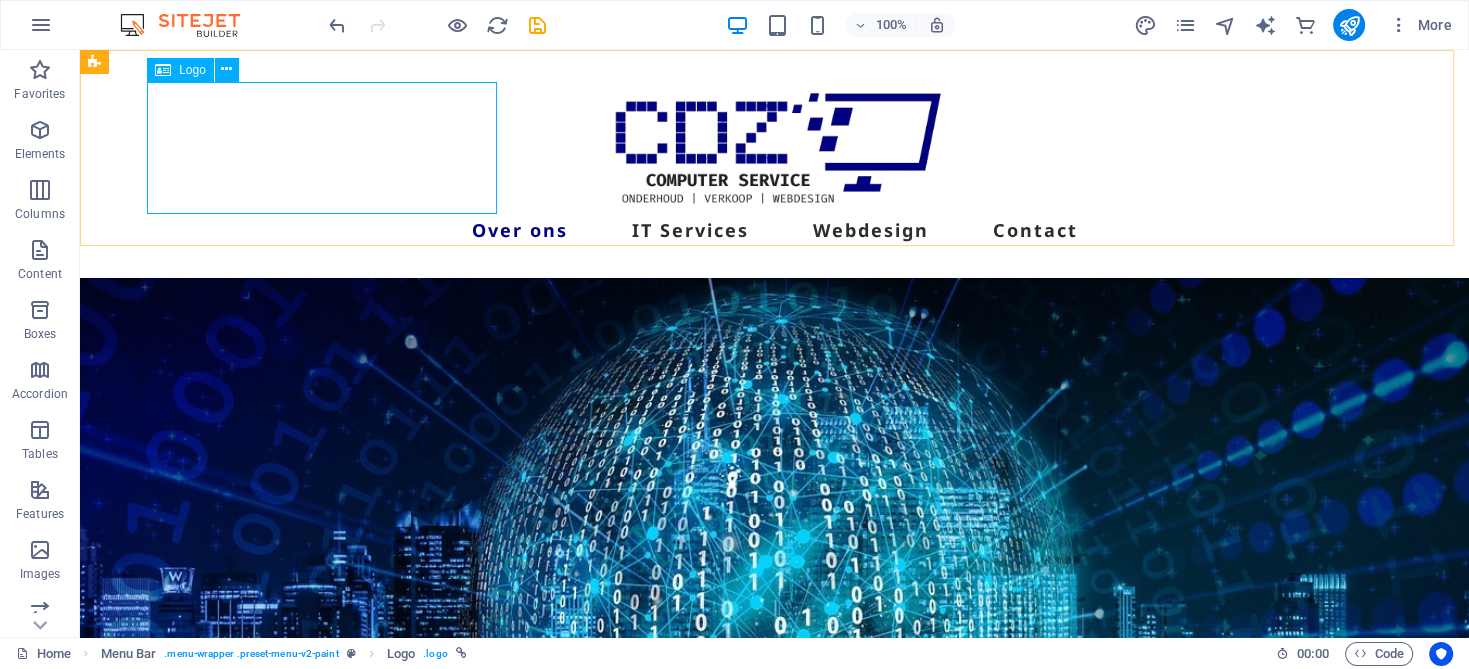 click on "Logo" at bounding box center [192, 70] 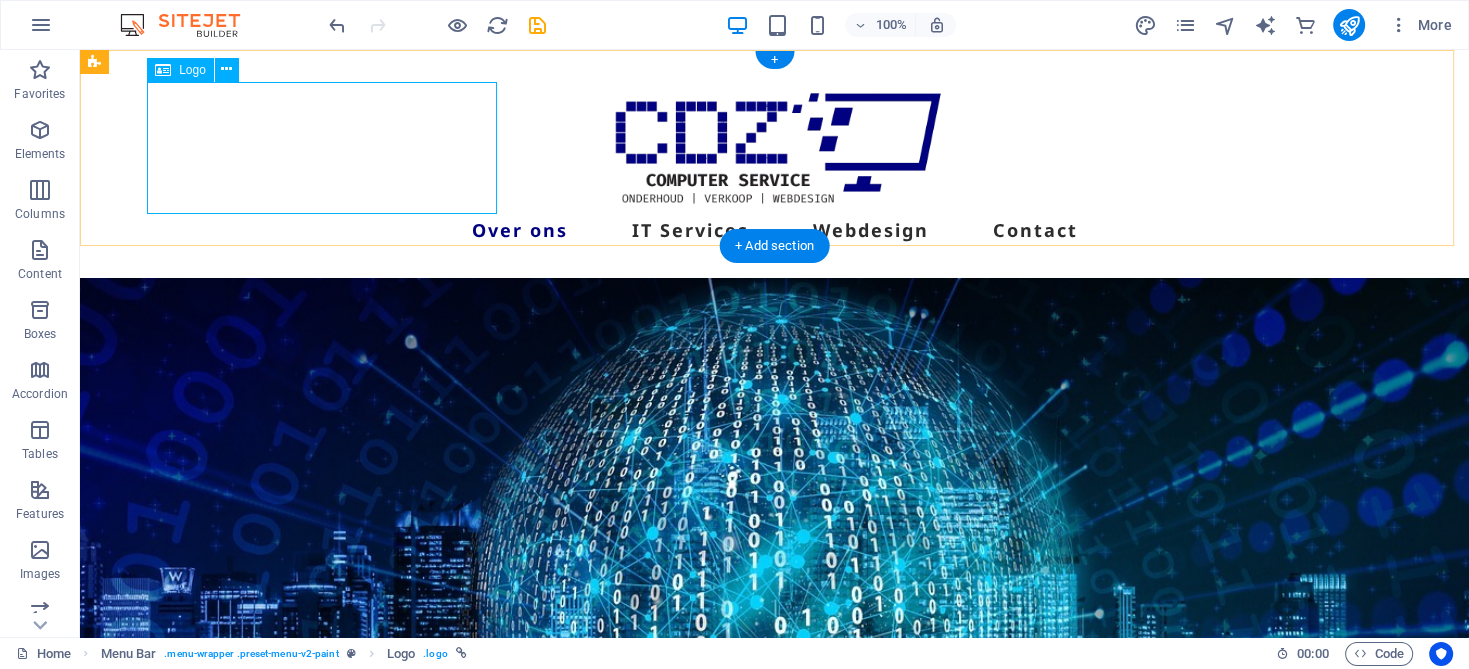 click at bounding box center [775, 148] 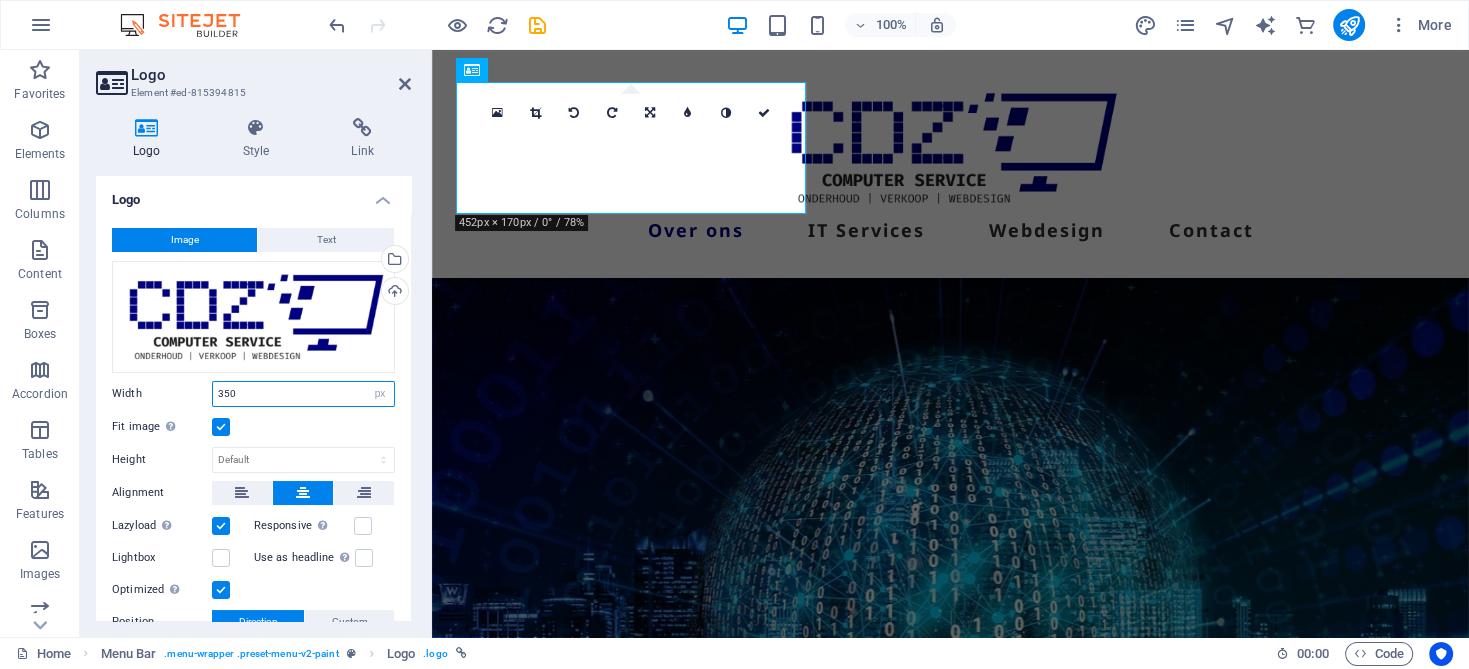 drag, startPoint x: 250, startPoint y: 397, endPoint x: 212, endPoint y: 390, distance: 38.63936 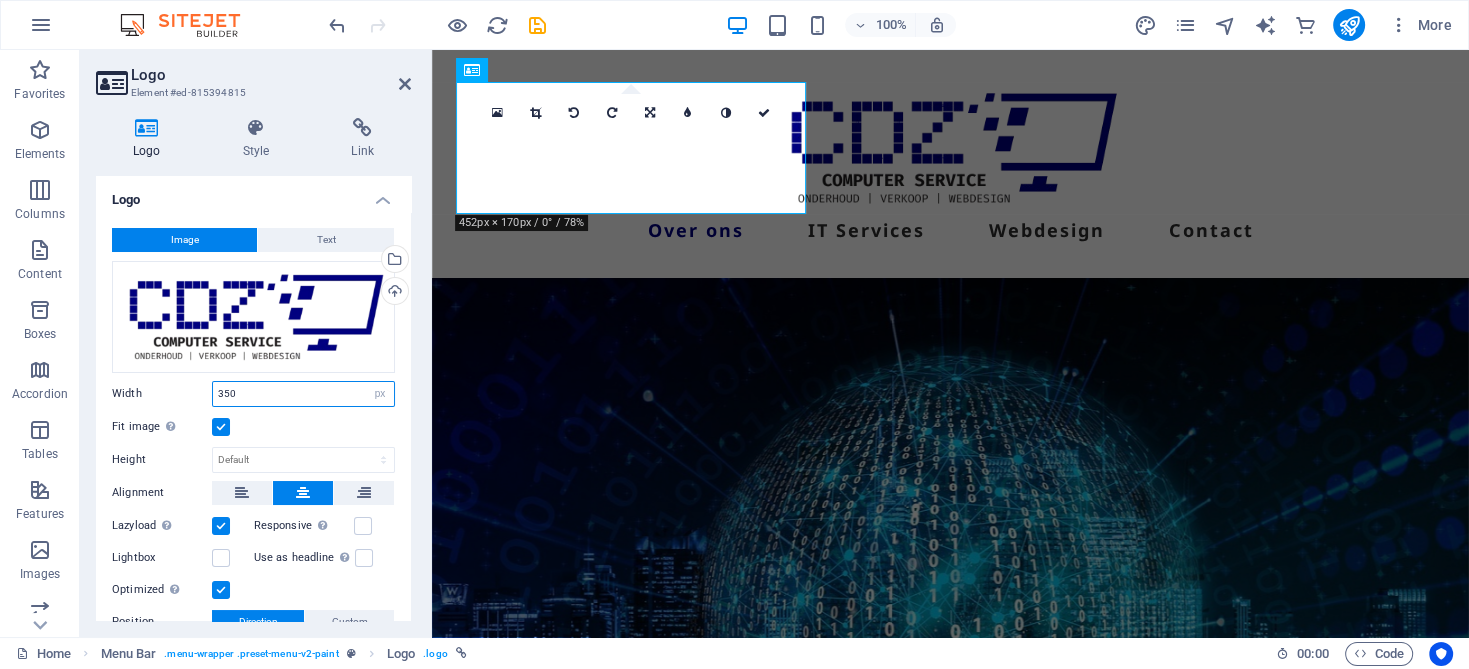 click on "350" at bounding box center [303, 394] 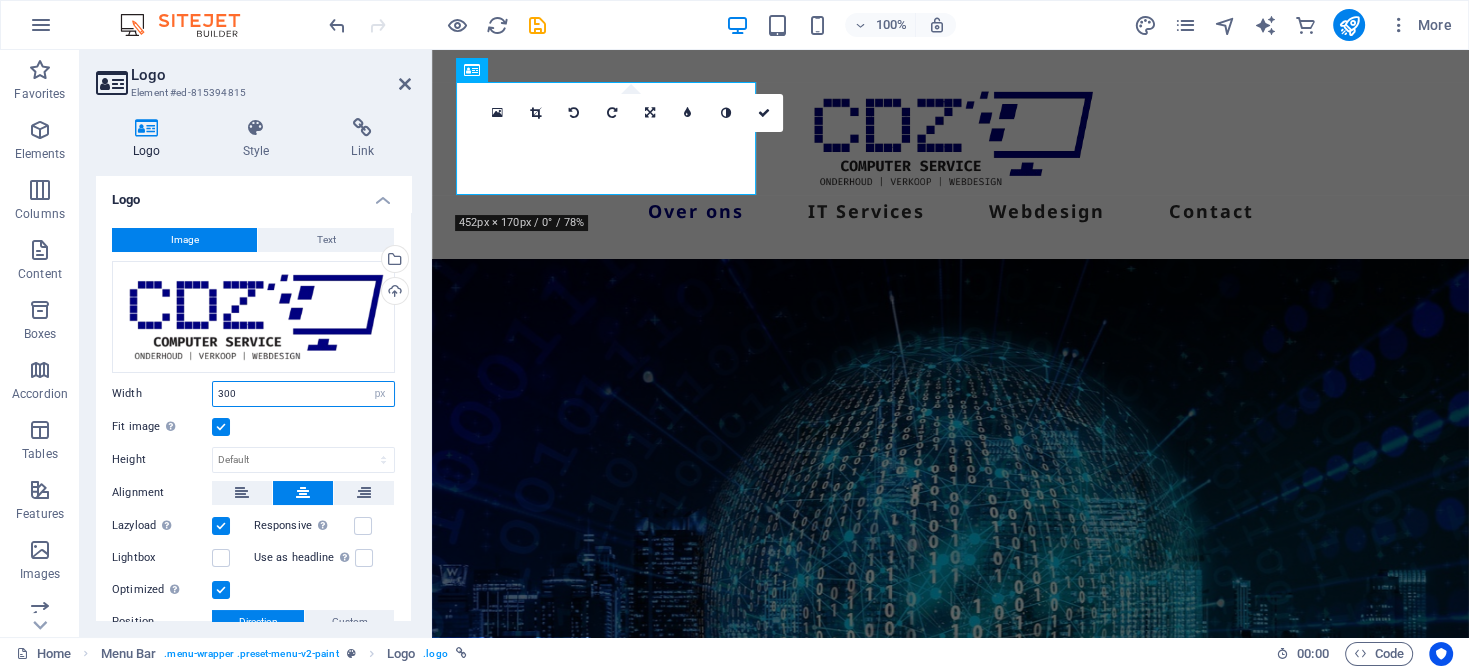 type on "300" 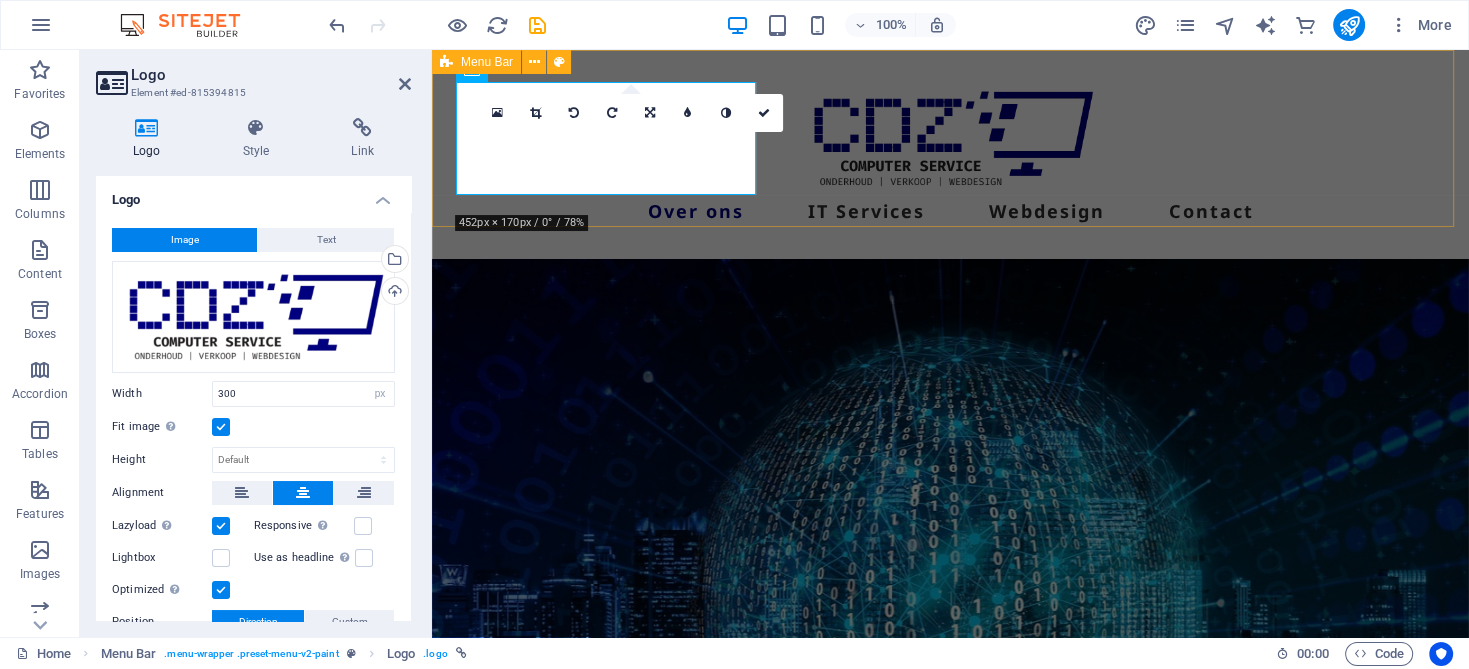 click on "Over ons IT Services Webdesign Contact" at bounding box center [950, 154] 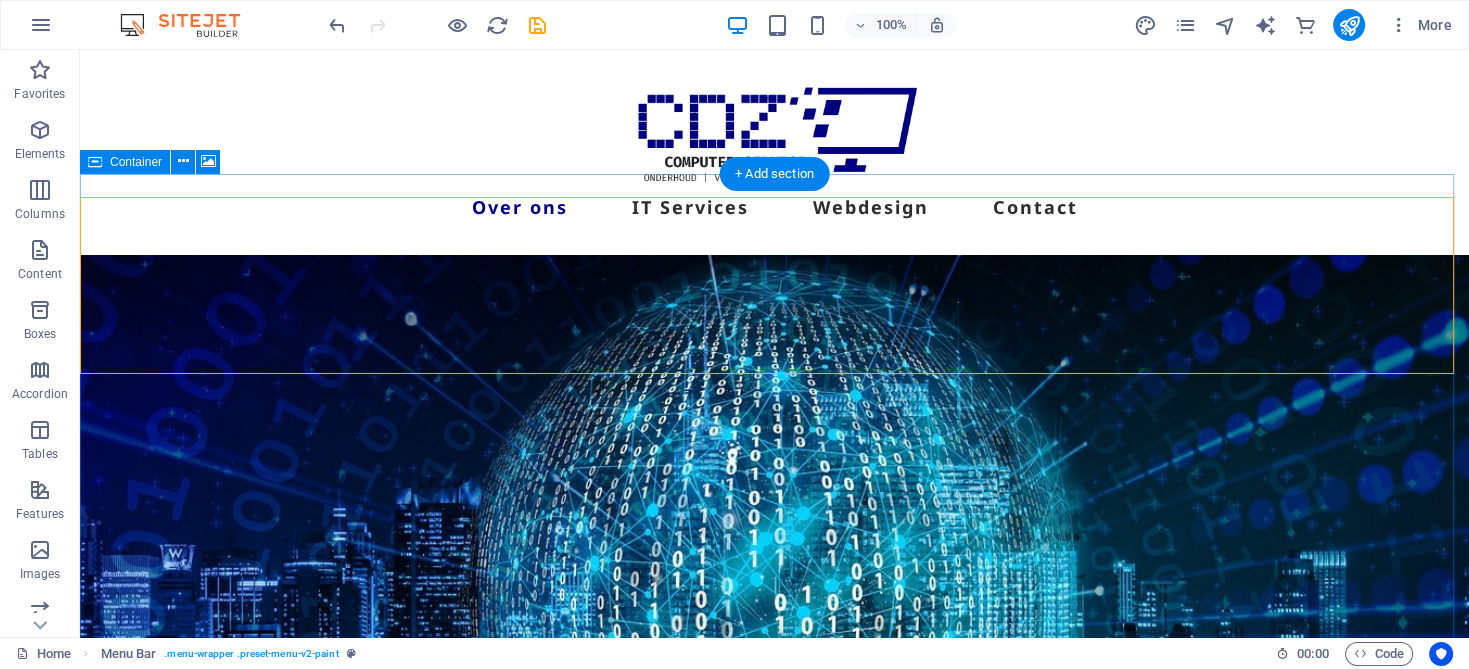 scroll, scrollTop: 0, scrollLeft: 0, axis: both 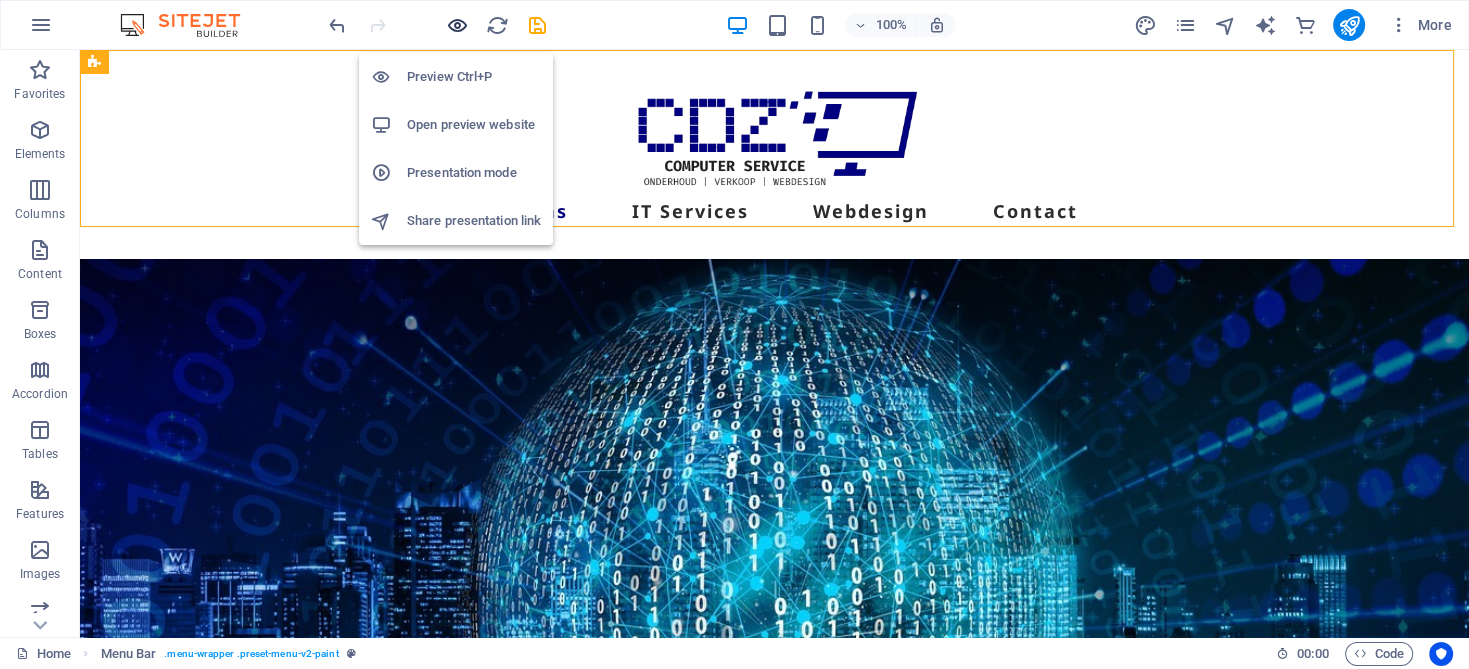 click at bounding box center [457, 25] 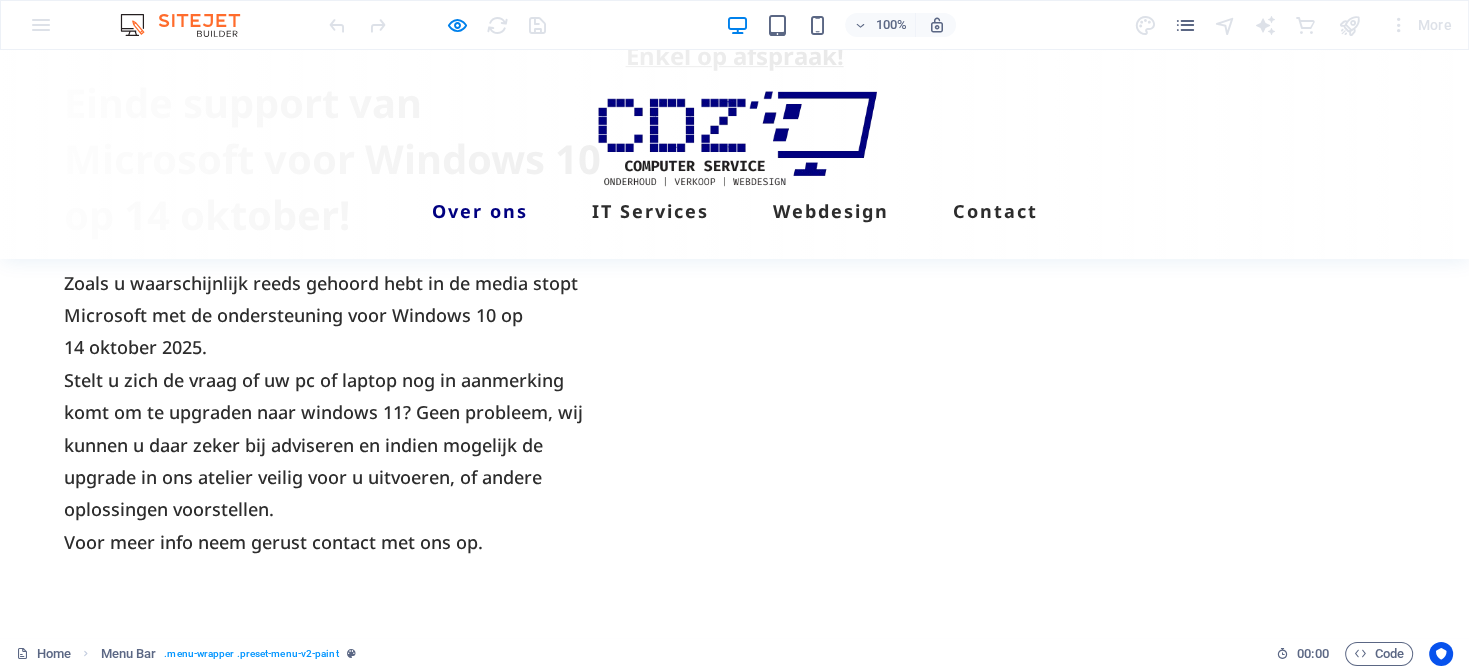 scroll, scrollTop: 1200, scrollLeft: 0, axis: vertical 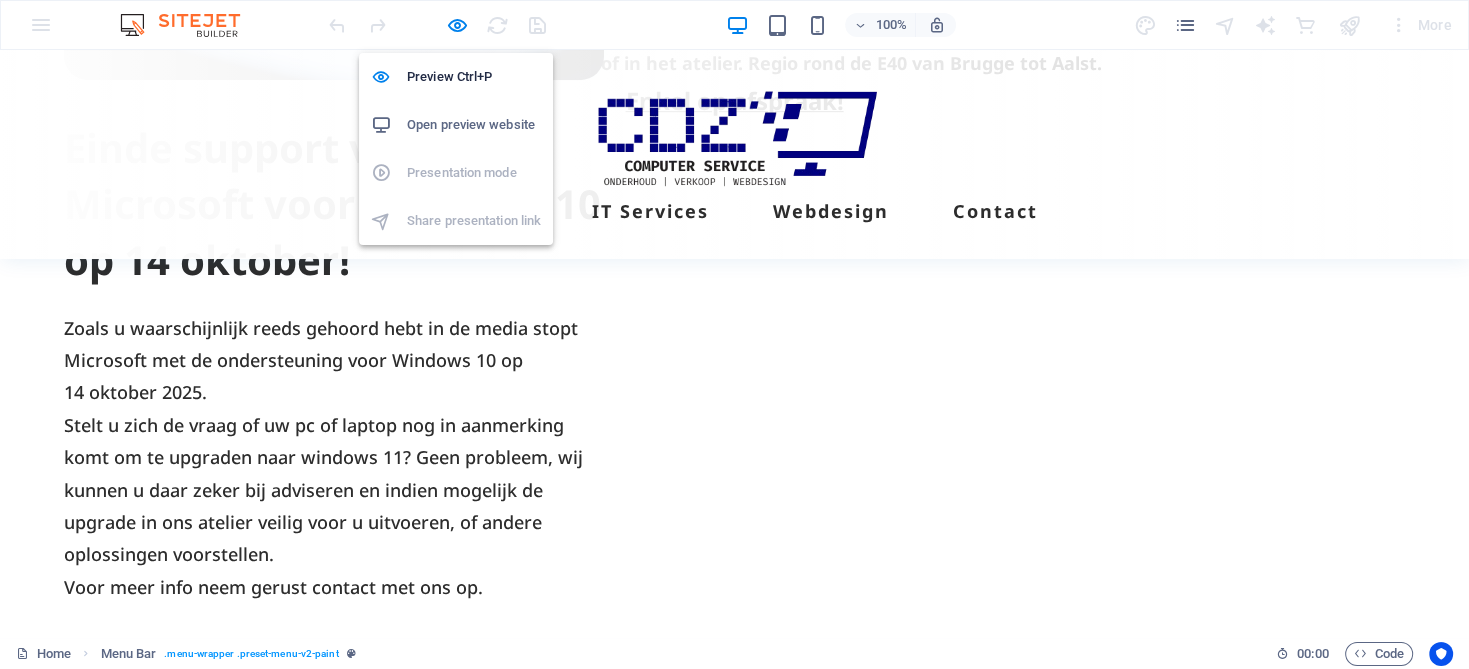 click on "Open preview website" at bounding box center [474, 125] 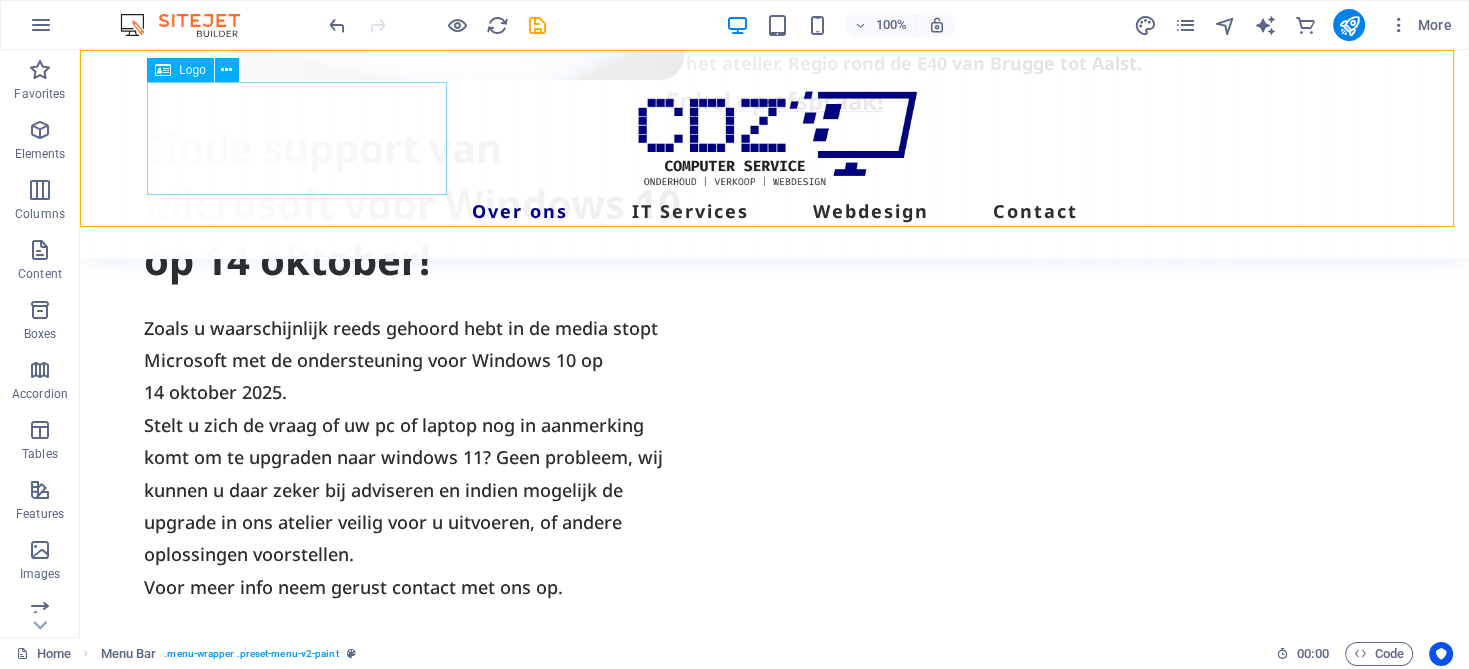 click at bounding box center (775, 138) 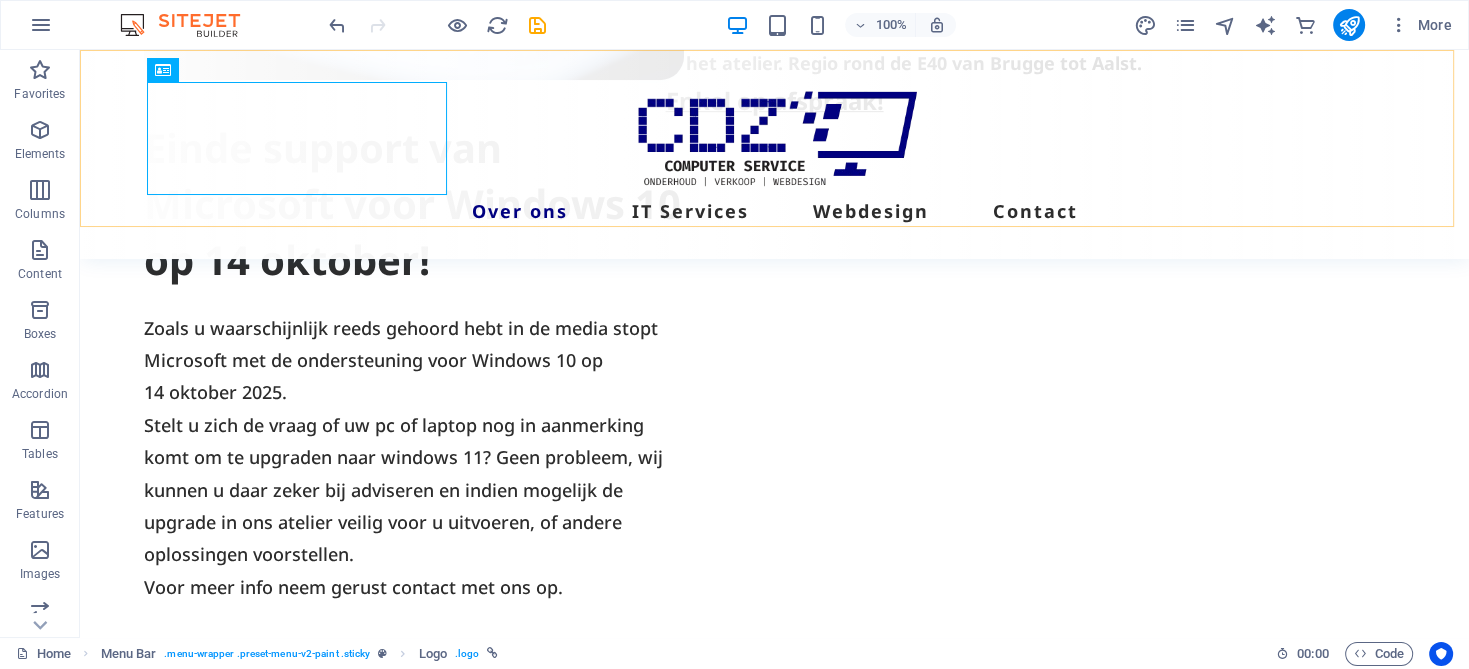 click on "Over ons IT Services Webdesign Contact" at bounding box center (774, 154) 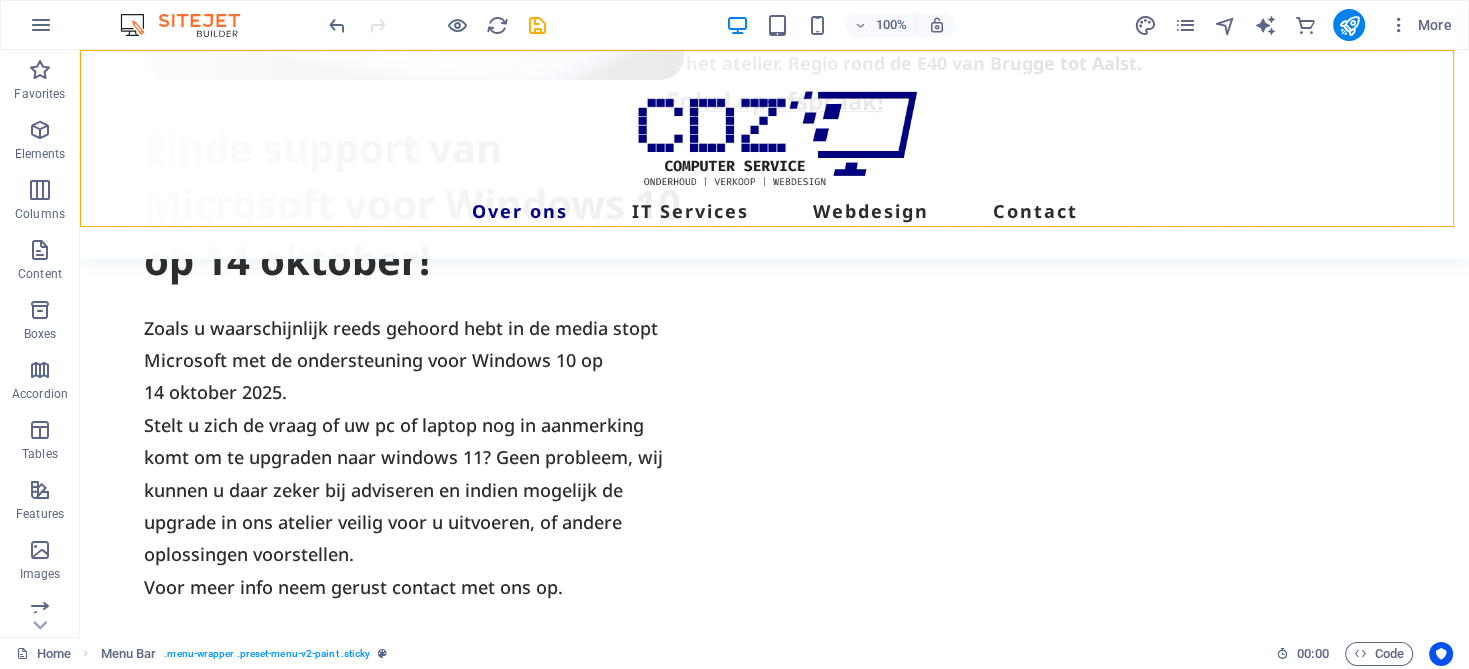 click on "Over ons IT Services Webdesign Contact" at bounding box center (774, 154) 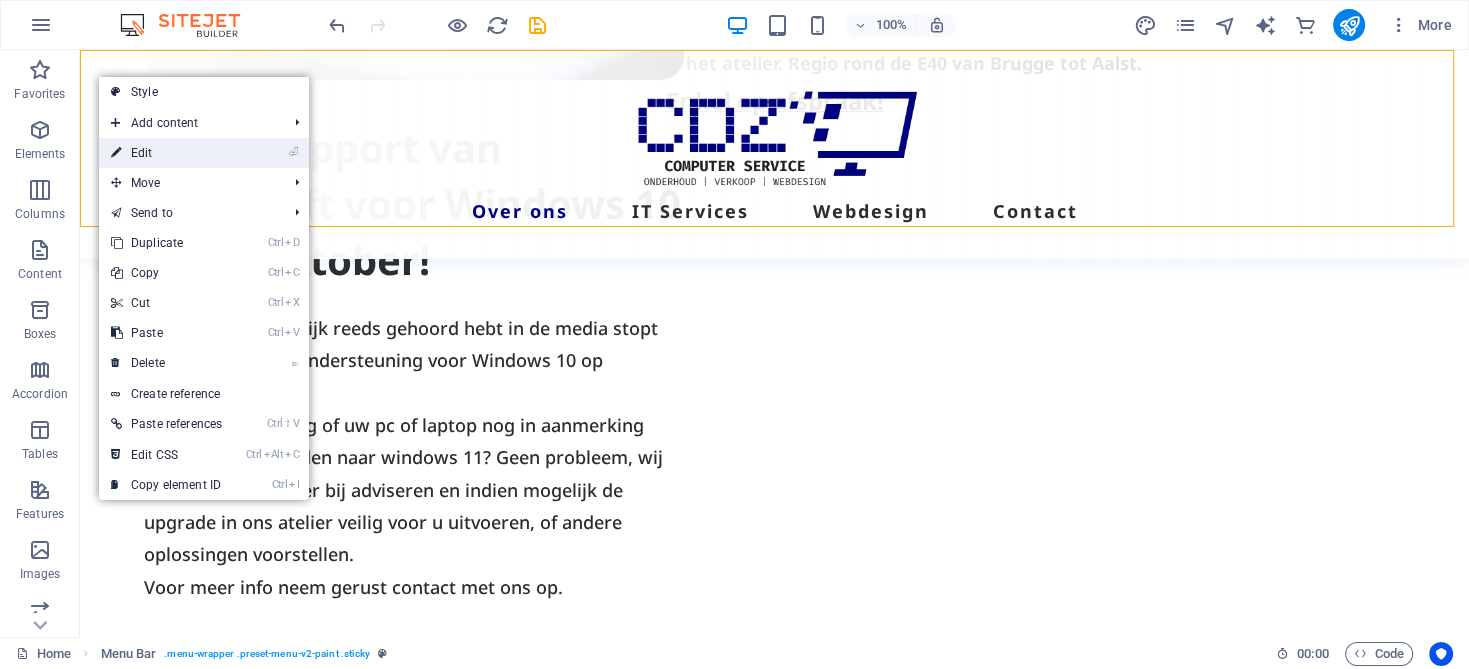 click on "⏎  Edit" at bounding box center (166, 153) 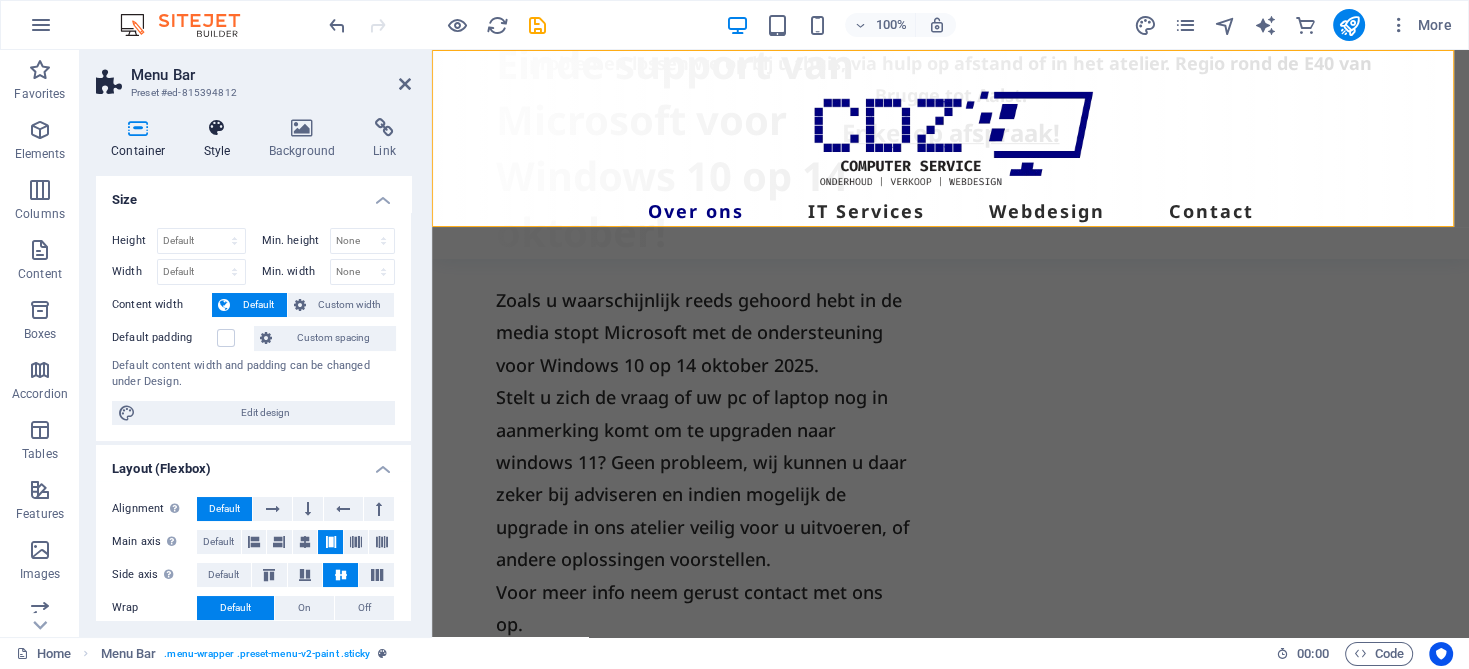 scroll, scrollTop: 1304, scrollLeft: 0, axis: vertical 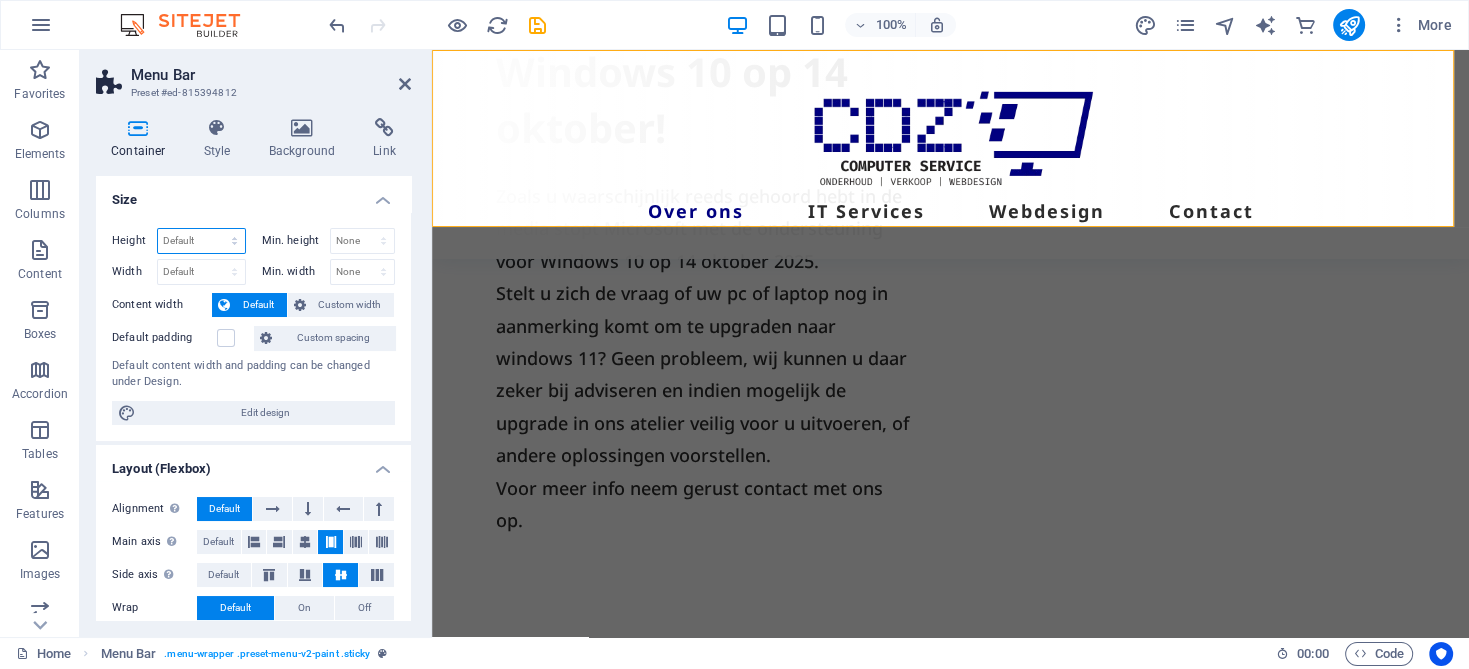 click on "Default px rem % vh vw" at bounding box center [201, 241] 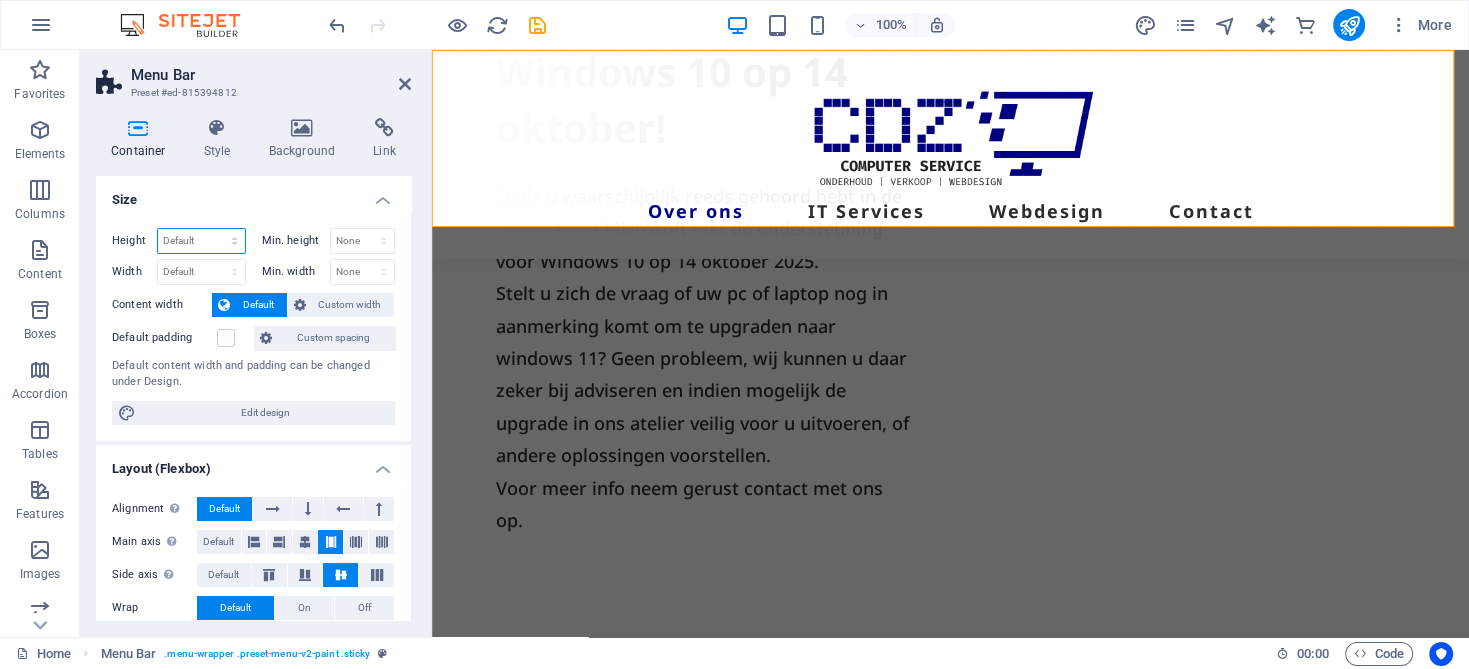 select on "px" 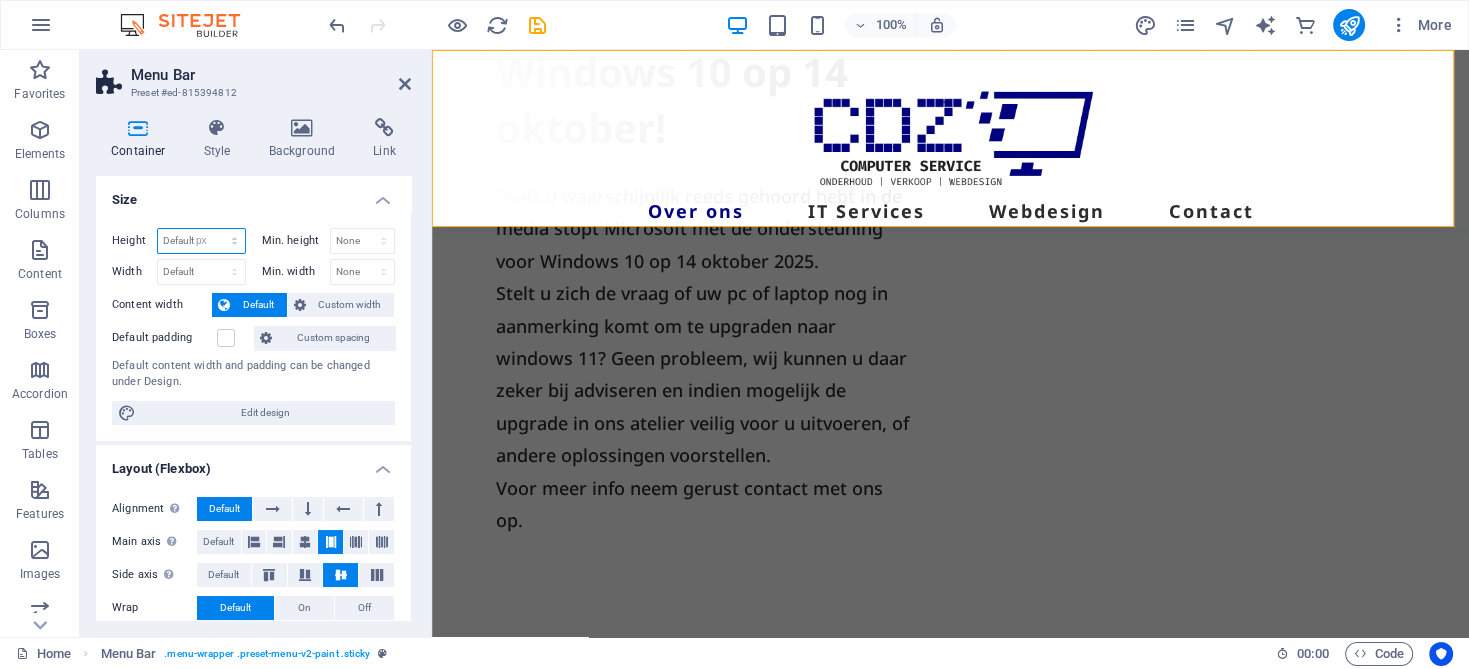 click on "Default px rem % vh vw" at bounding box center (201, 241) 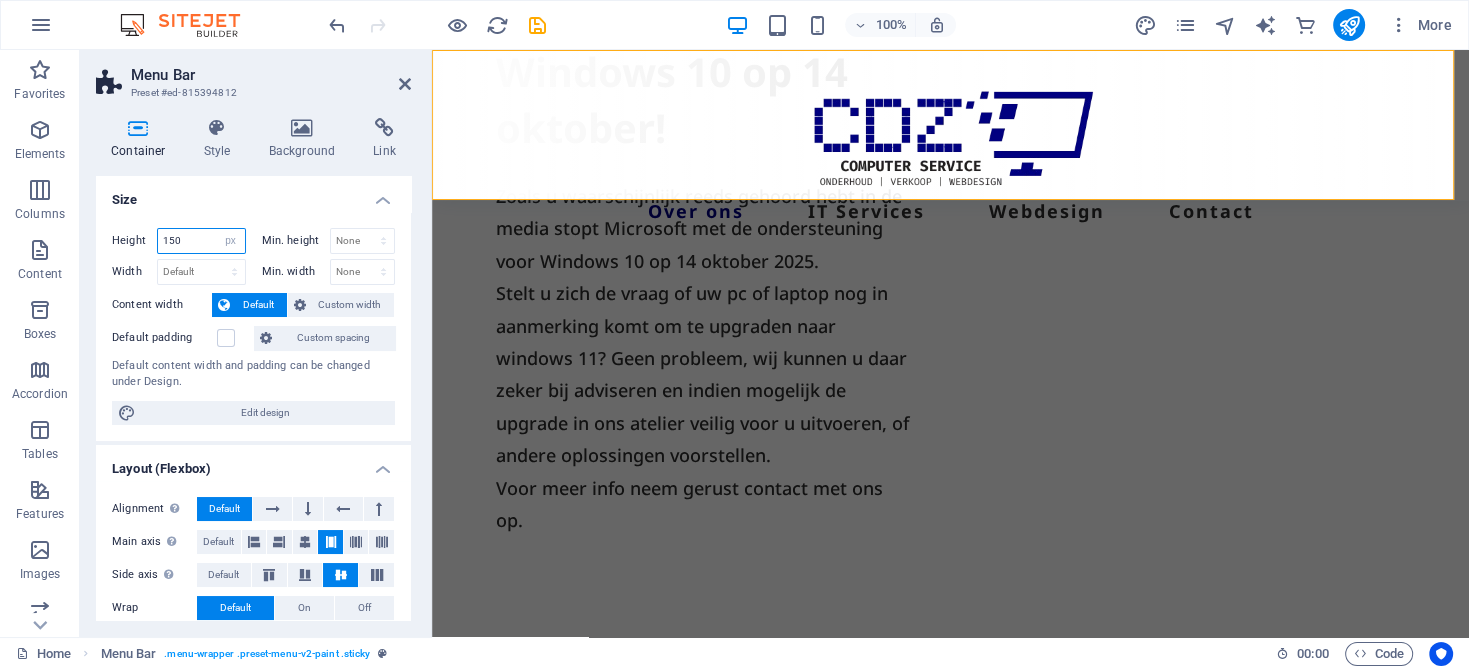 type on "150" 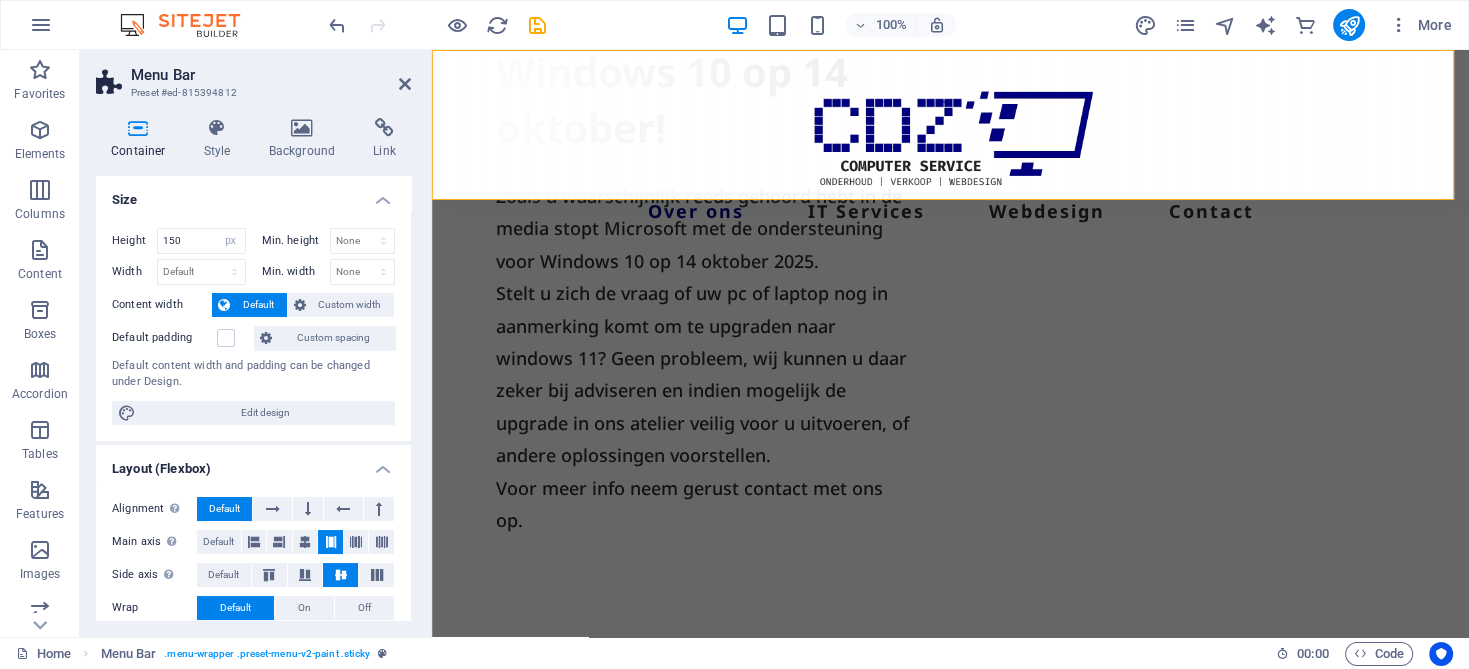 click on "Over ons IT Services Webdesign Contact" at bounding box center (950, 125) 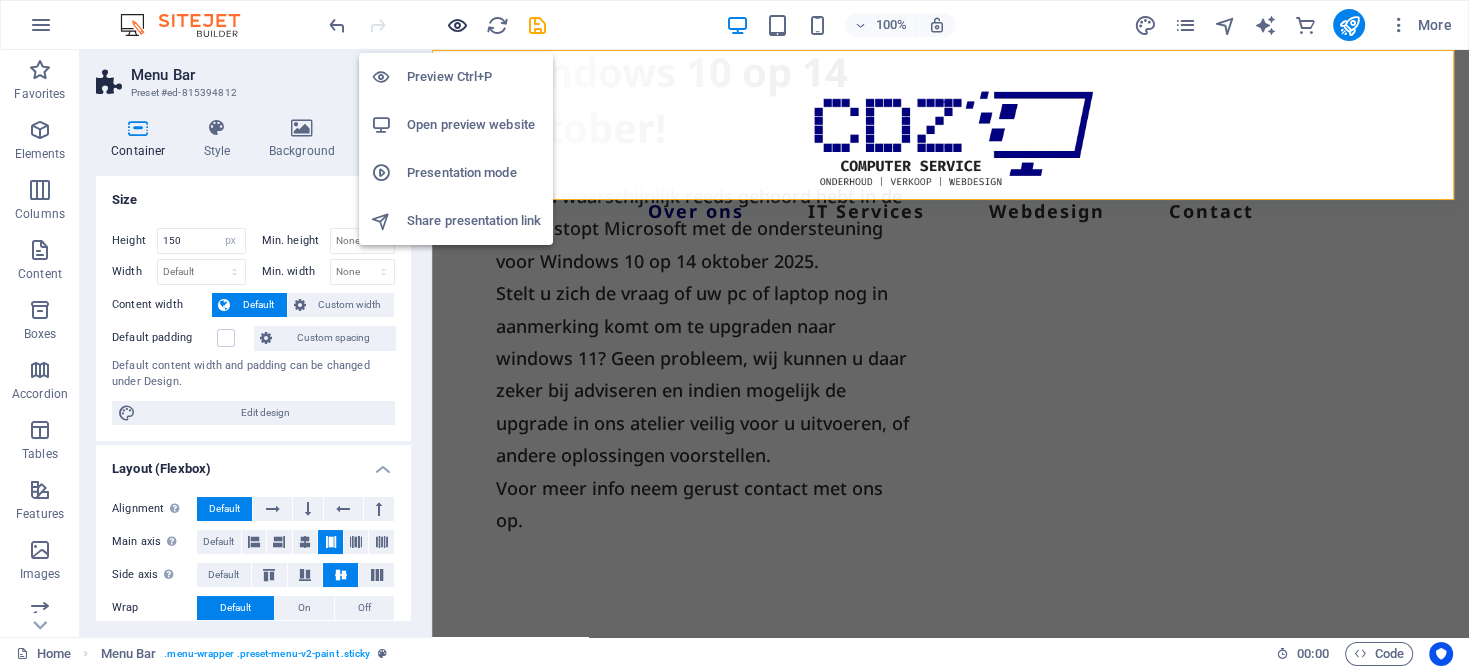 drag, startPoint x: 456, startPoint y: 25, endPoint x: 498, endPoint y: 115, distance: 99.31767 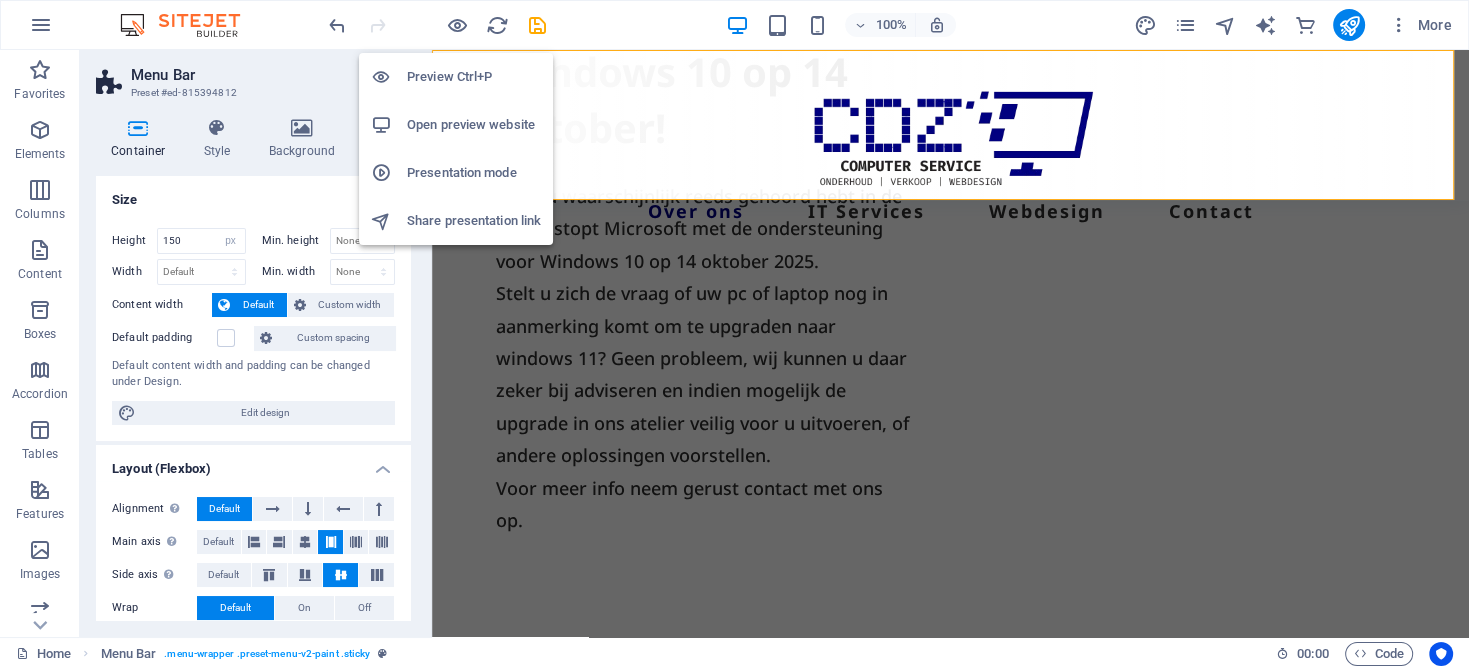 click at bounding box center (457, 25) 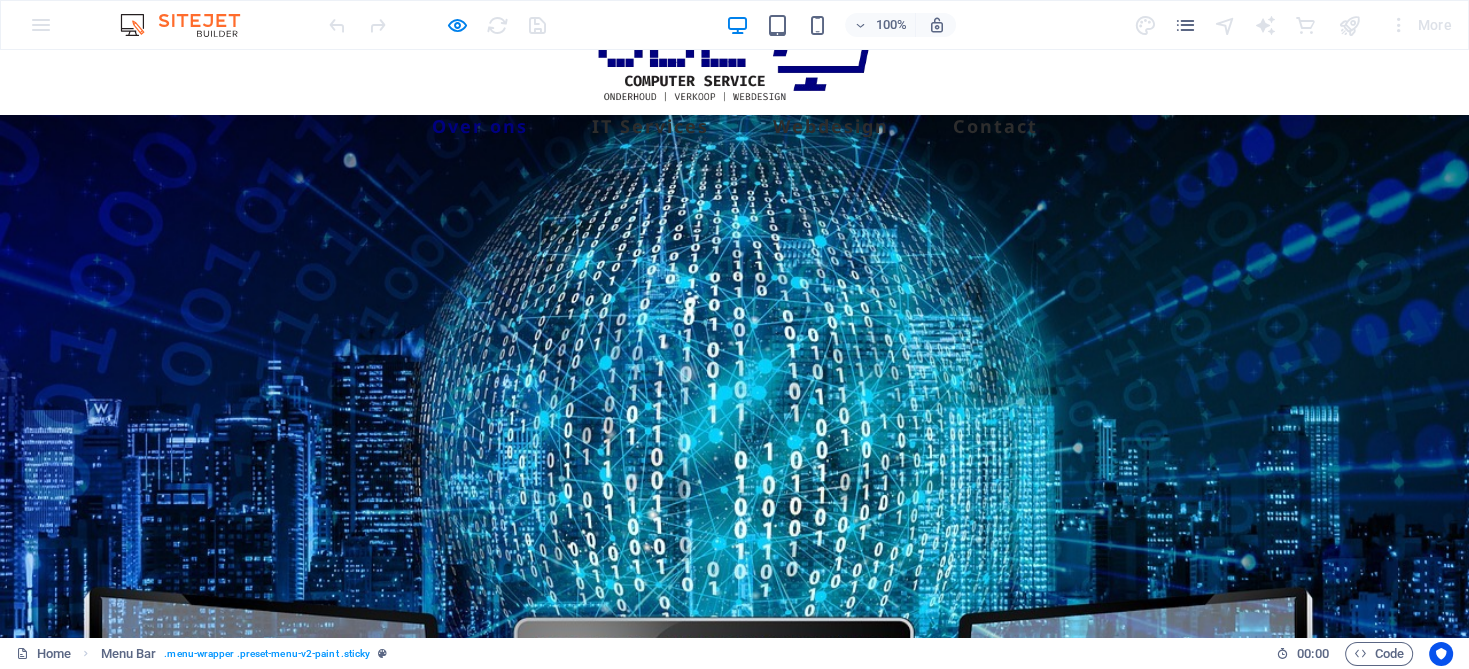 scroll, scrollTop: 0, scrollLeft: 0, axis: both 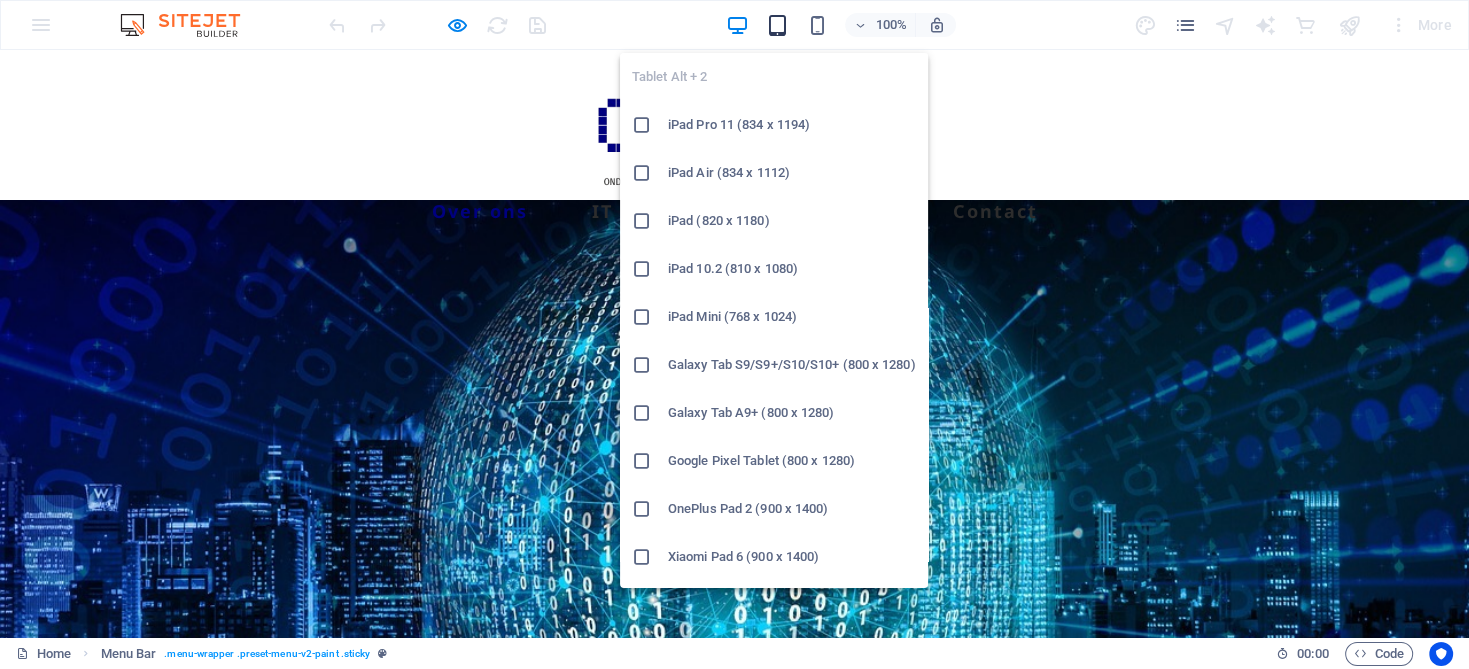 click at bounding box center (777, 25) 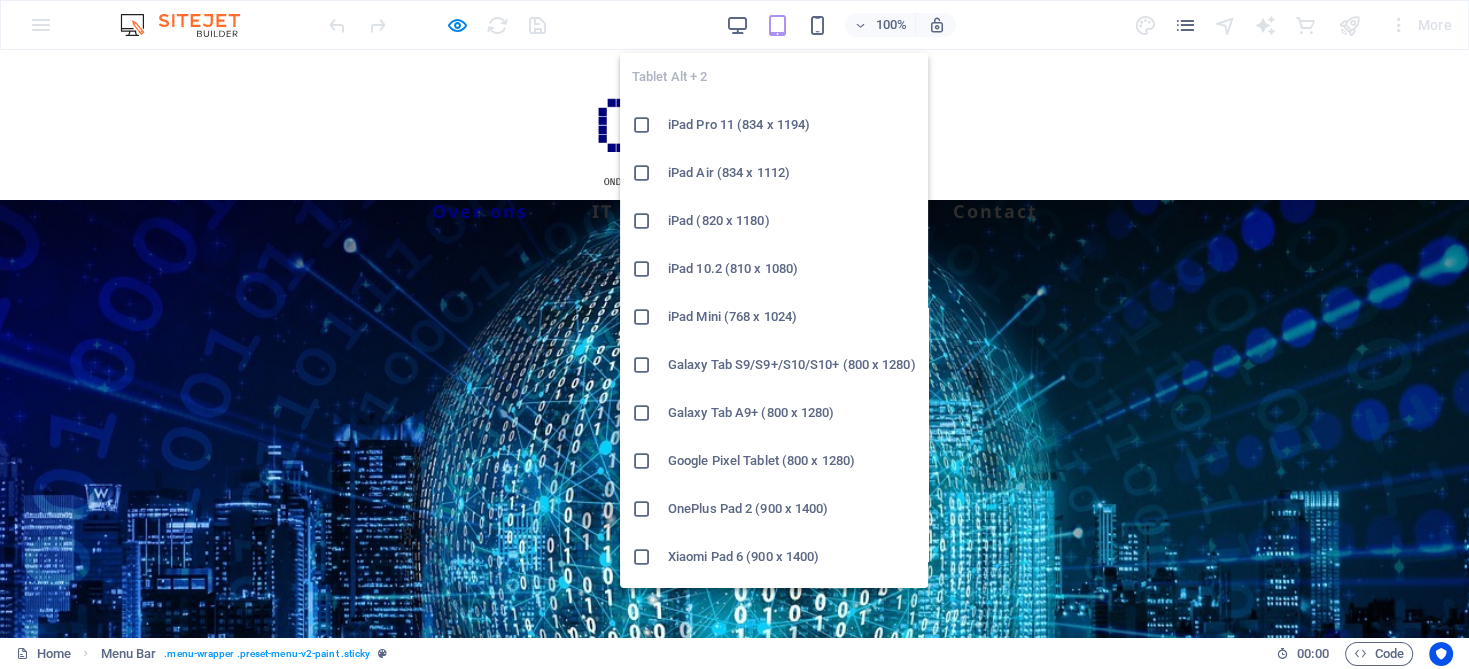 click on "iPad Pro 11 (834 x 1194)" at bounding box center [792, 125] 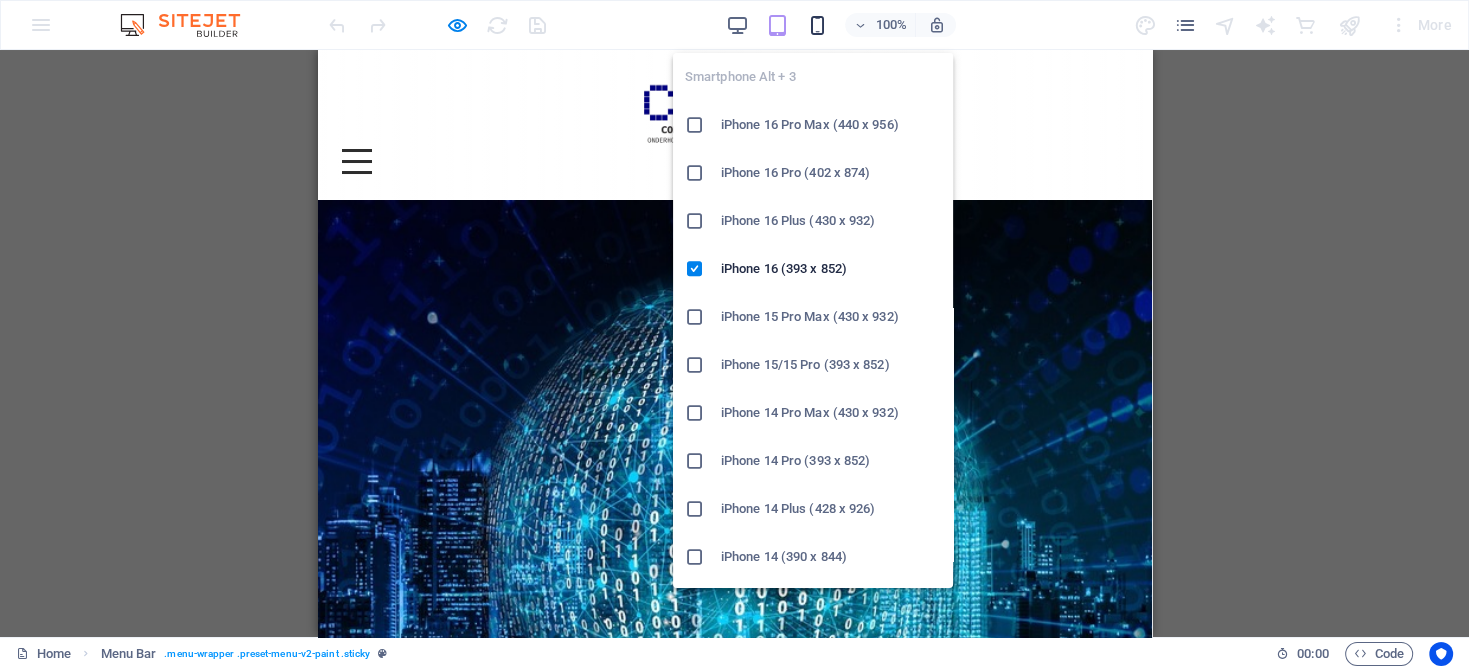 click at bounding box center (817, 25) 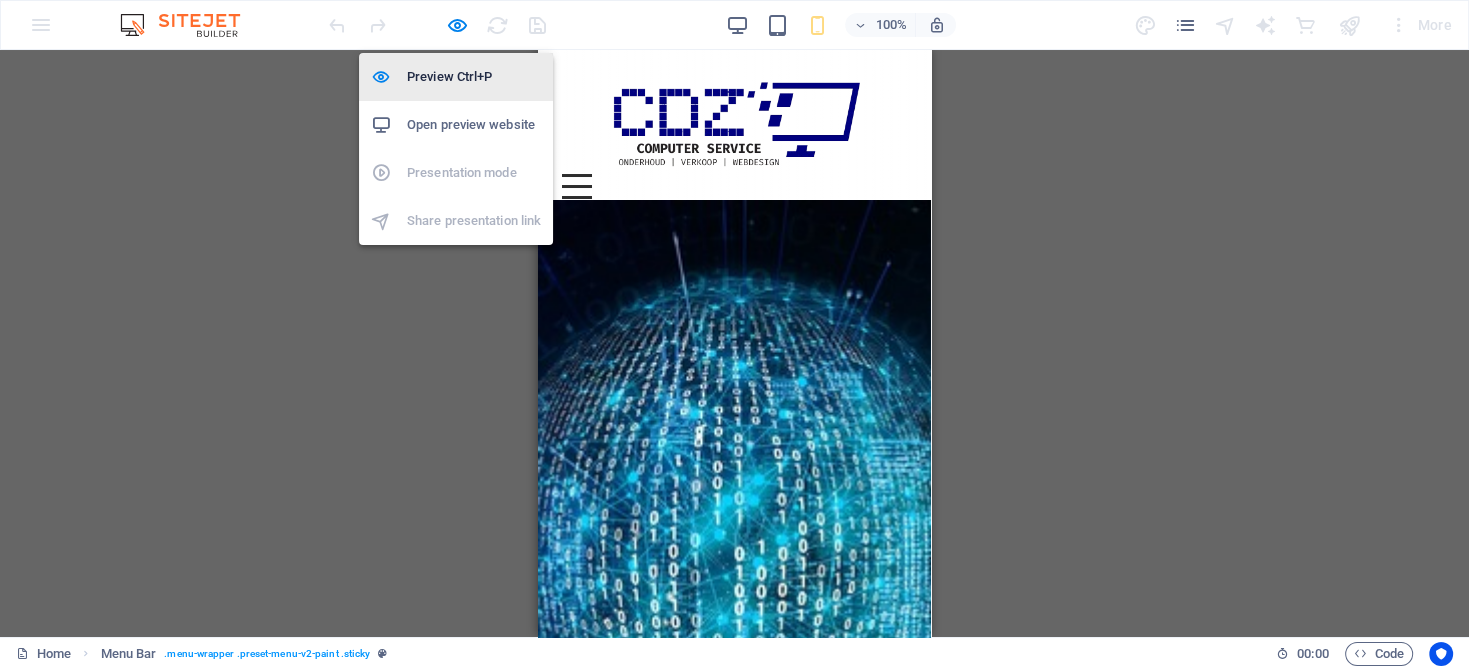 drag, startPoint x: 453, startPoint y: 19, endPoint x: 471, endPoint y: 75, distance: 58.821766 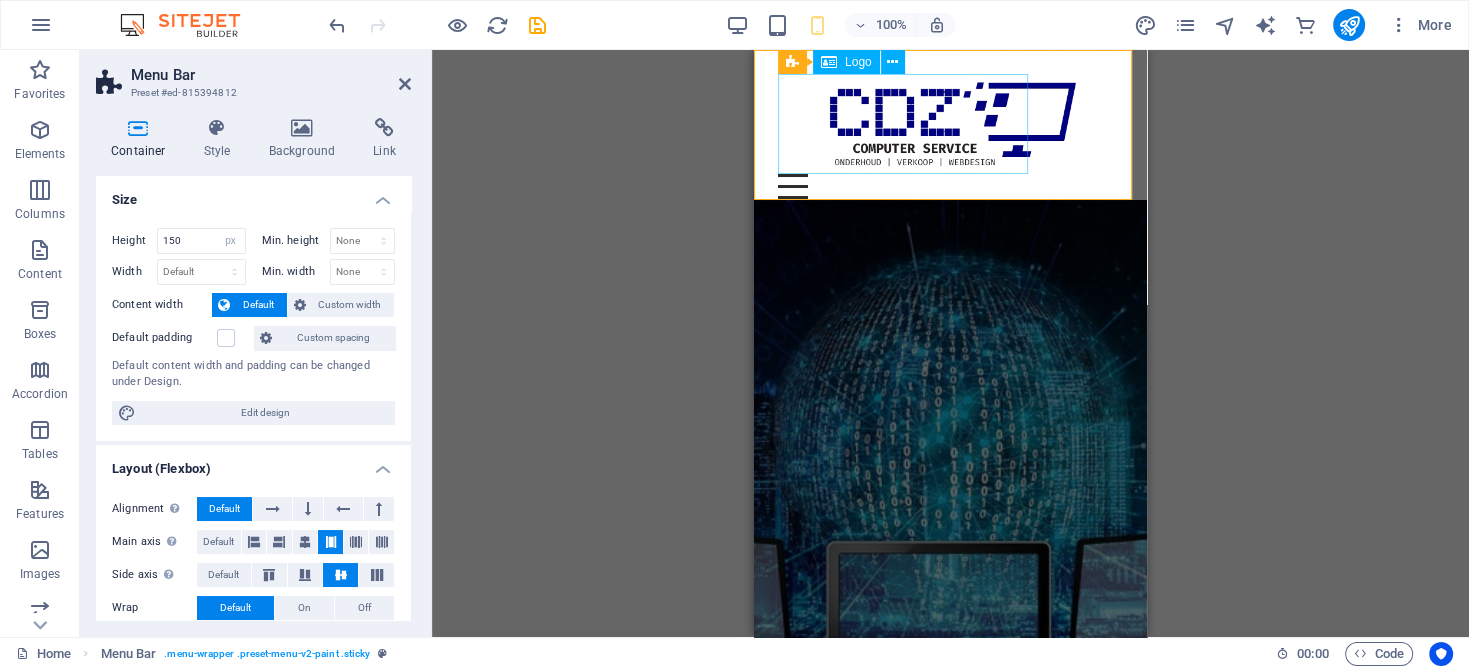 click at bounding box center [950, 124] 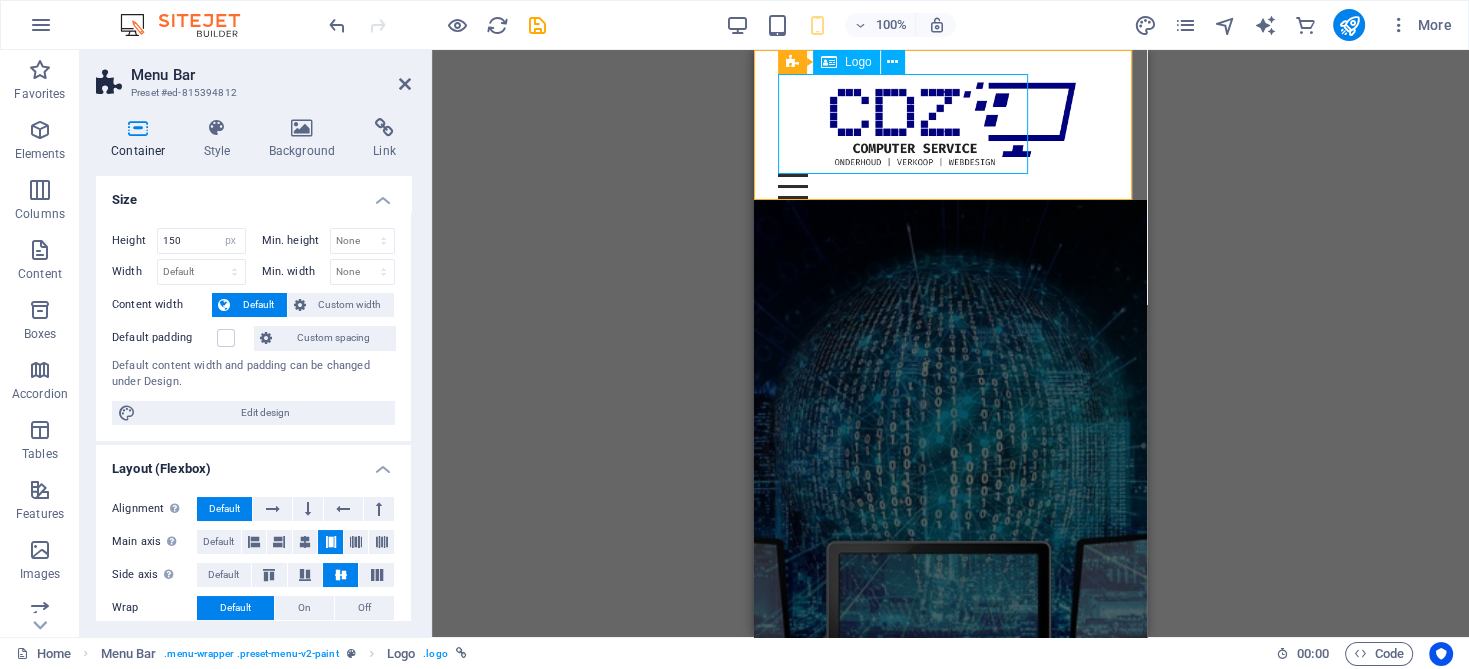 click at bounding box center [950, 124] 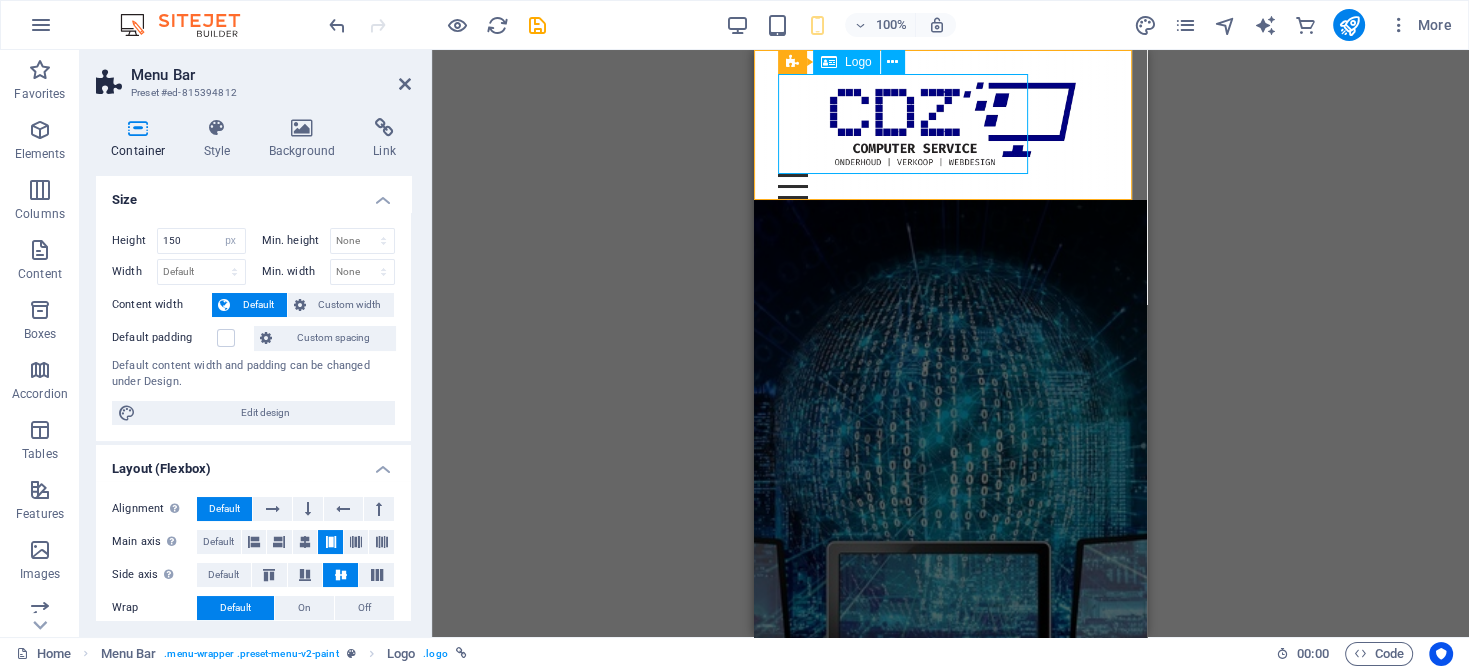 select on "px" 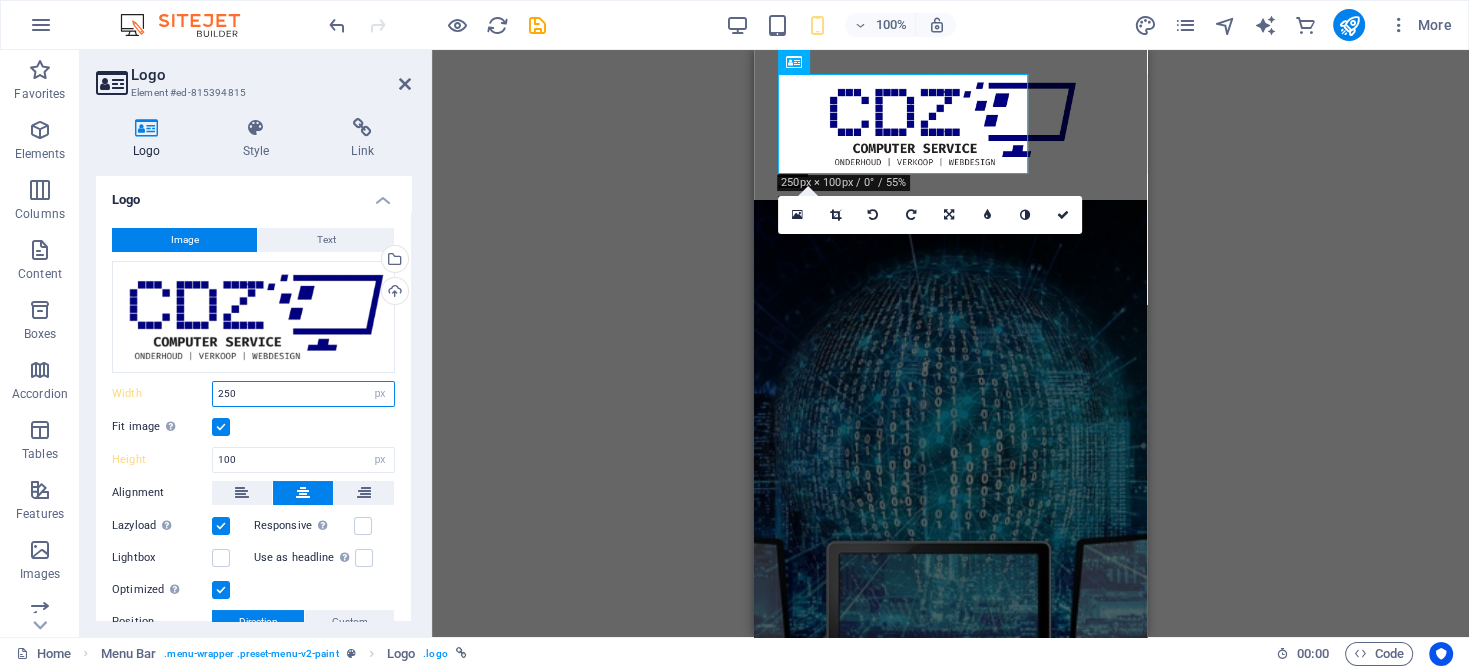 drag, startPoint x: 270, startPoint y: 390, endPoint x: 222, endPoint y: 393, distance: 48.09366 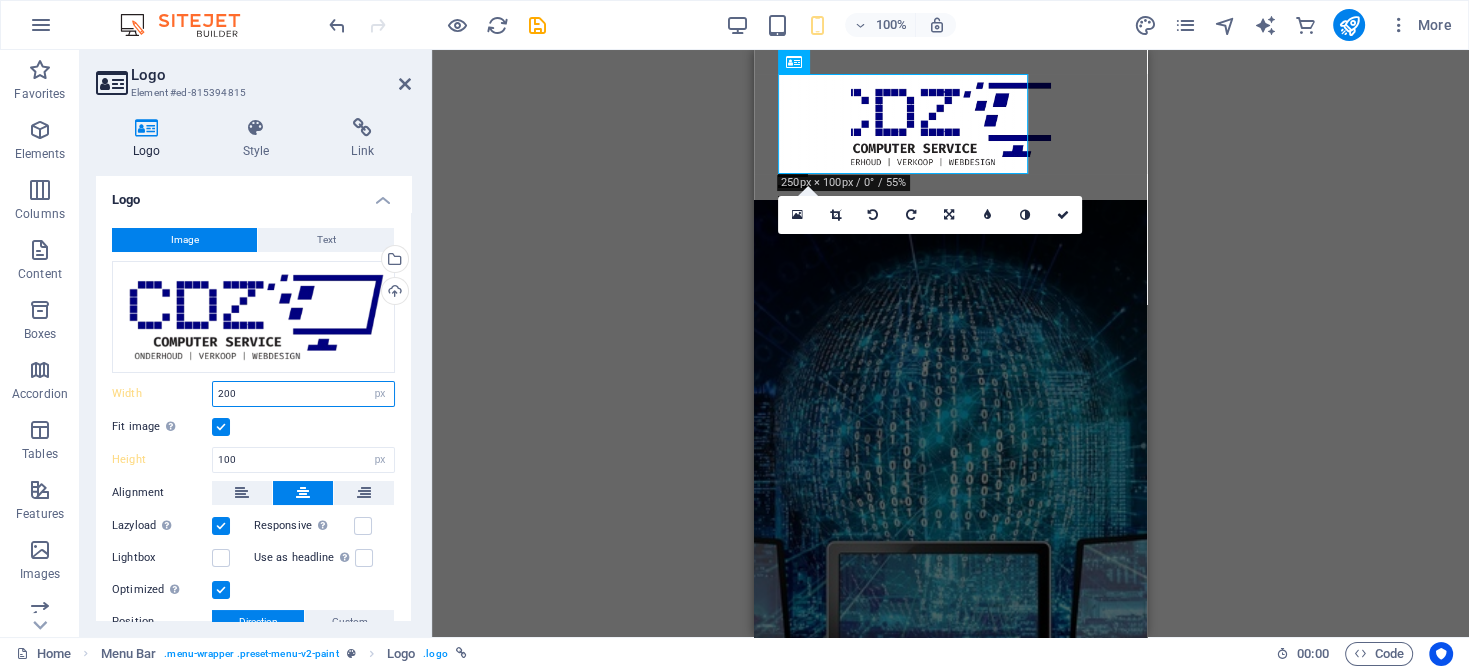 type on "200" 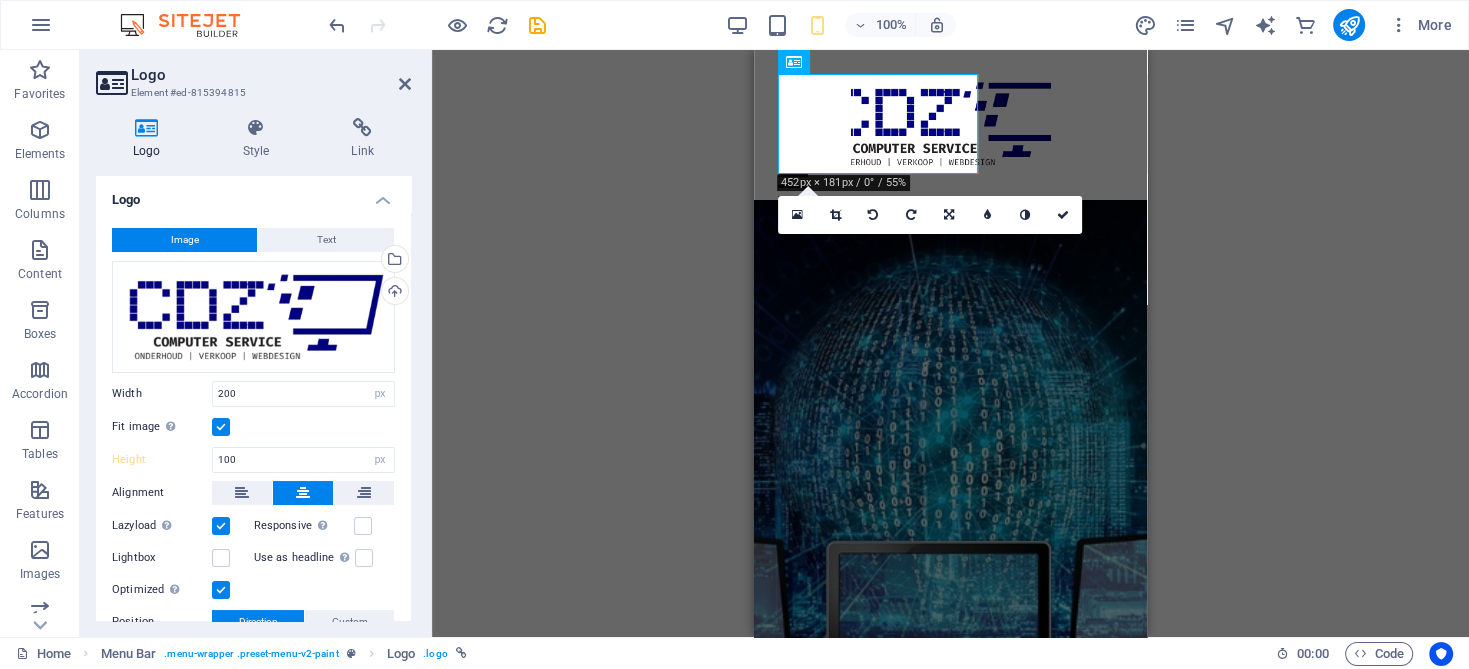 click on "Container   H1   Container   Container   Container   Container   Container   Text   Spacer   Image   Logo   Menu Bar   Menu   Spacer   2 columns 180 170 160 150 140 130 120 110 100 90 80 70 60 50 40 30 20 10 0 -10 -20 -30 -40 -50 -60 -70 -80 -90 -100 -110 -120 -130 -140 -150 -160 -170 452px × 181px / 0° / 55% 16:10 16:9 4:3 1:1 1:2 0   Container" at bounding box center [950, 343] 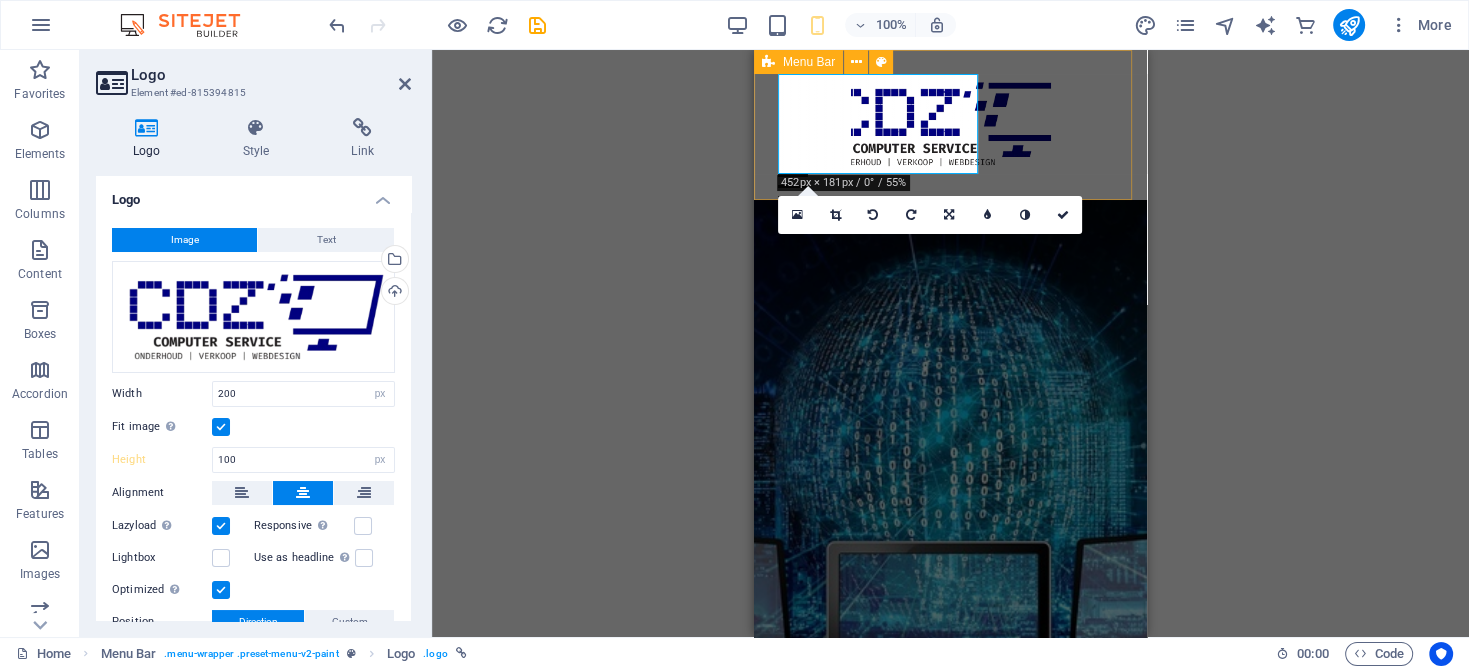 click on "Over ons IT Services Webdesign Contact" at bounding box center (950, 125) 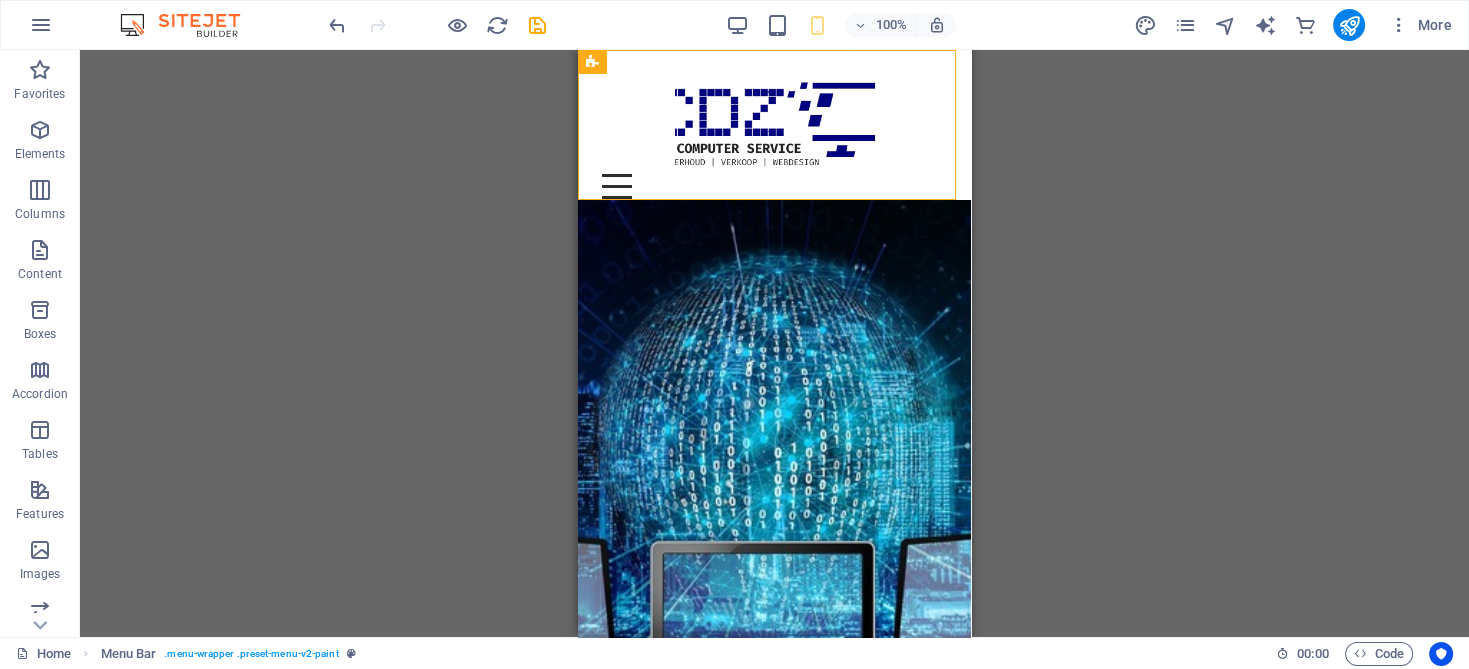 click on "Container   H1   Container   Container   Container   Container   Container   Text   Spacer   Image   Logo   Menu Bar   Menu   Spacer   2 columns   Container" at bounding box center [774, 343] 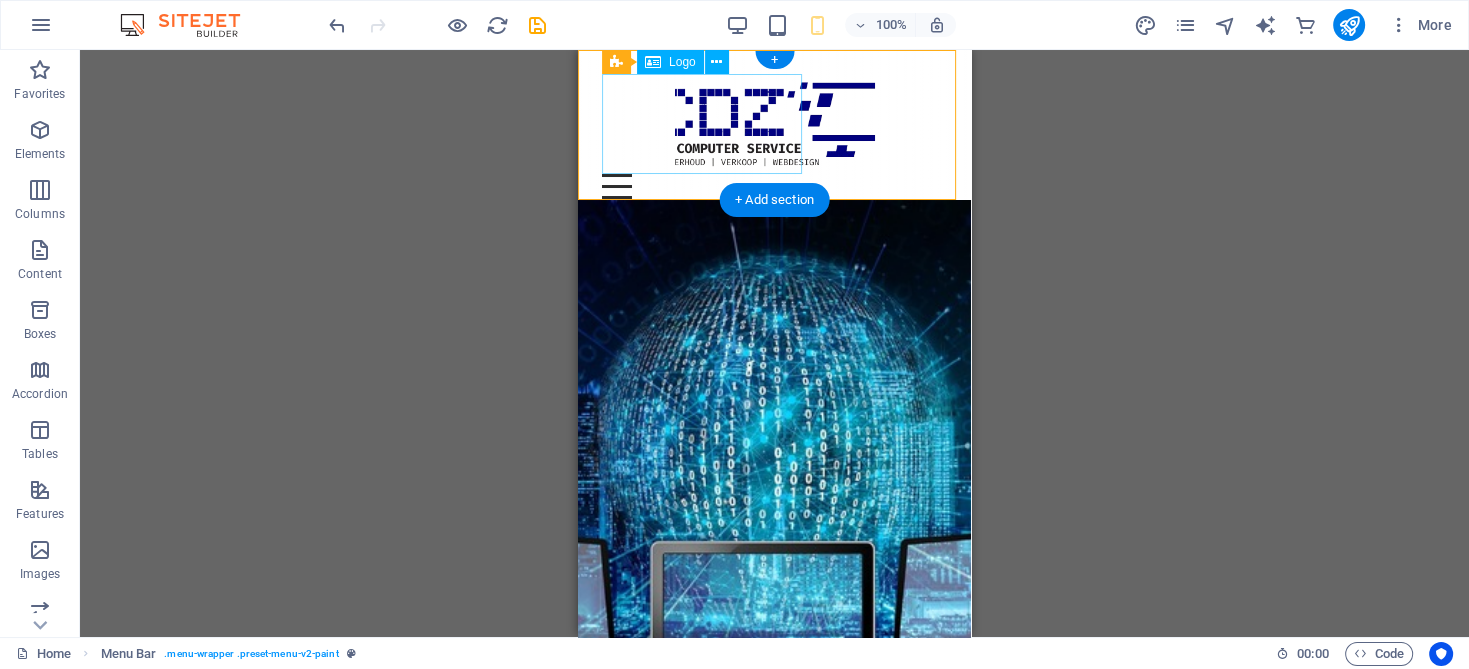 click at bounding box center [774, 124] 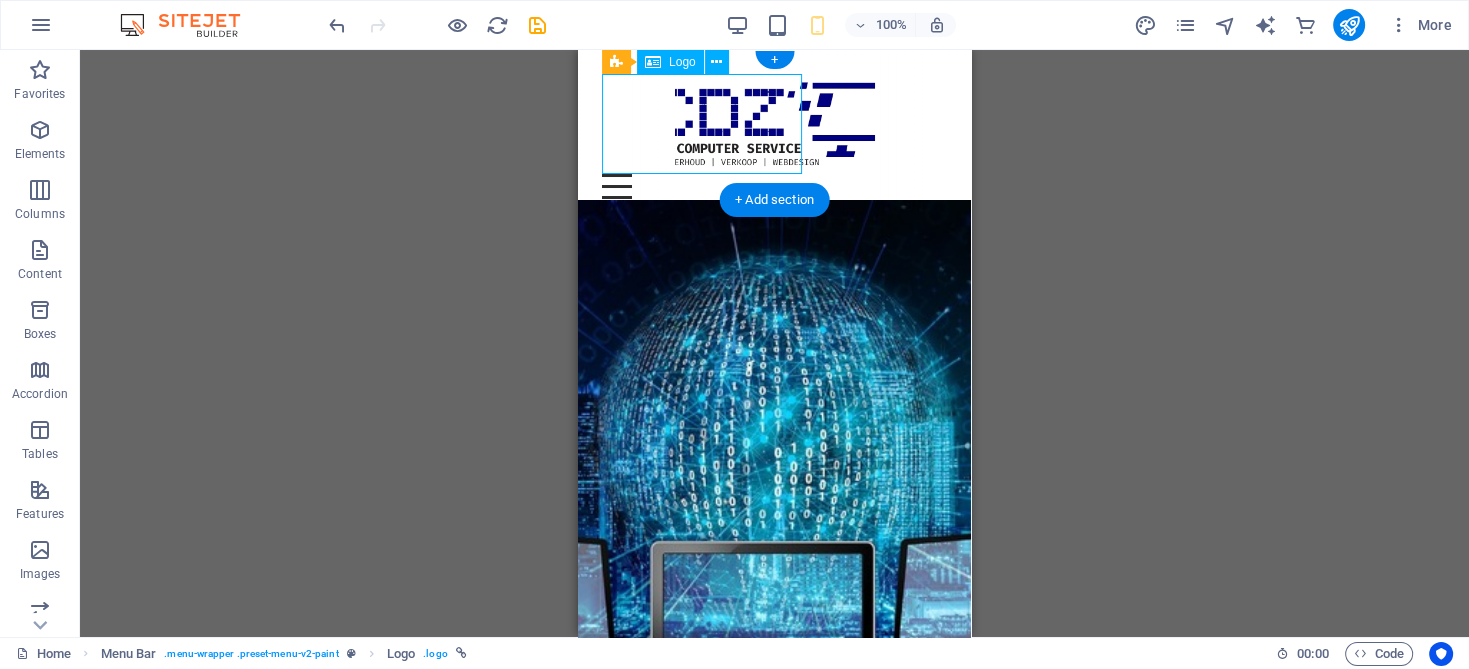 click at bounding box center [774, 124] 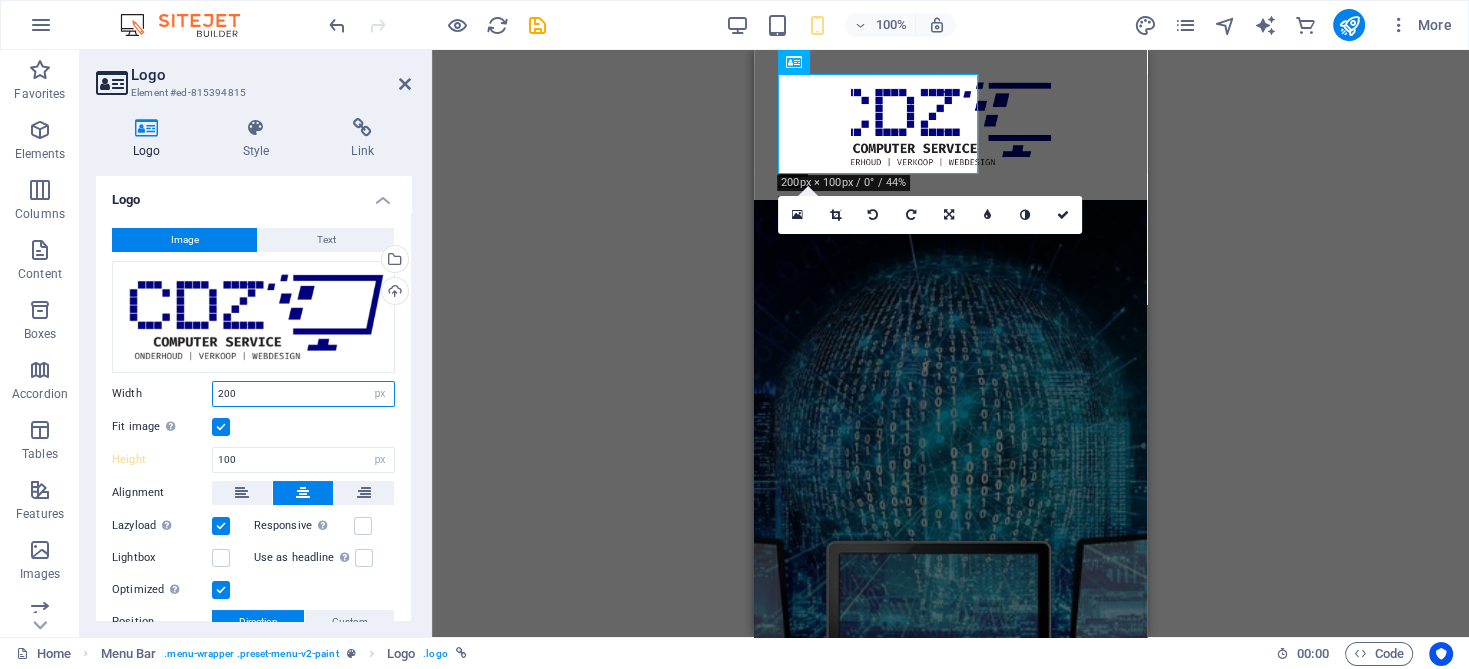 drag, startPoint x: 255, startPoint y: 393, endPoint x: 219, endPoint y: 393, distance: 36 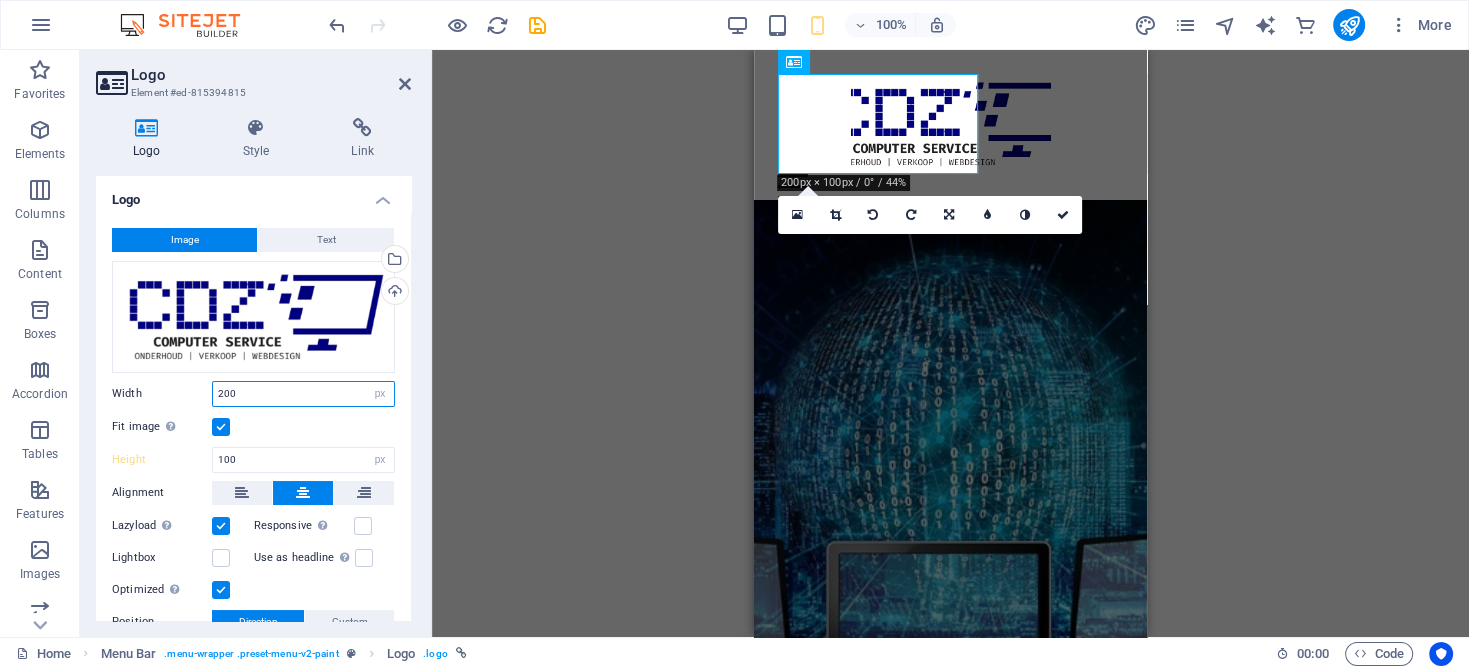 click on "200" at bounding box center (303, 394) 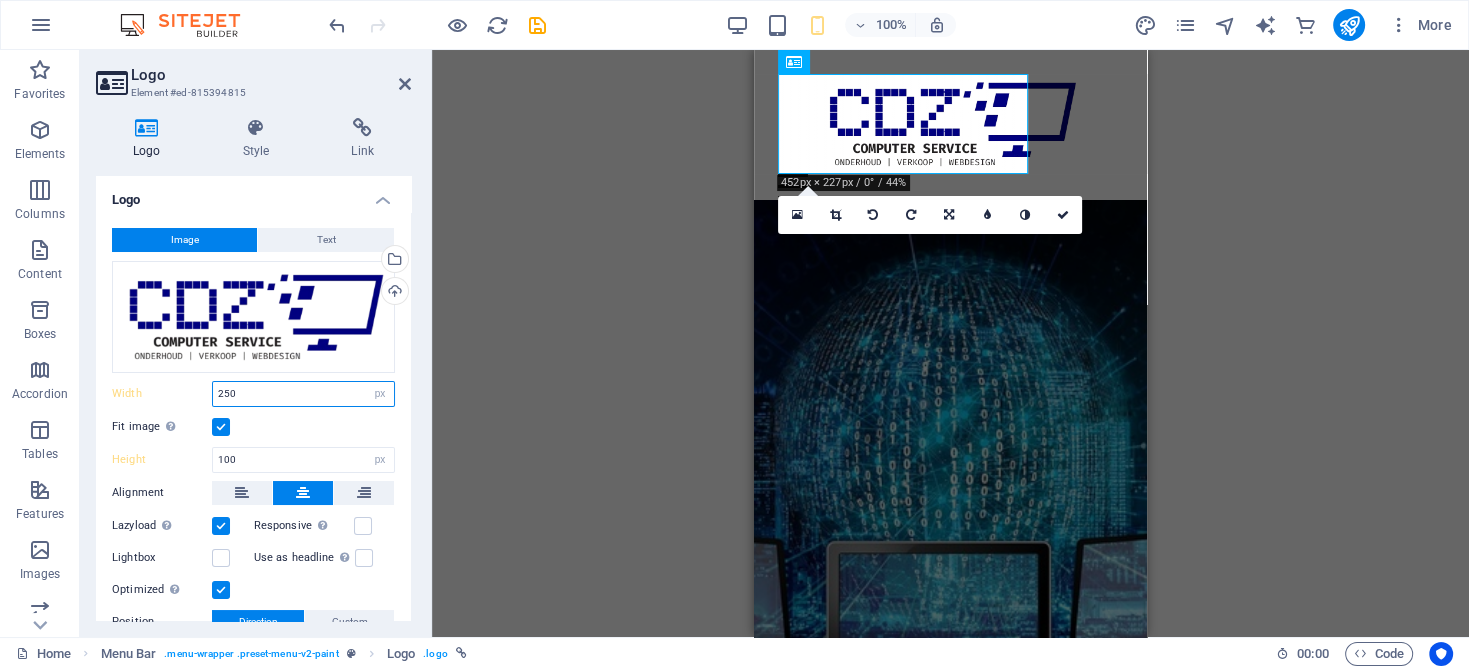 type on "250" 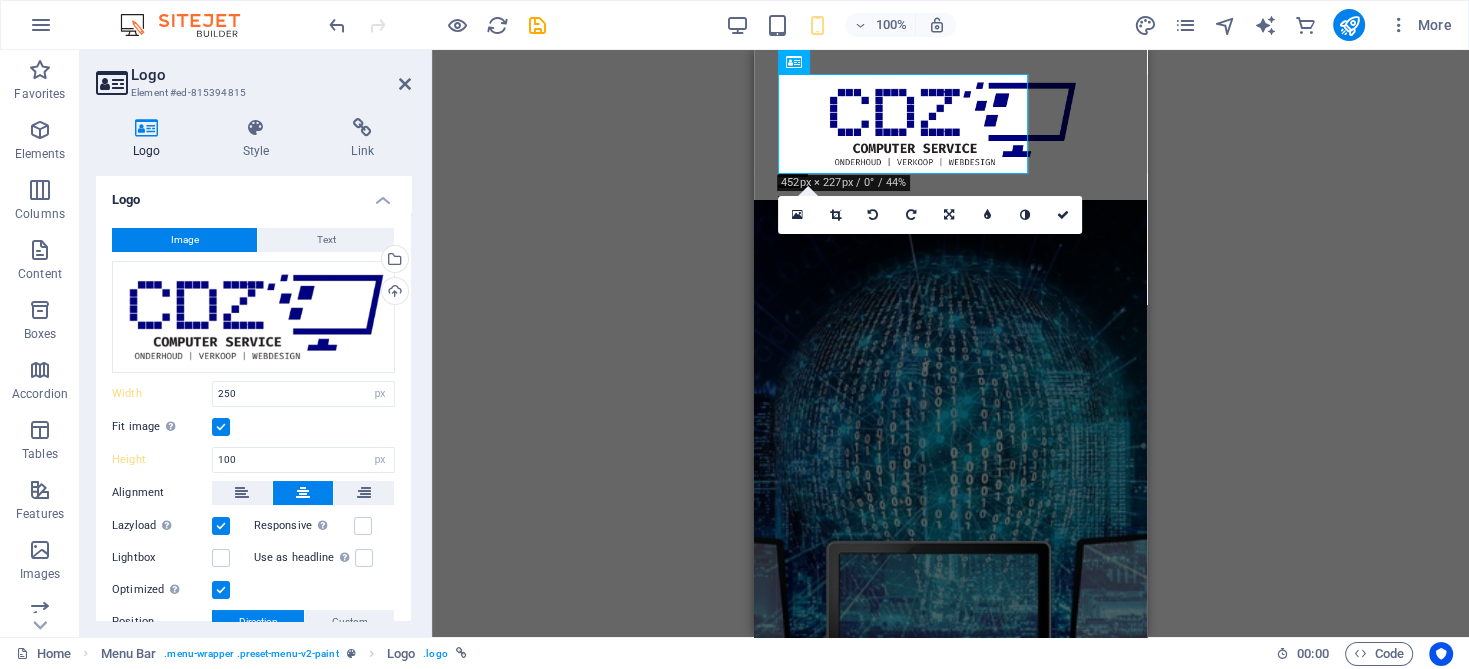 click on "Container   H1   Container   Container   Container   Container   Container   Text   Spacer   Image   Menu Bar   Logo   Menu Bar   Menu   Spacer   2 columns   Container 180 170 160 150 140 130 120 110 100 90 80 70 60 50 40 30 20 10 0 -10 -20 -30 -40 -50 -60 -70 -80 -90 -100 -110 -120 -130 -140 -150 -160 -170 452px × 227px / 0° / 44% 16:10 16:9 4:3 1:1 1:2 0" at bounding box center [950, 343] 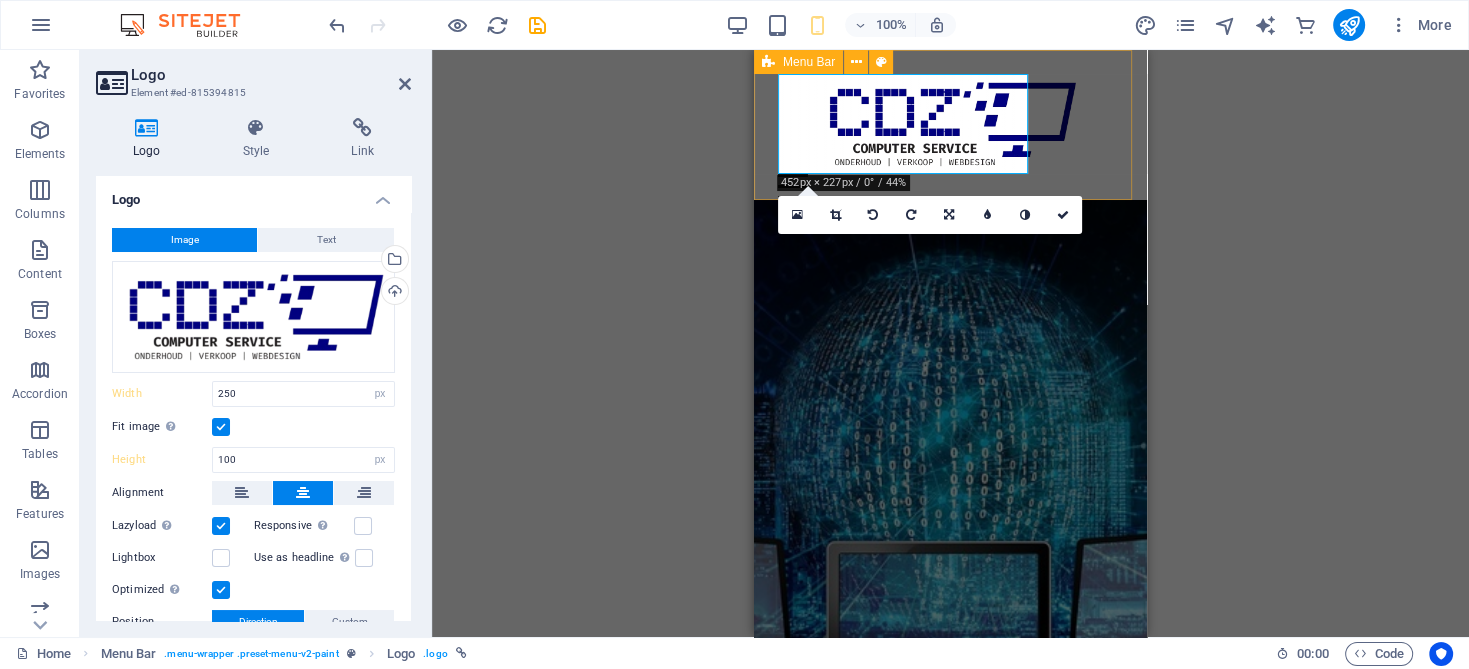 click on "Over ons IT Services Webdesign Contact" at bounding box center [950, 125] 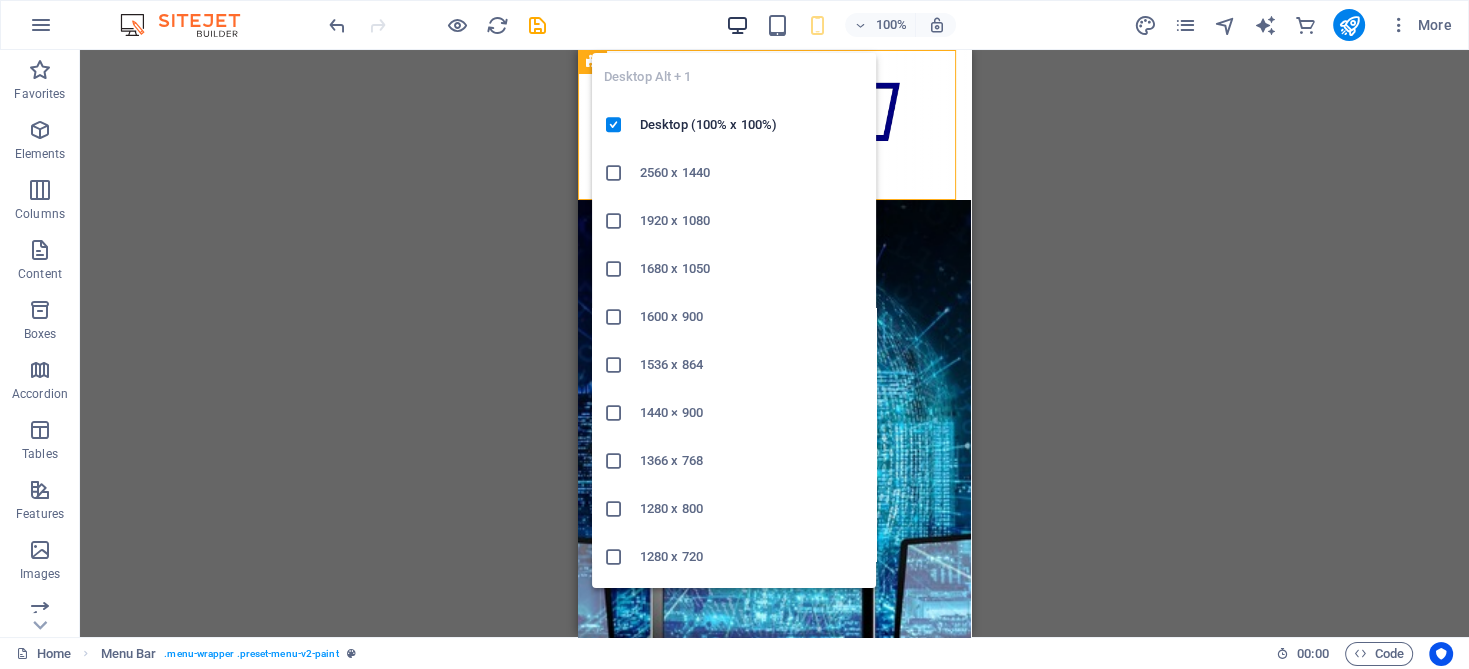 drag, startPoint x: 734, startPoint y: 24, endPoint x: 575, endPoint y: 31, distance: 159.154 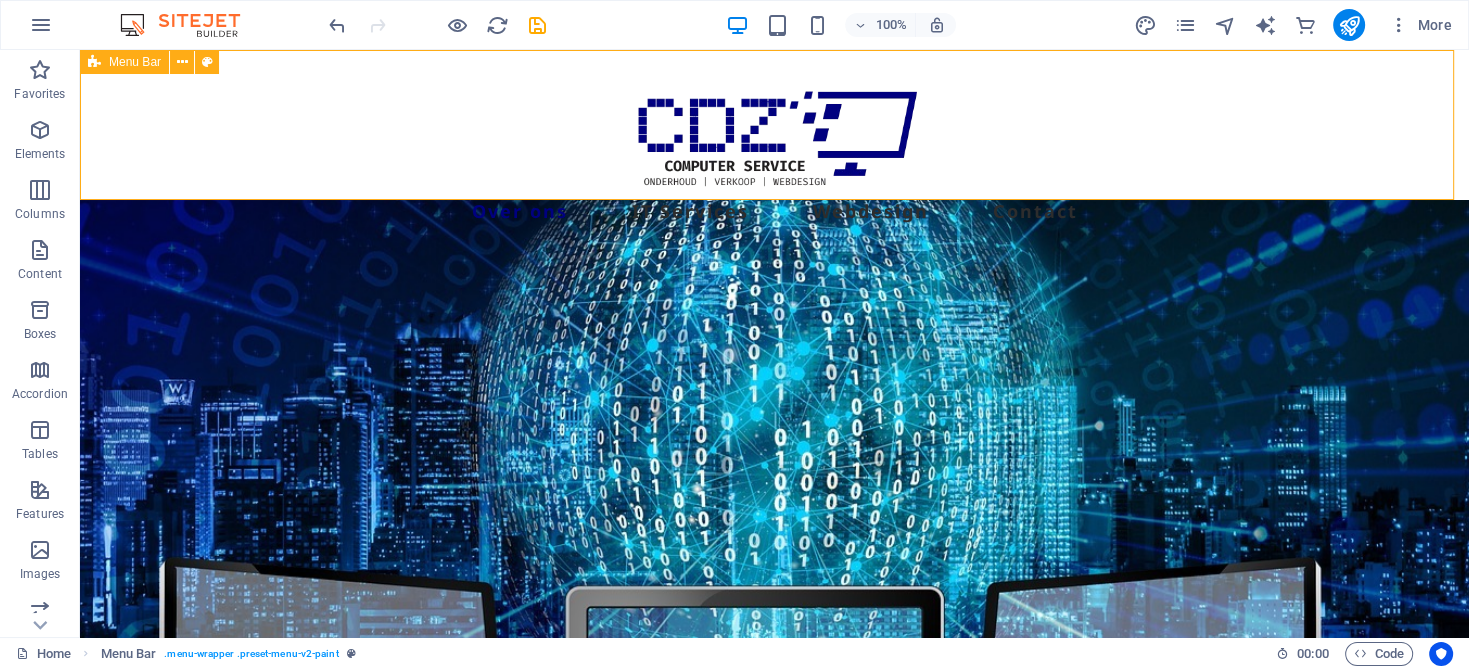 click on "Menu Bar" at bounding box center [135, 62] 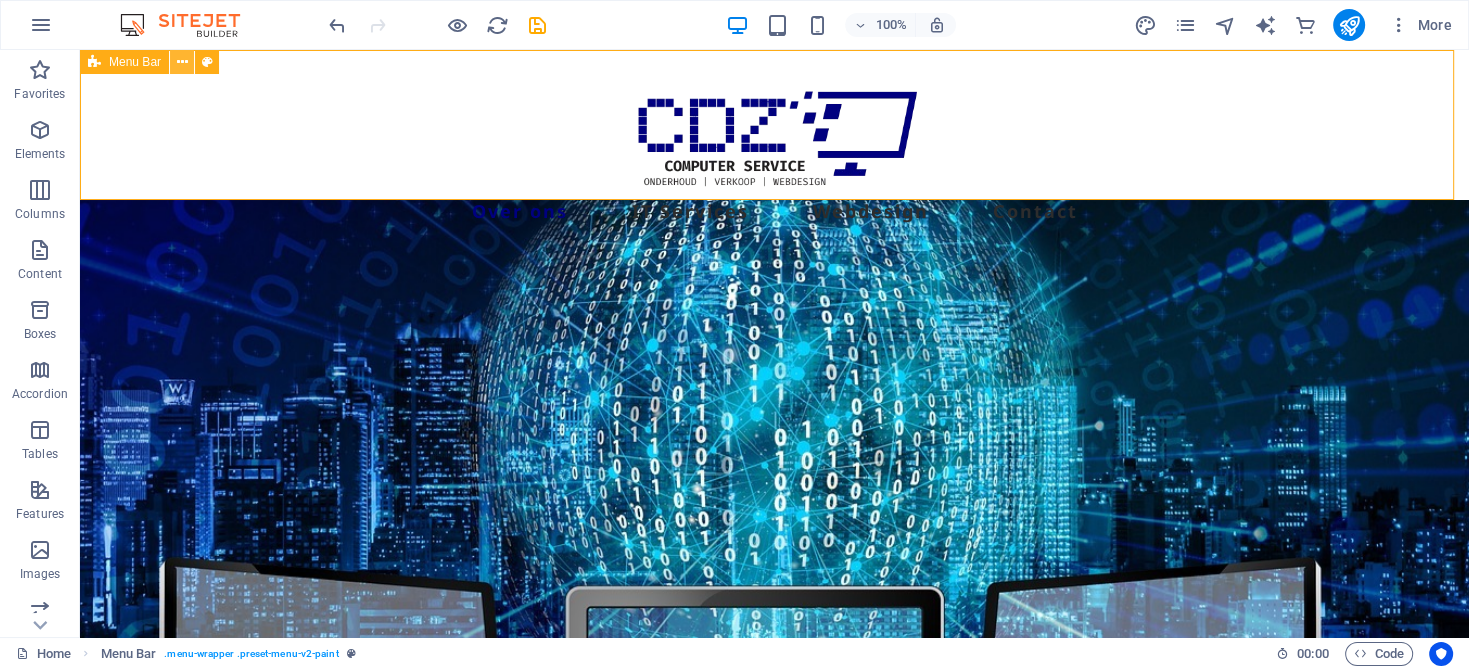 click at bounding box center [182, 62] 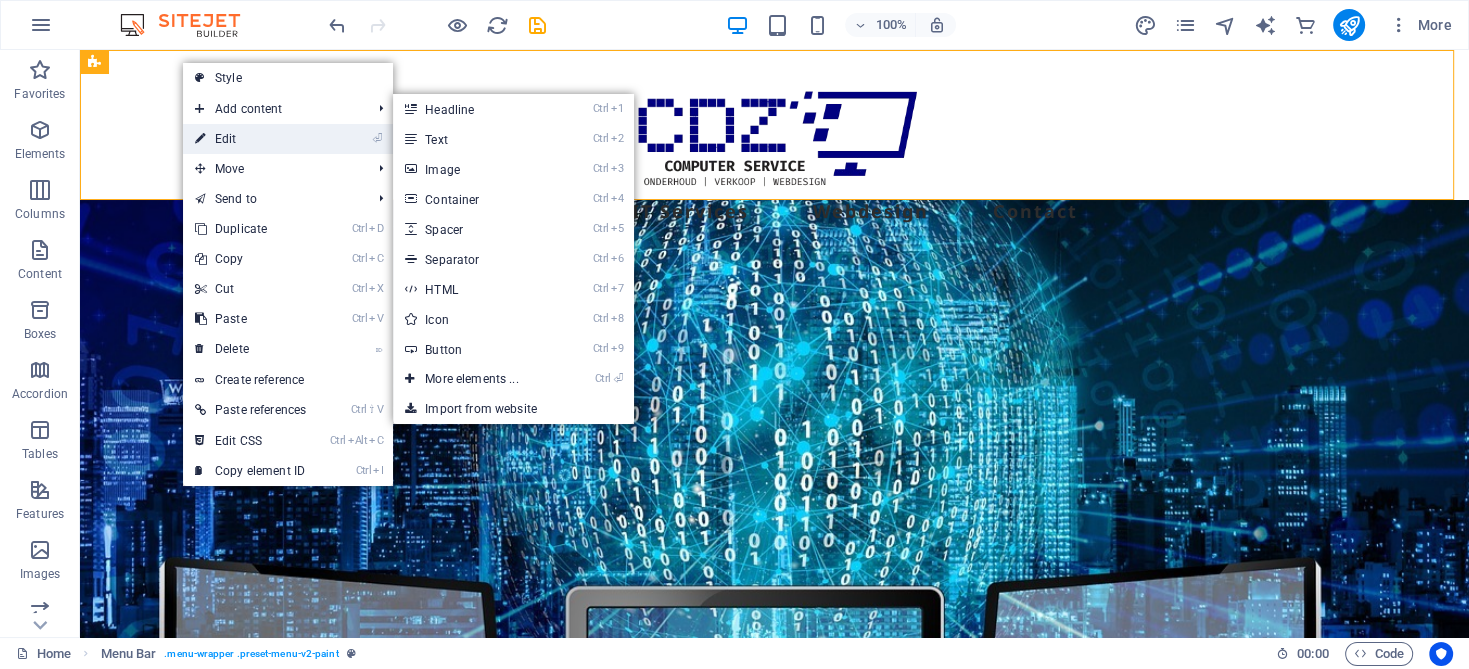click on "⏎  Edit" at bounding box center (250, 139) 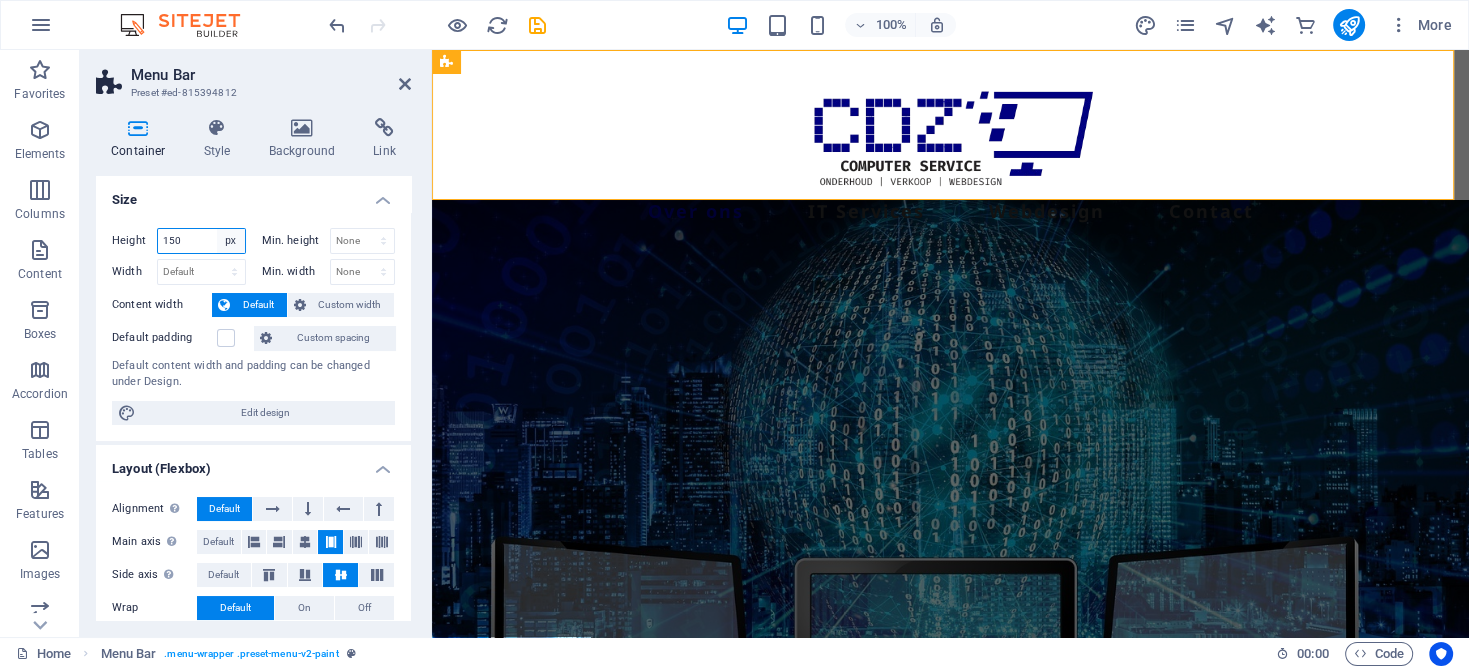click on "Default px rem % vh vw" at bounding box center (231, 241) 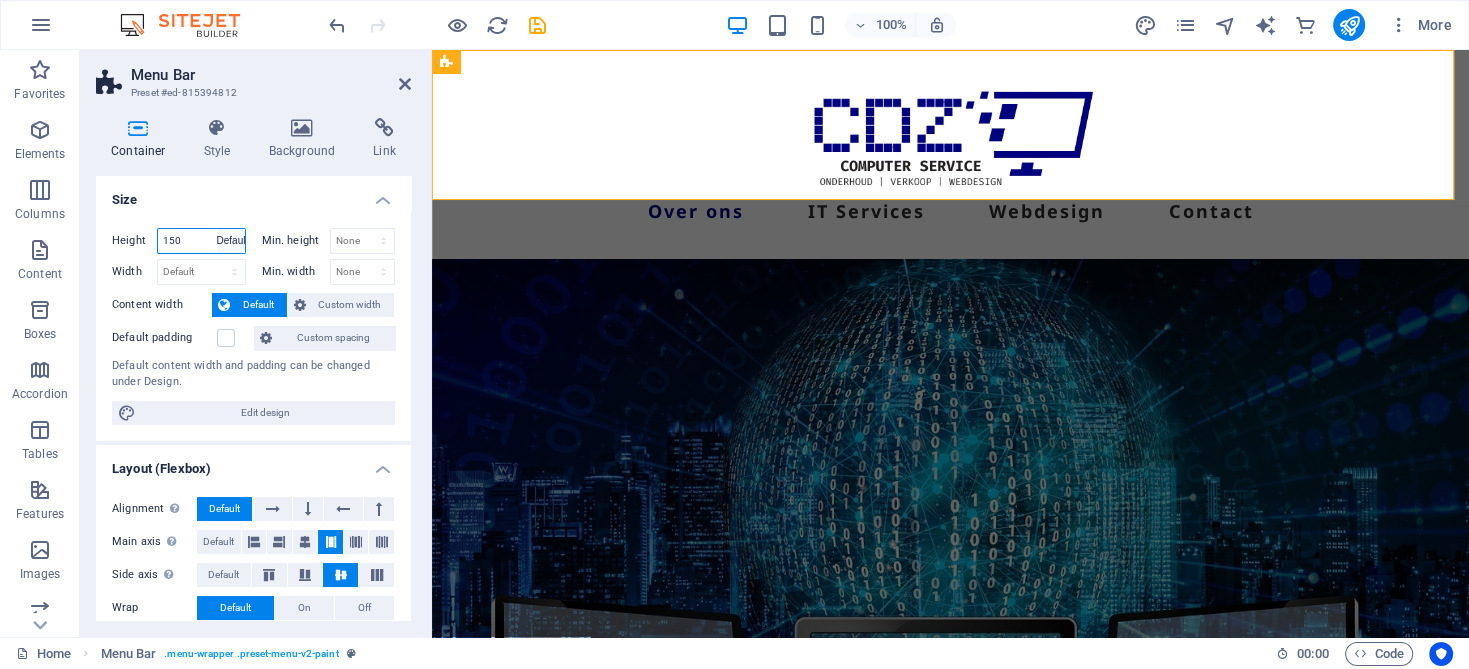 click on "Default px rem % vh vw" at bounding box center (231, 241) 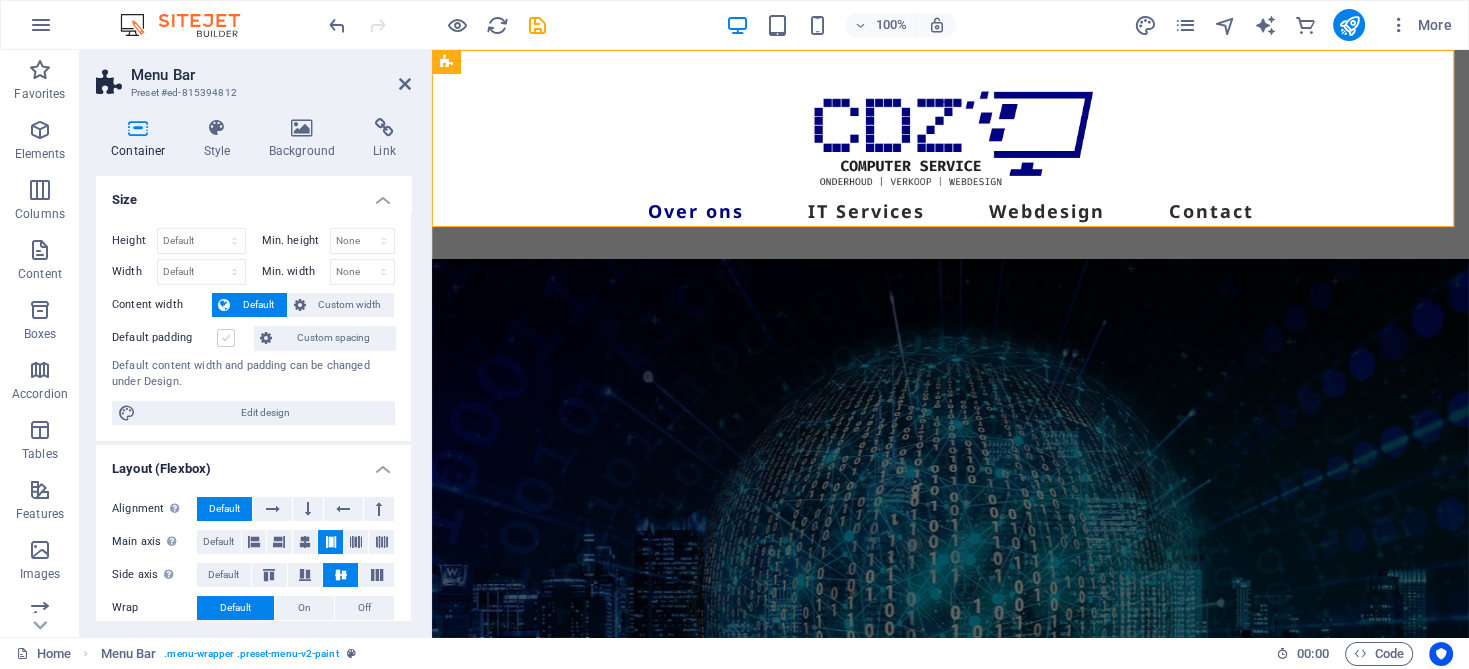 click at bounding box center (226, 338) 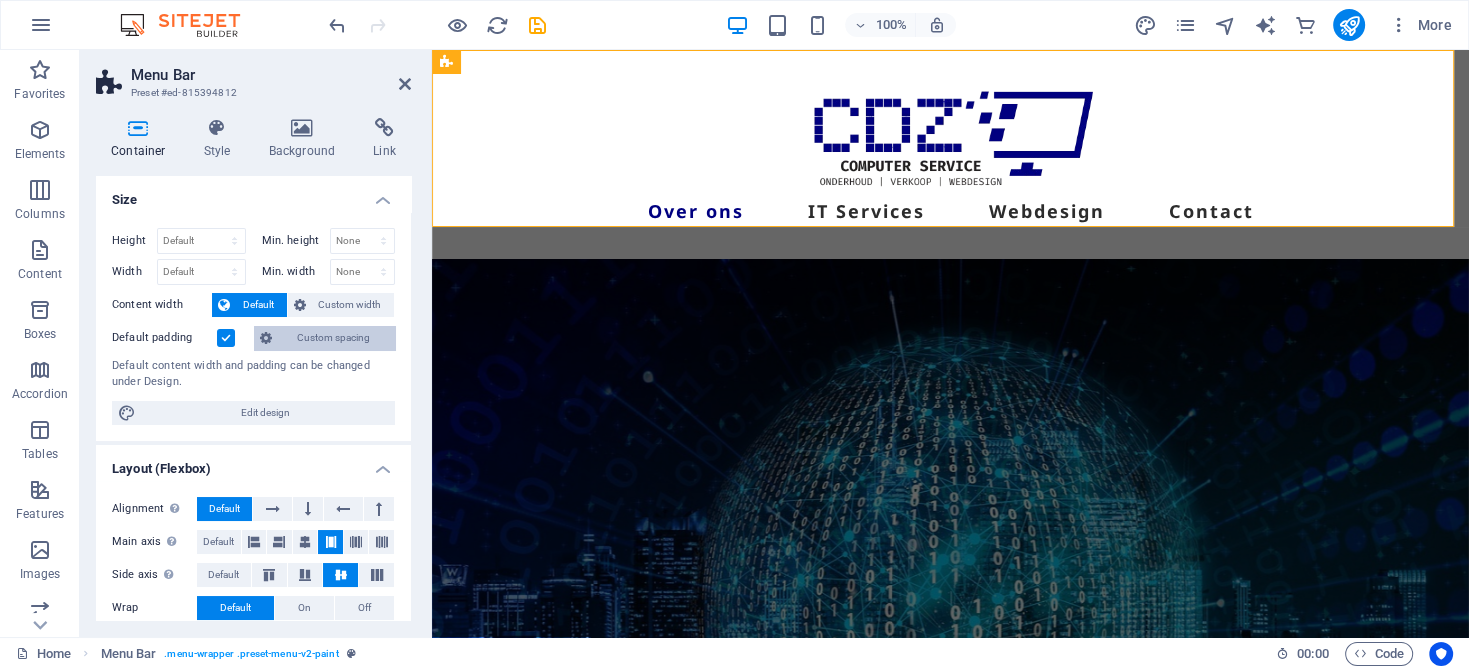 click on "Custom spacing" at bounding box center [333, 338] 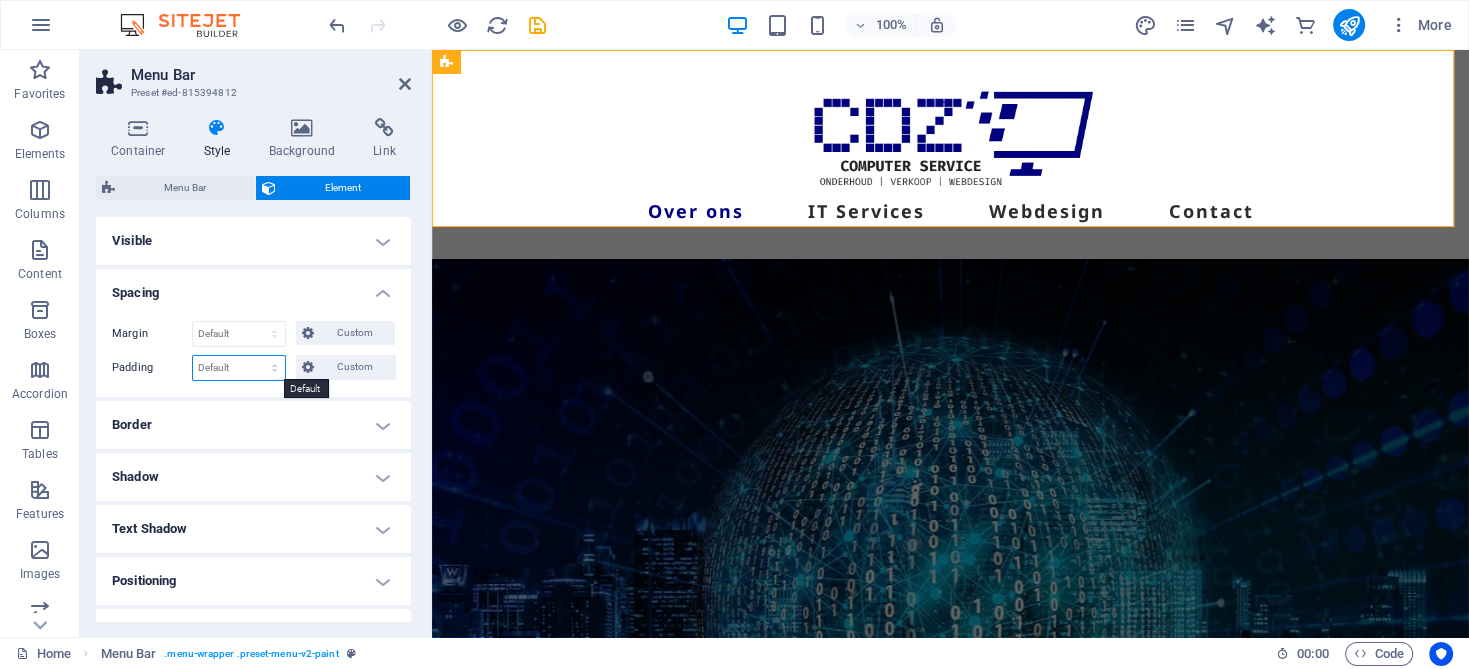 click on "Default px rem % vh vw Custom" at bounding box center [239, 368] 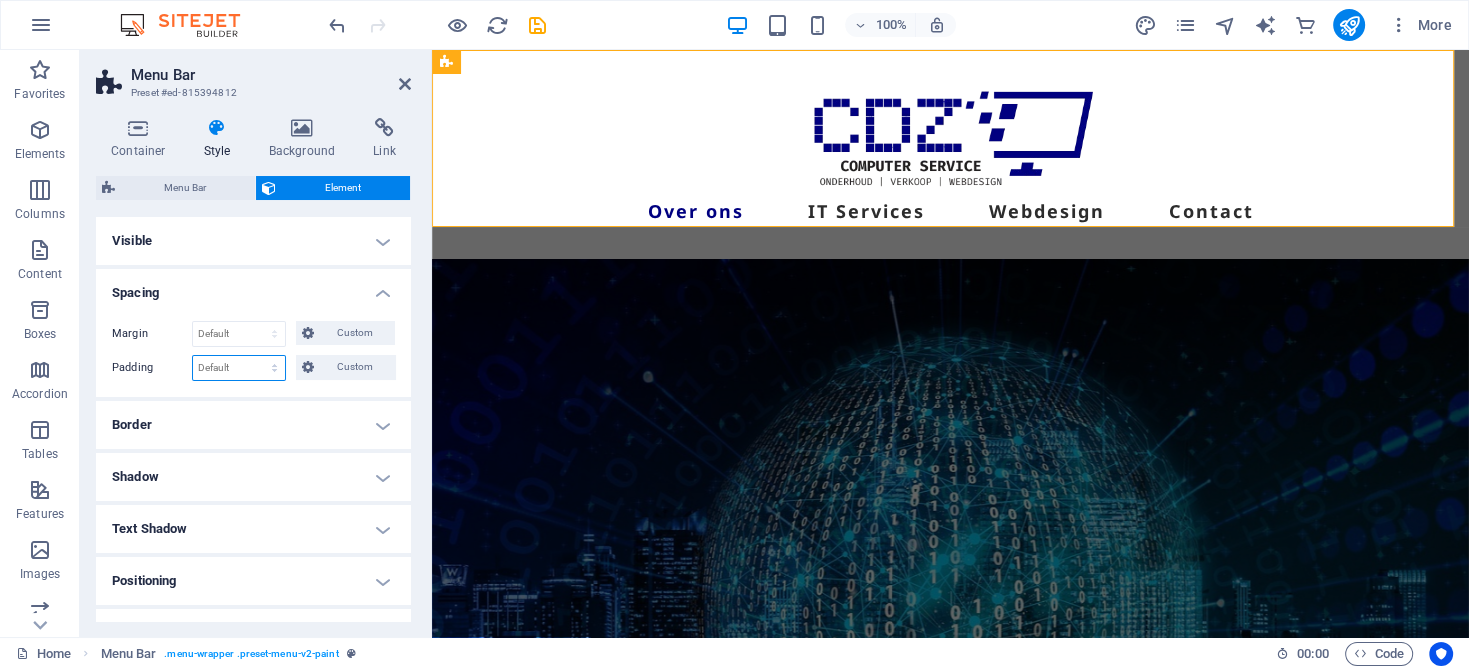 select on "px" 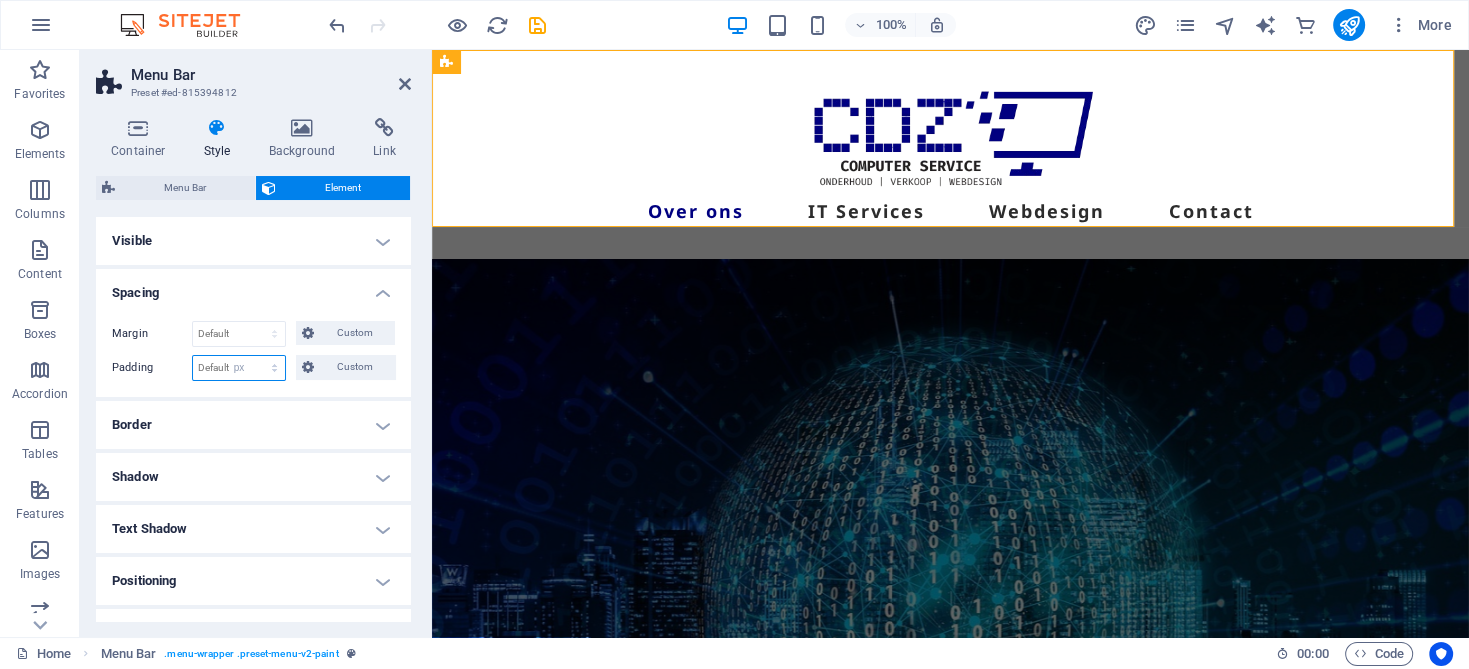 click on "Default px rem % vh vw Custom" at bounding box center (239, 368) 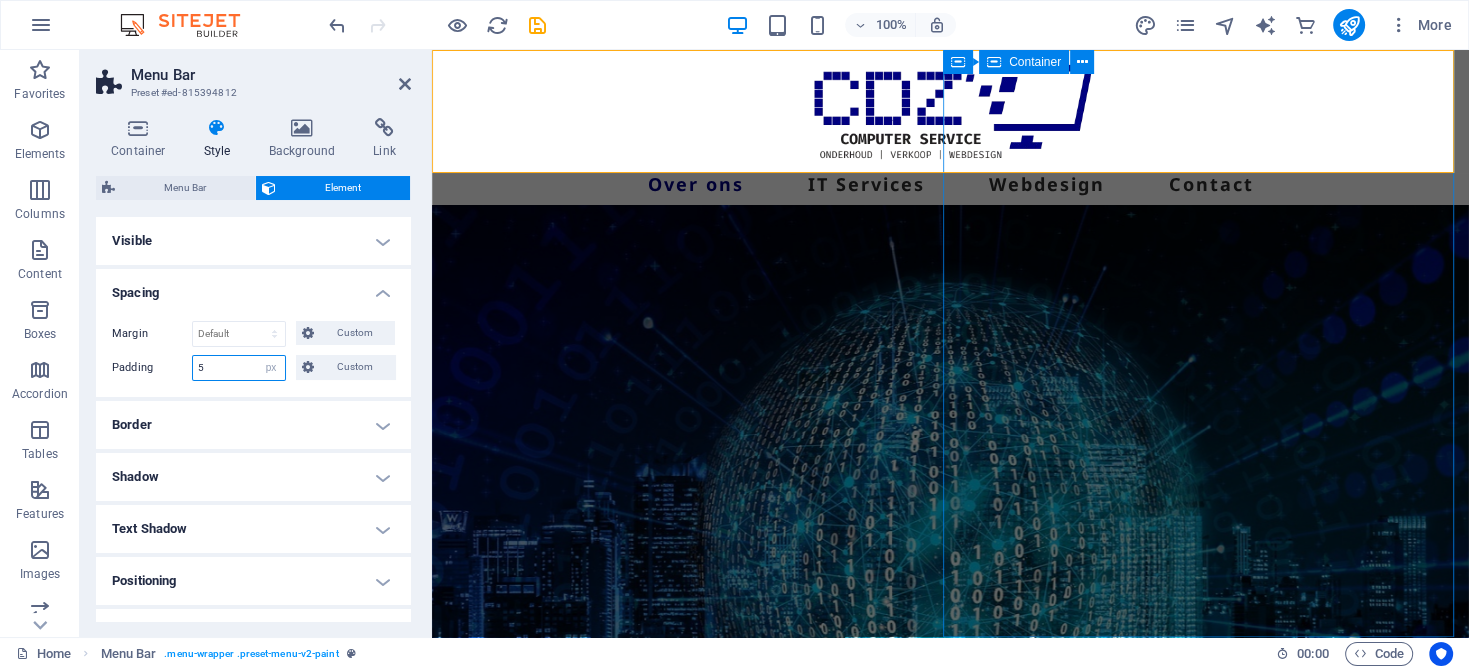 type on "5" 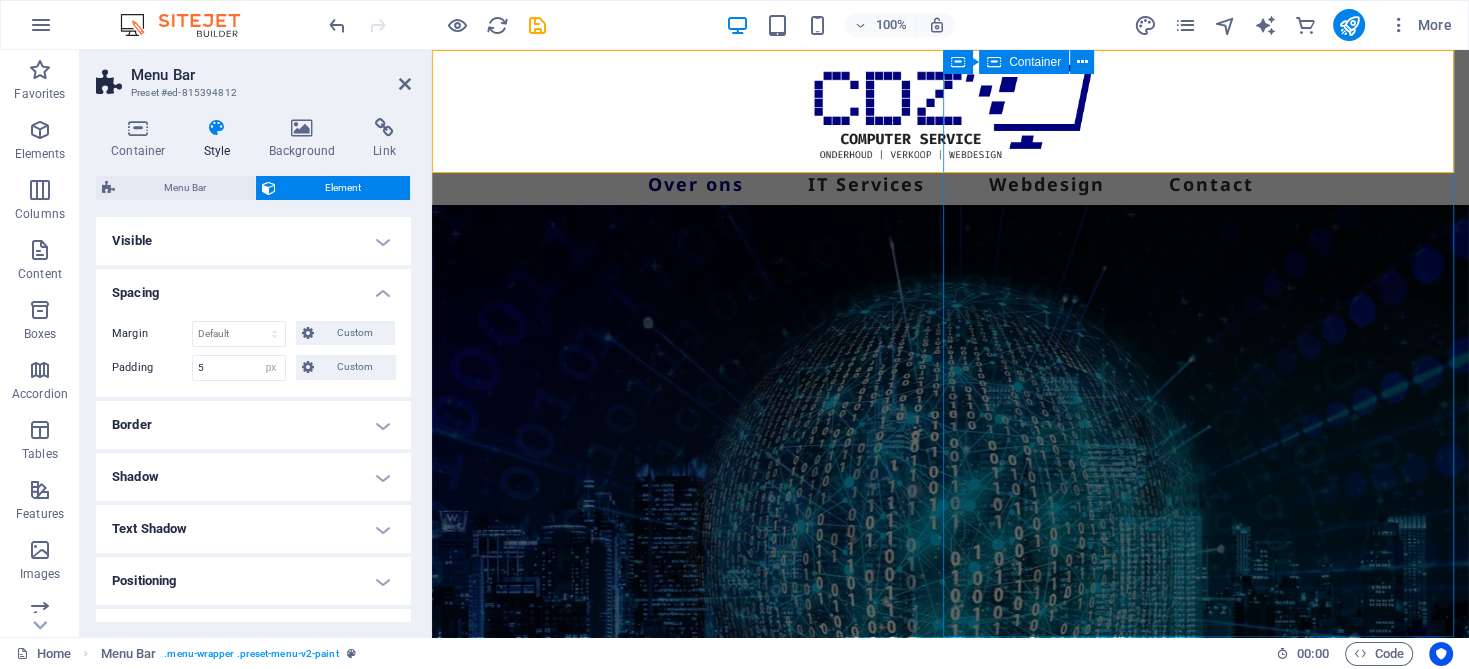 click on "Drop content here or  Add elements  Paste clipboard" at bounding box center [1210, 1166] 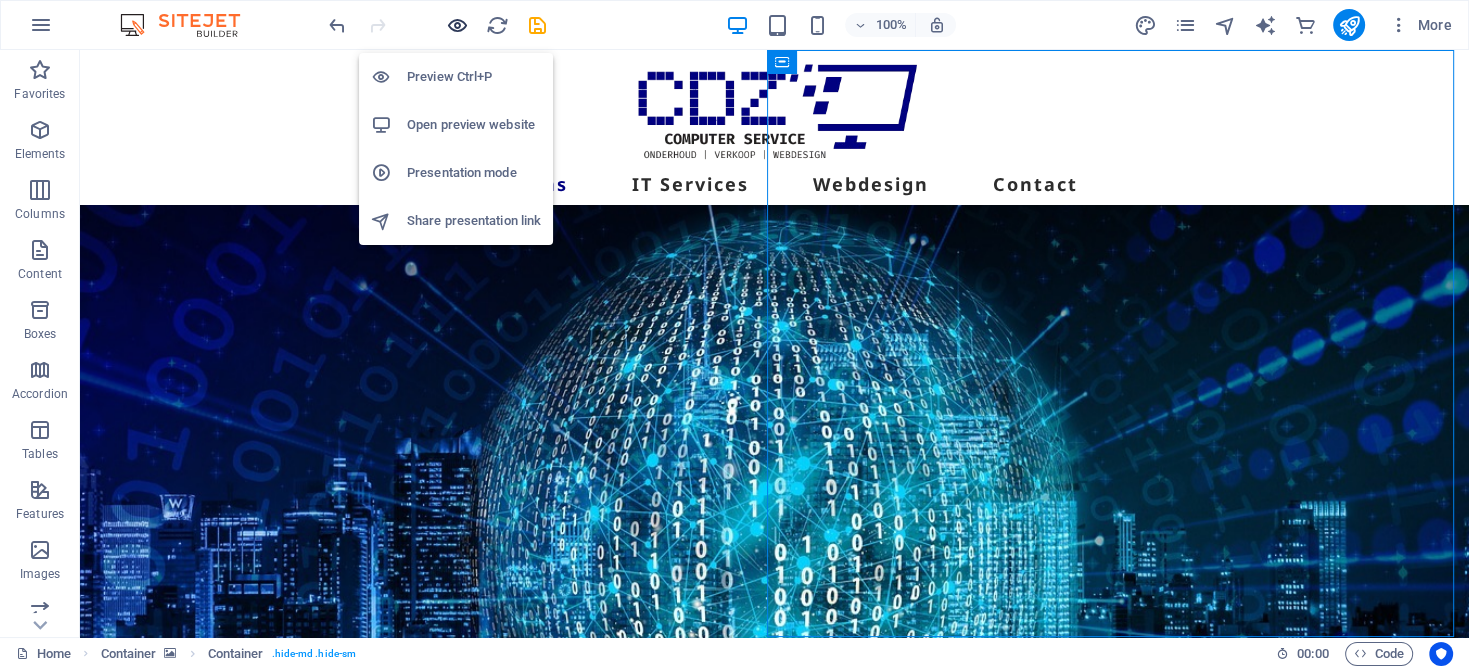 click at bounding box center (457, 25) 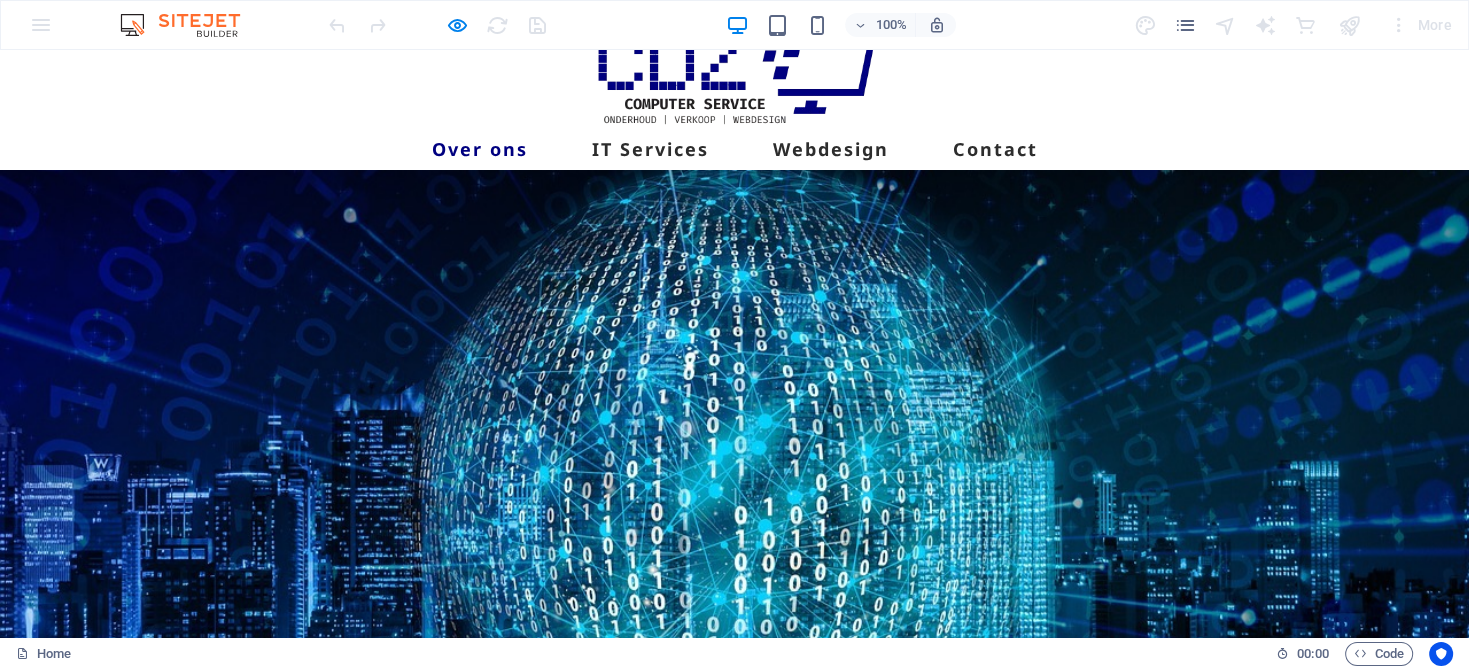 scroll, scrollTop: 0, scrollLeft: 0, axis: both 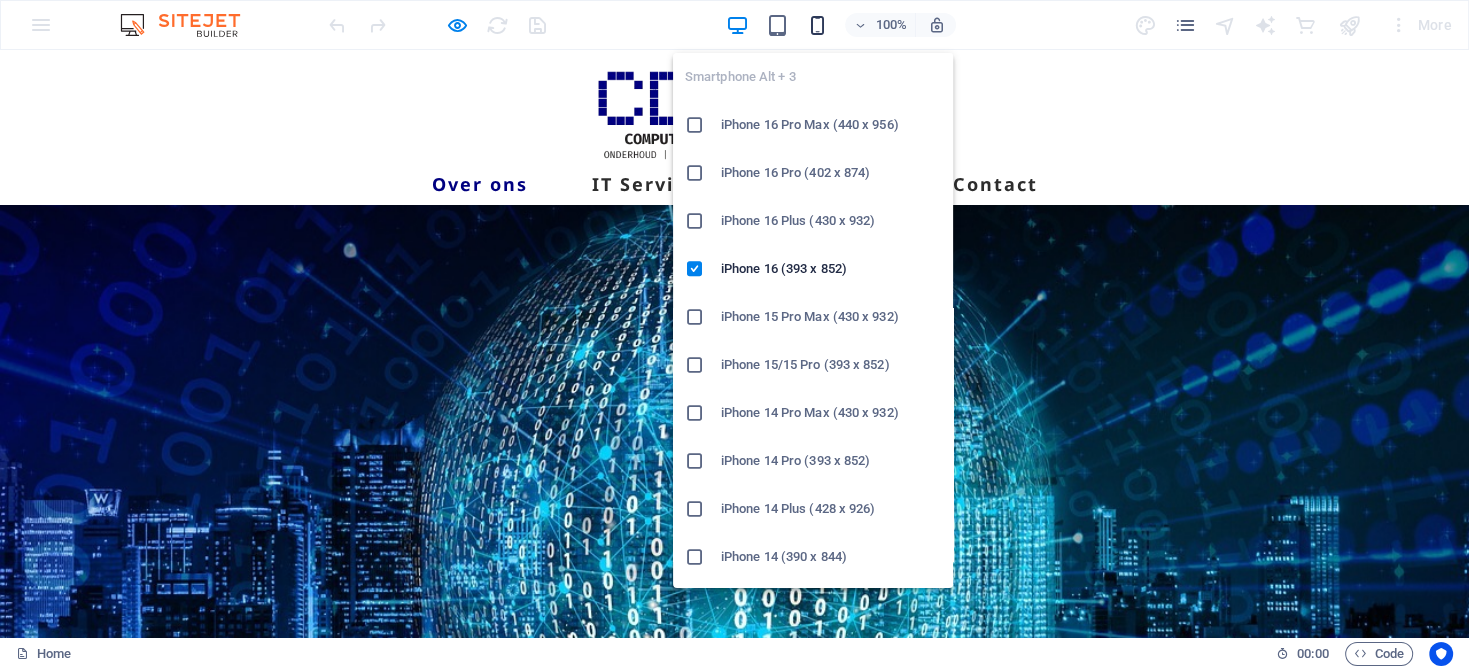 click at bounding box center [817, 25] 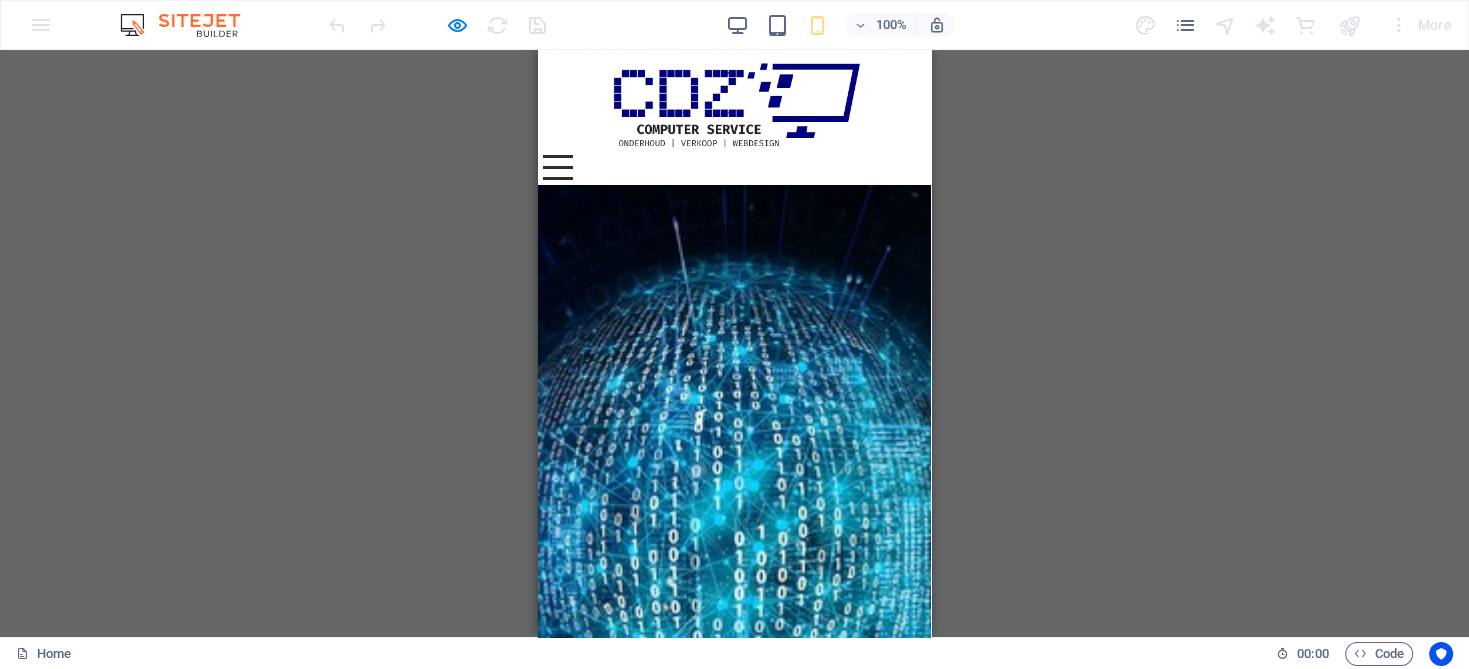 click on "Drag here to replace the existing content. Press “Ctrl” if you want to create a new element.
Container   H1   Container   Container   Container   Container   Text   Spacer   Image   Logo   Menu Bar   Menu   Spacer   2 columns   Container   HTML" at bounding box center (734, 343) 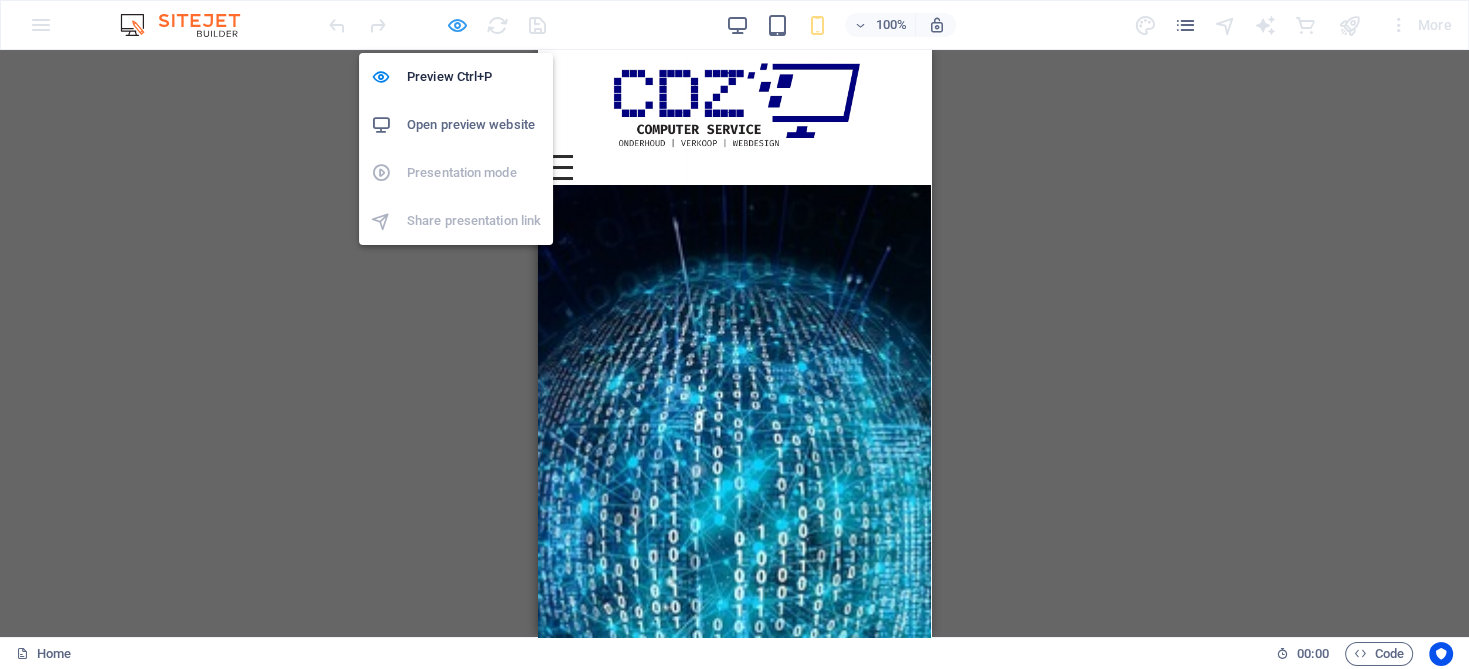 click at bounding box center (457, 25) 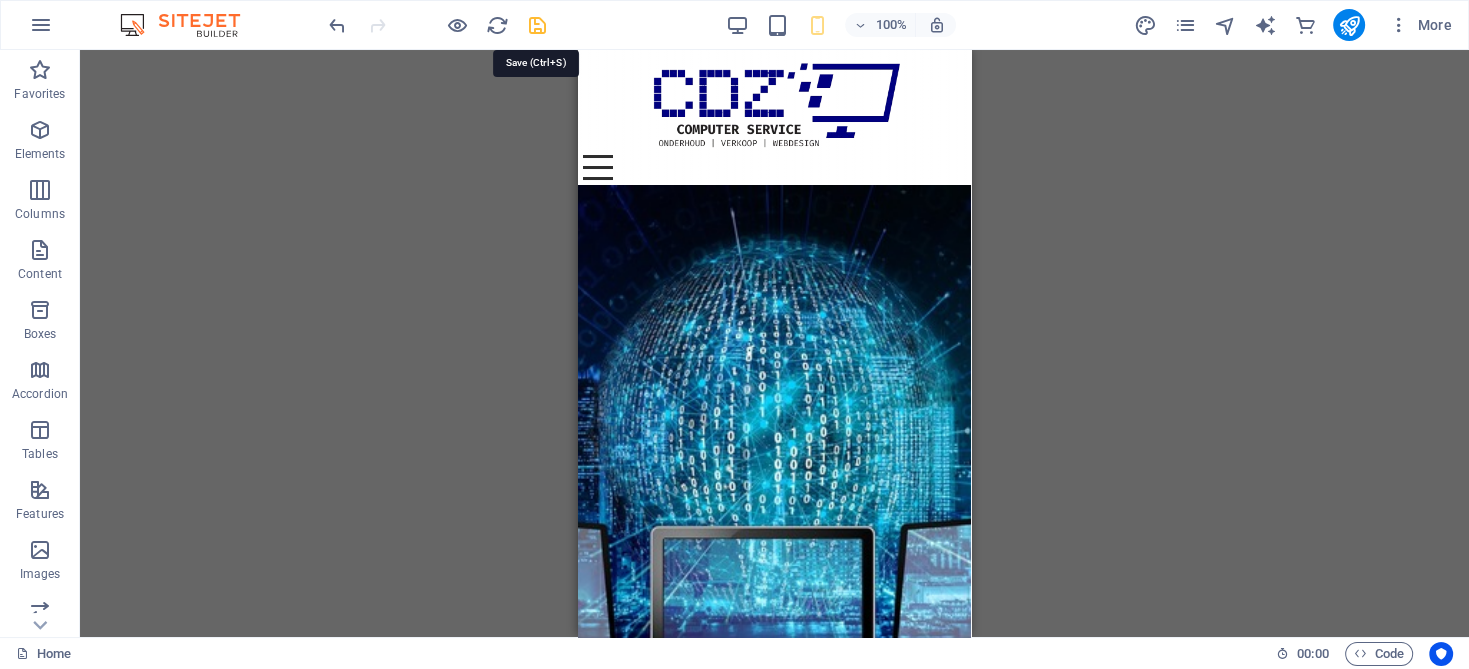 click at bounding box center [537, 25] 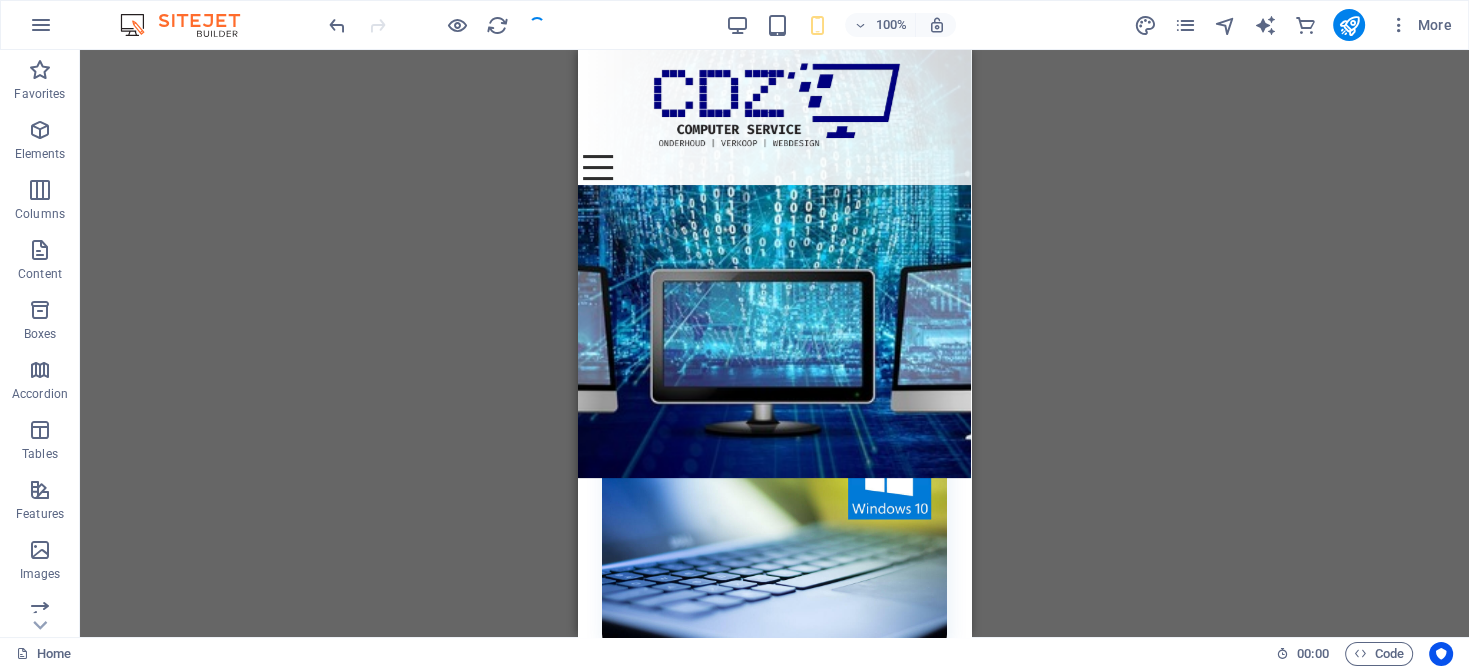 scroll, scrollTop: 200, scrollLeft: 0, axis: vertical 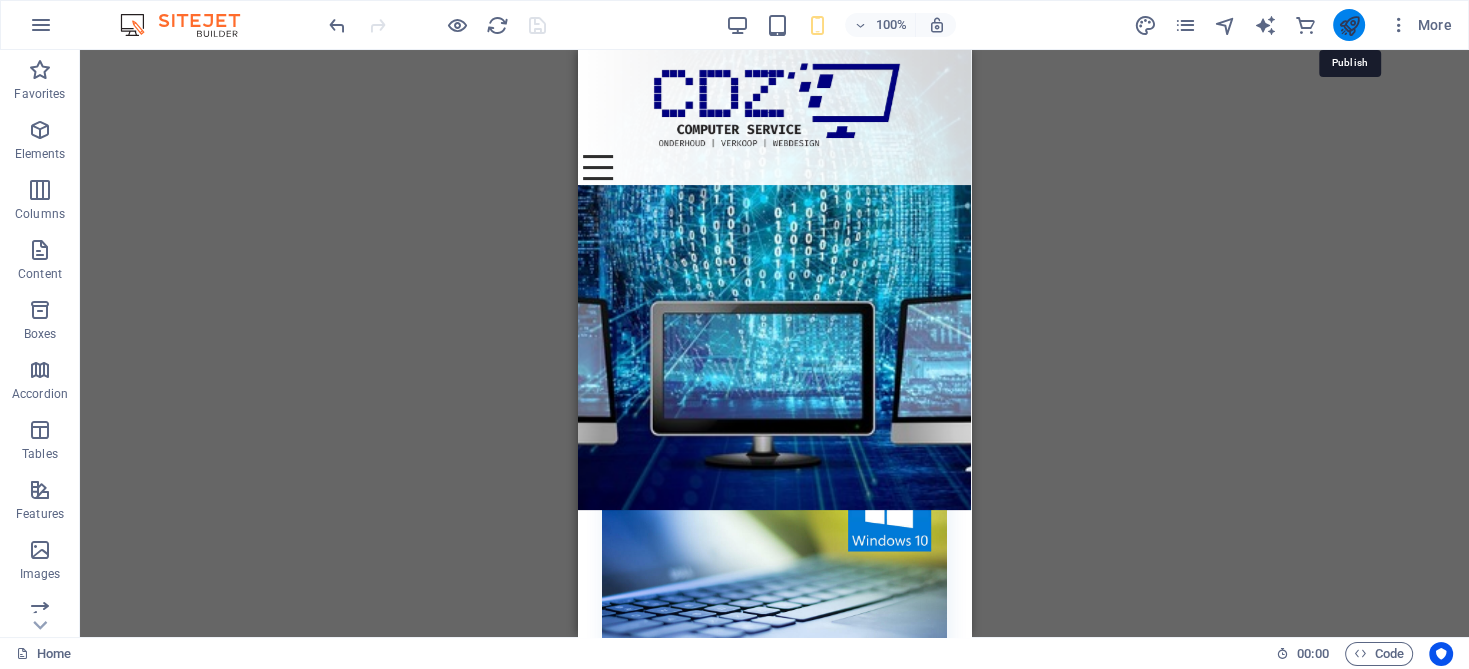 click at bounding box center [1348, 25] 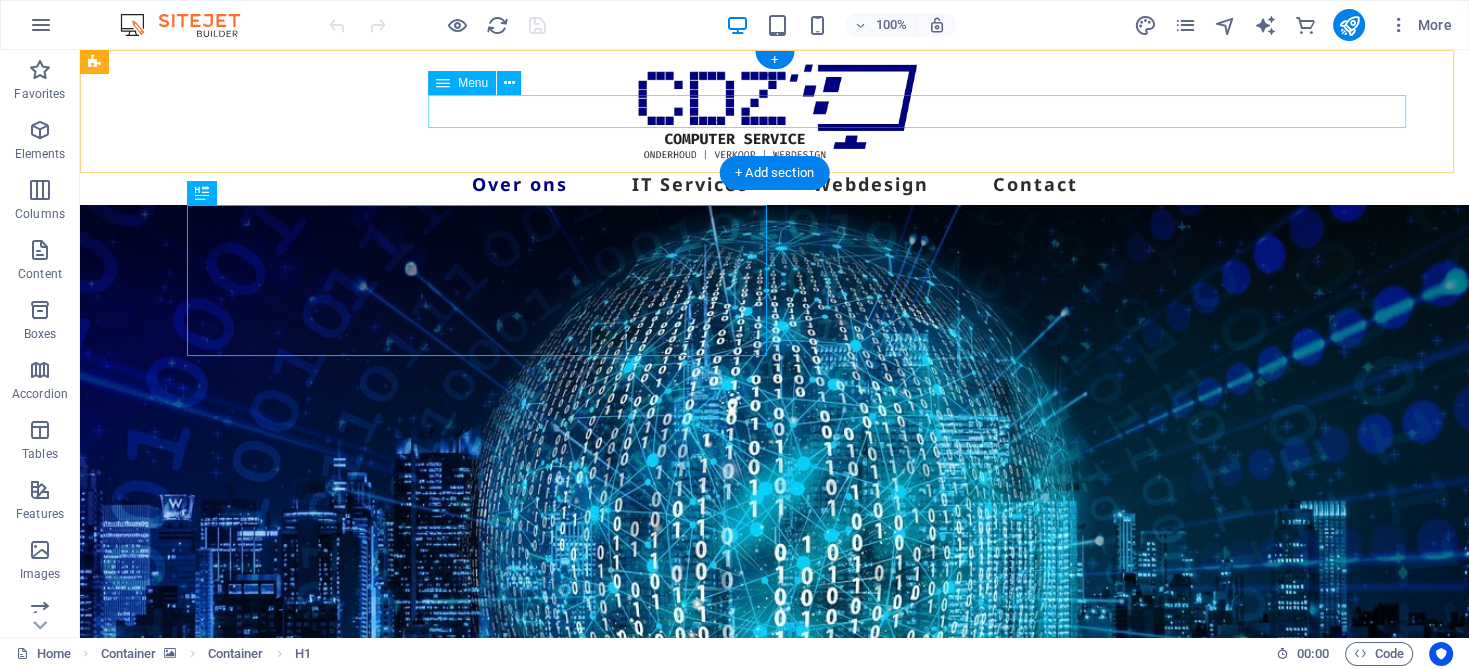scroll, scrollTop: 0, scrollLeft: 0, axis: both 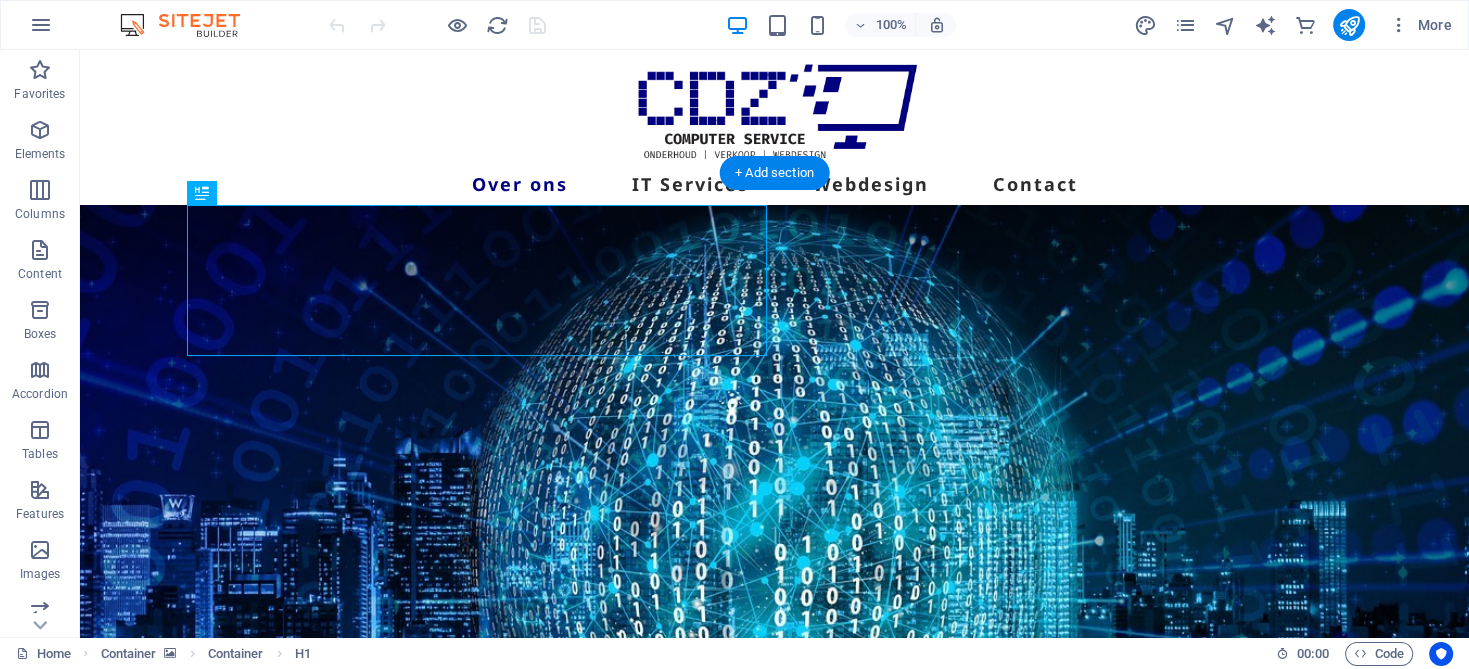 click at bounding box center (774, 590) 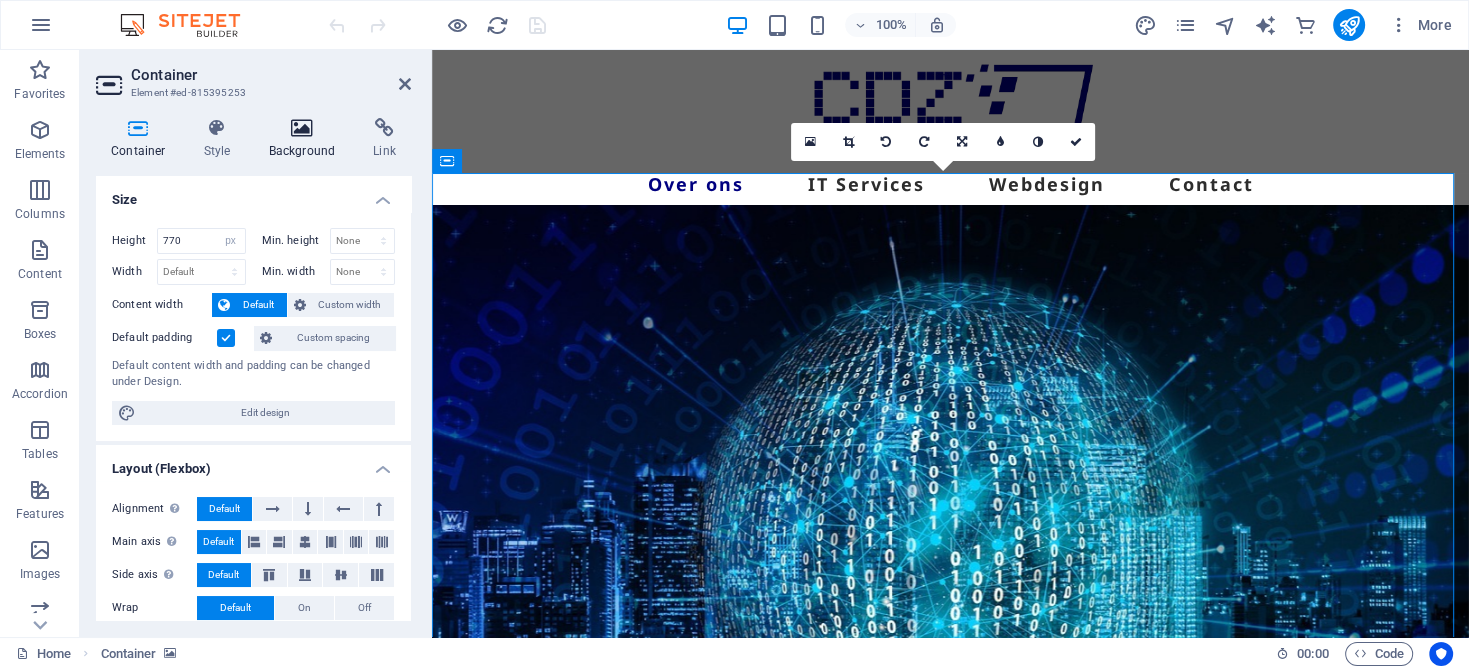 click on "Background" at bounding box center (306, 139) 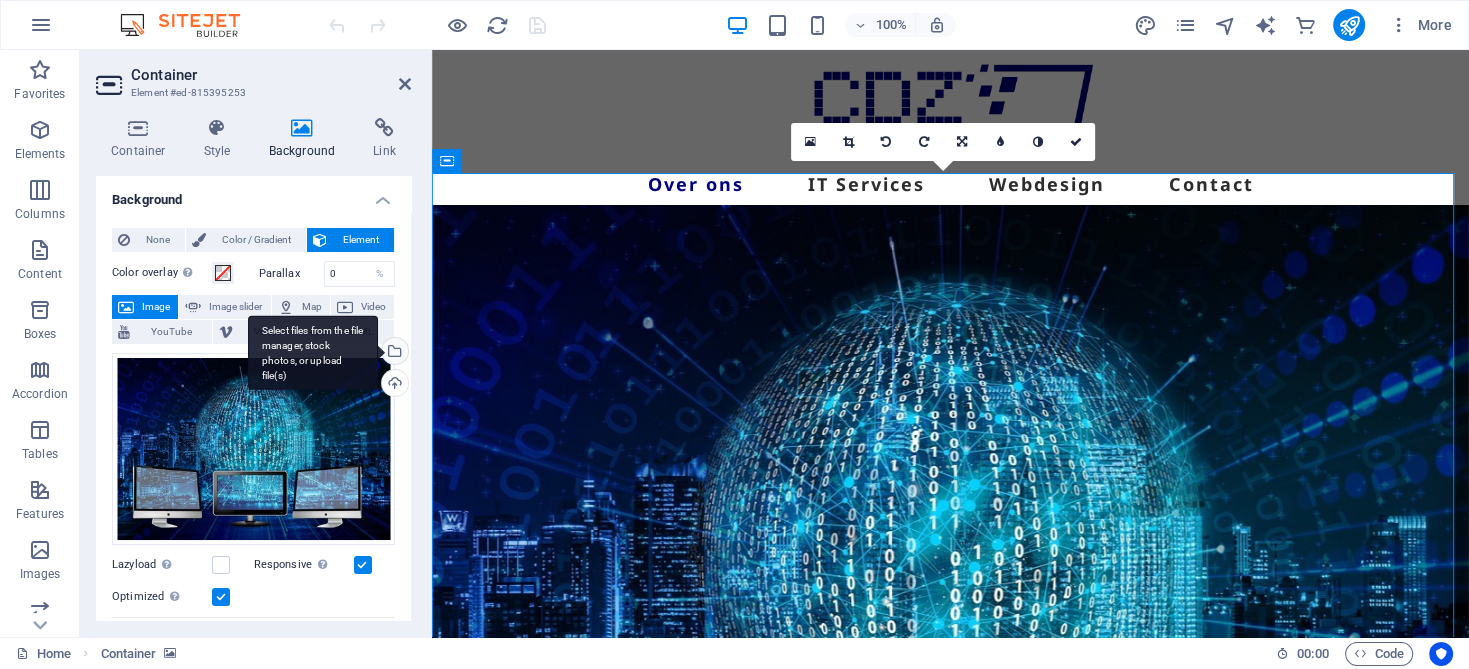 click on "Select files from the file manager, stock photos, or upload file(s)" at bounding box center [393, 353] 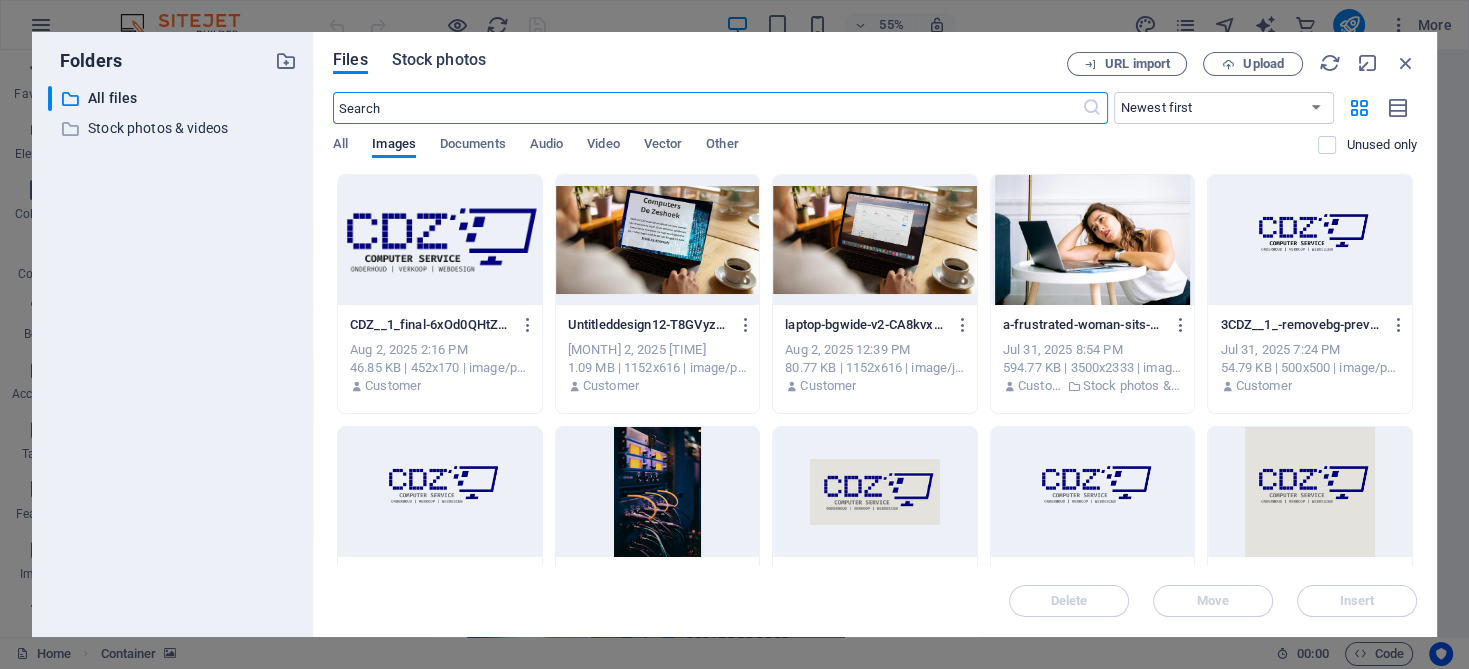 click on "Stock photos" at bounding box center (439, 60) 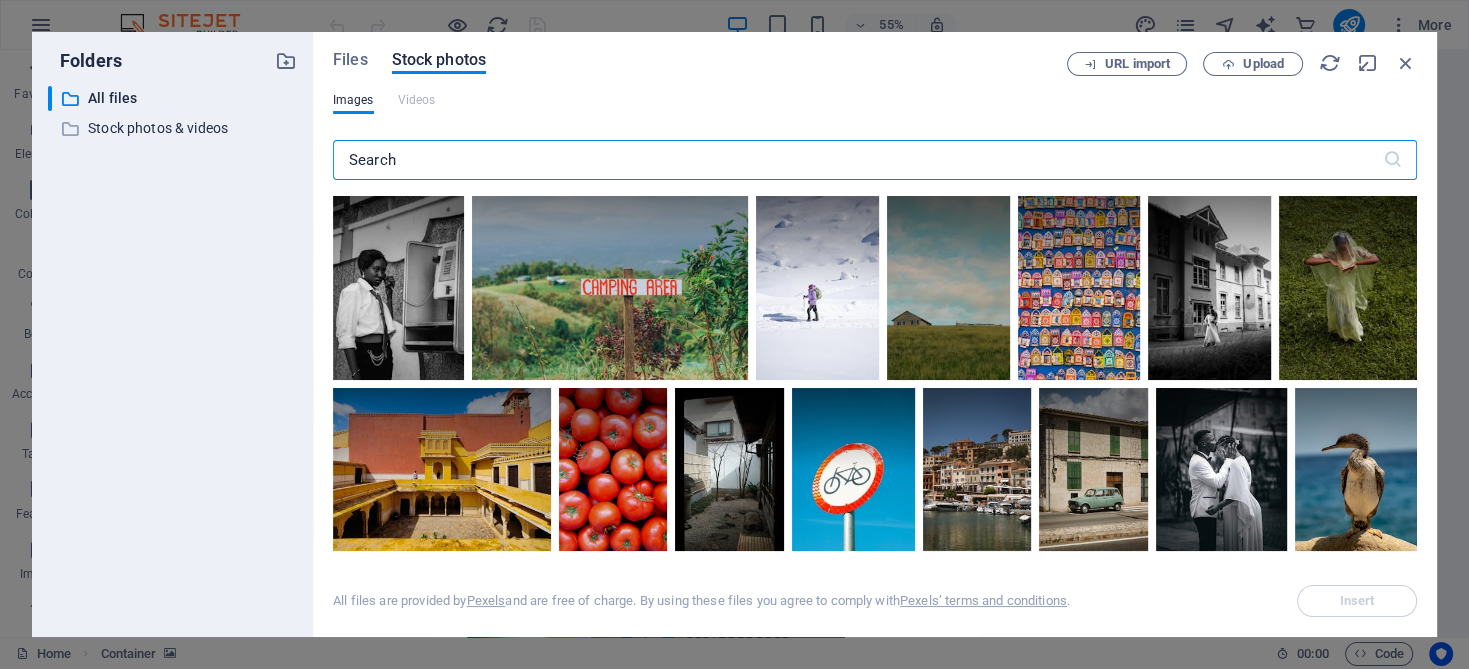 click at bounding box center [858, 160] 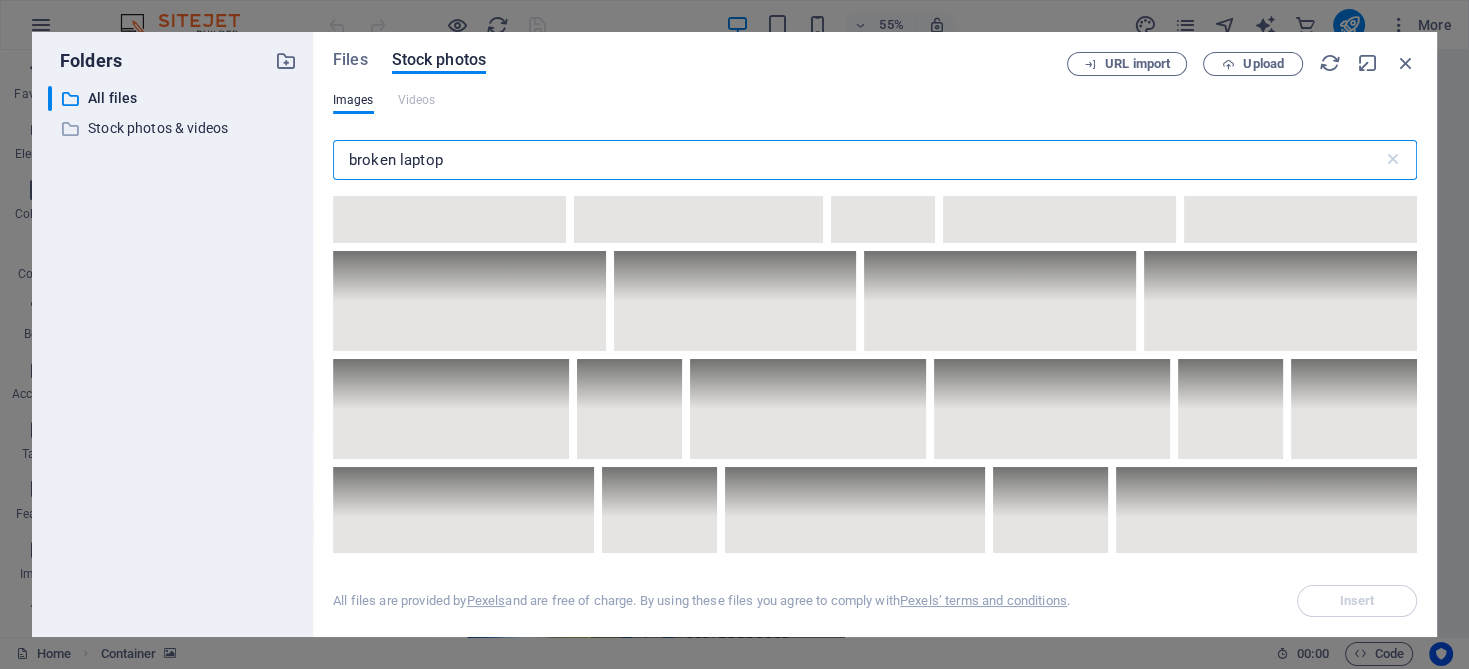 scroll, scrollTop: 1900, scrollLeft: 0, axis: vertical 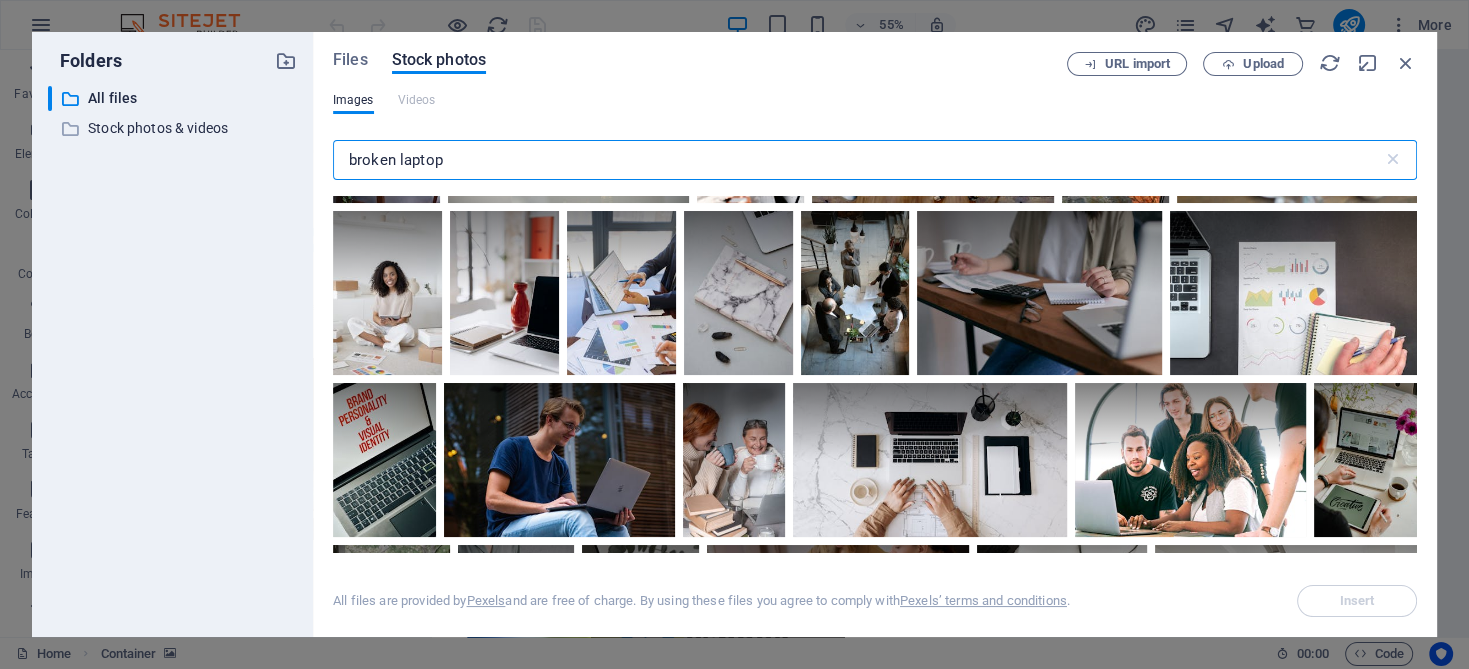 drag, startPoint x: 396, startPoint y: 157, endPoint x: 323, endPoint y: 164, distance: 73.33485 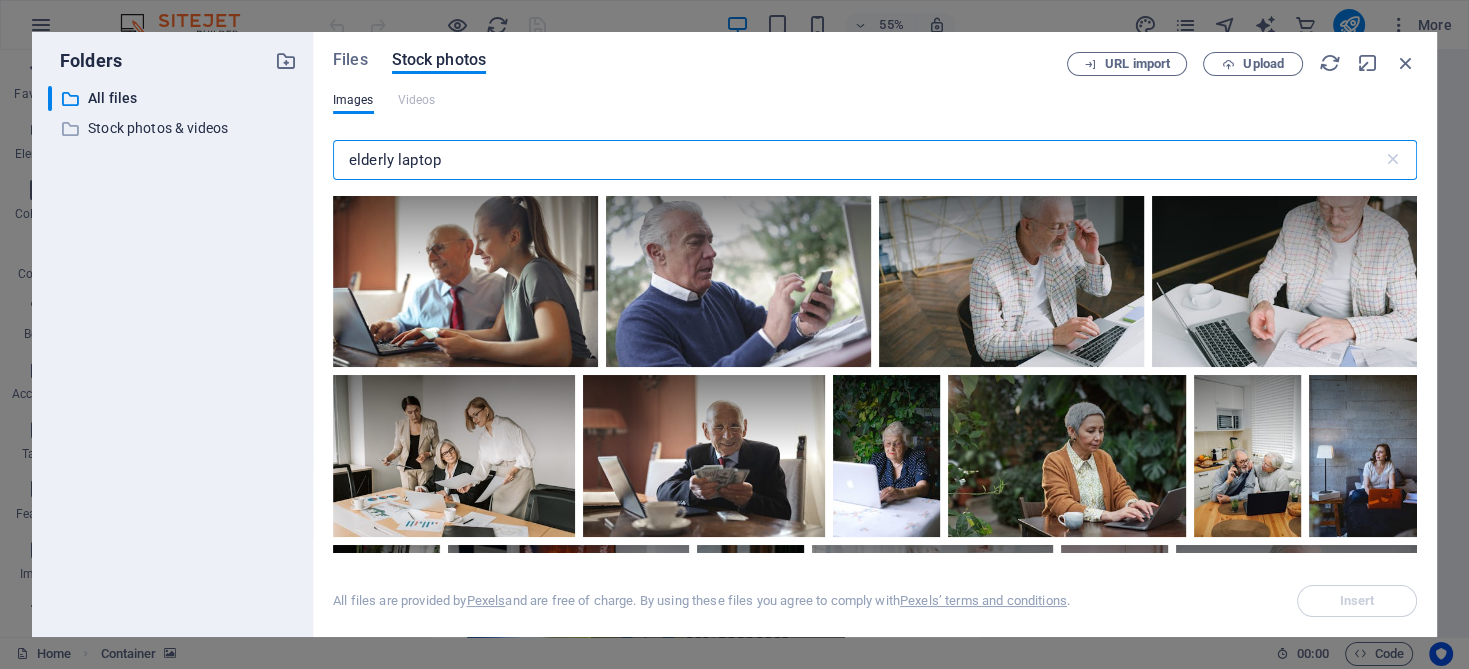 scroll, scrollTop: 1100, scrollLeft: 0, axis: vertical 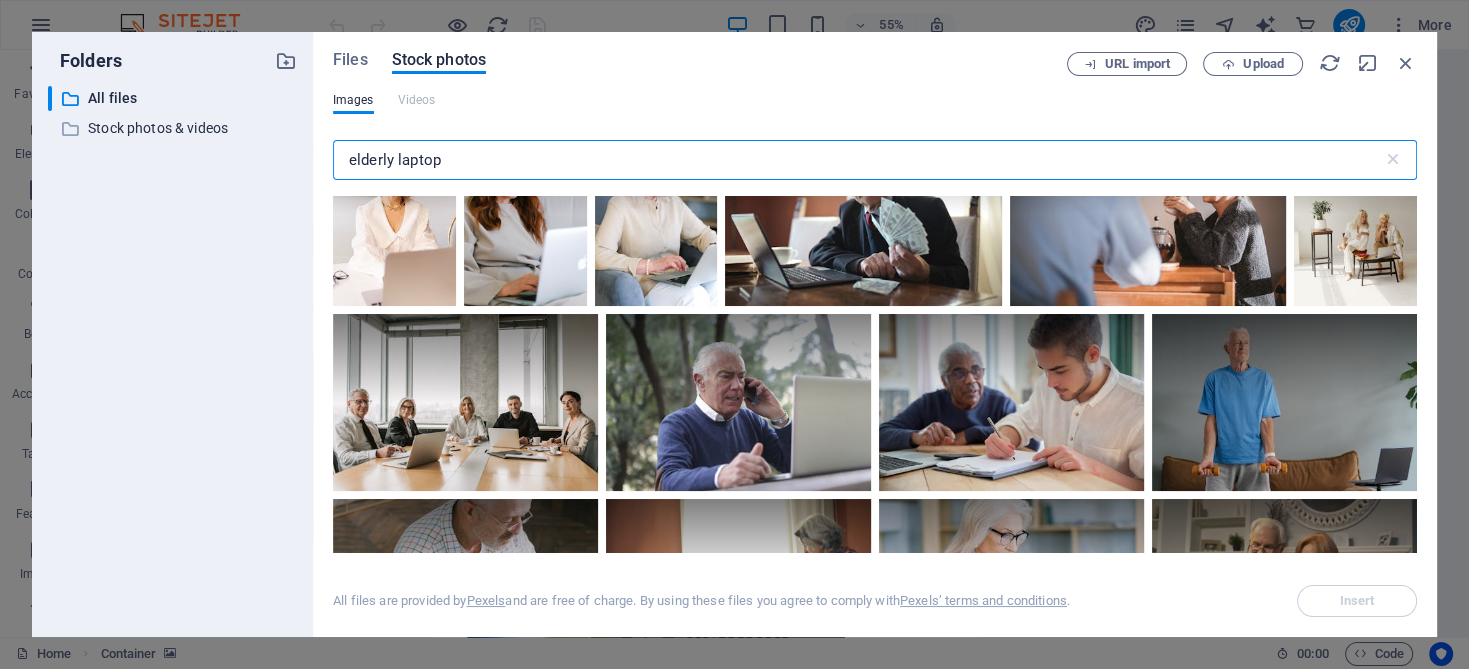 drag, startPoint x: 395, startPoint y: 162, endPoint x: 342, endPoint y: 161, distance: 53.009434 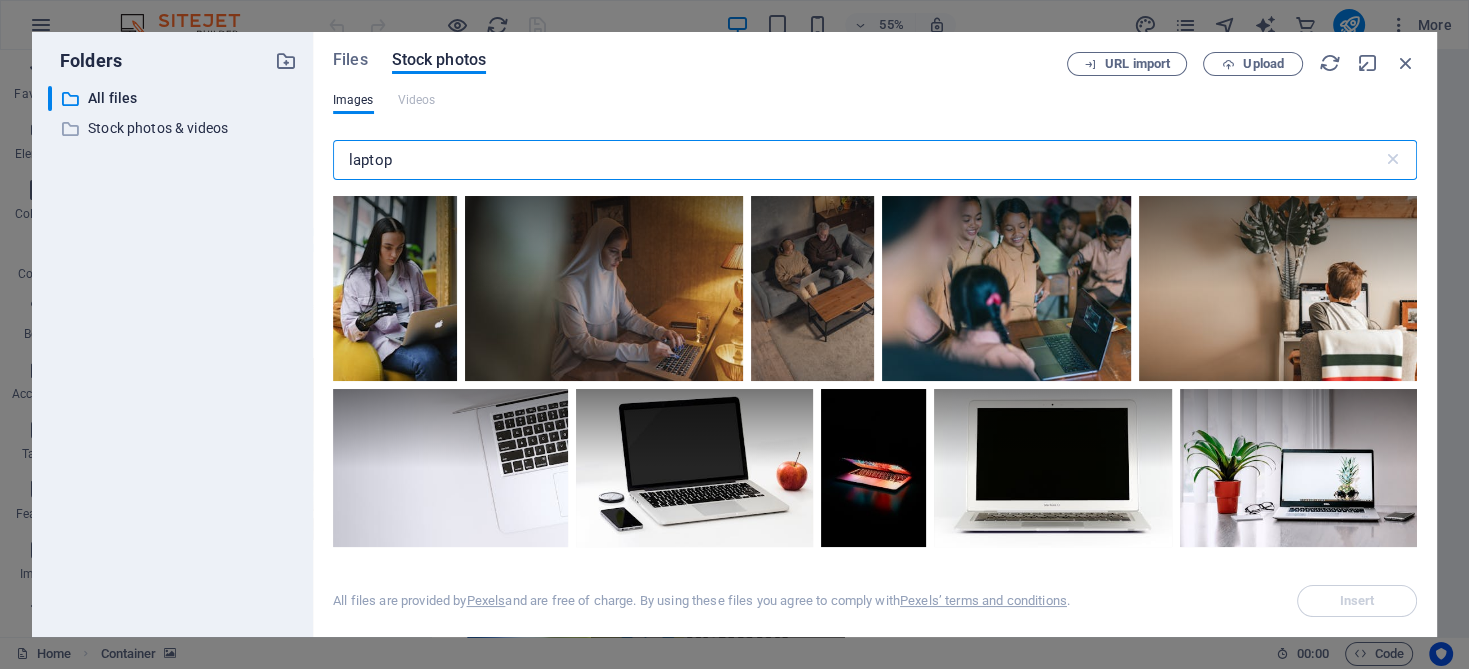click on "laptop" at bounding box center [858, 160] 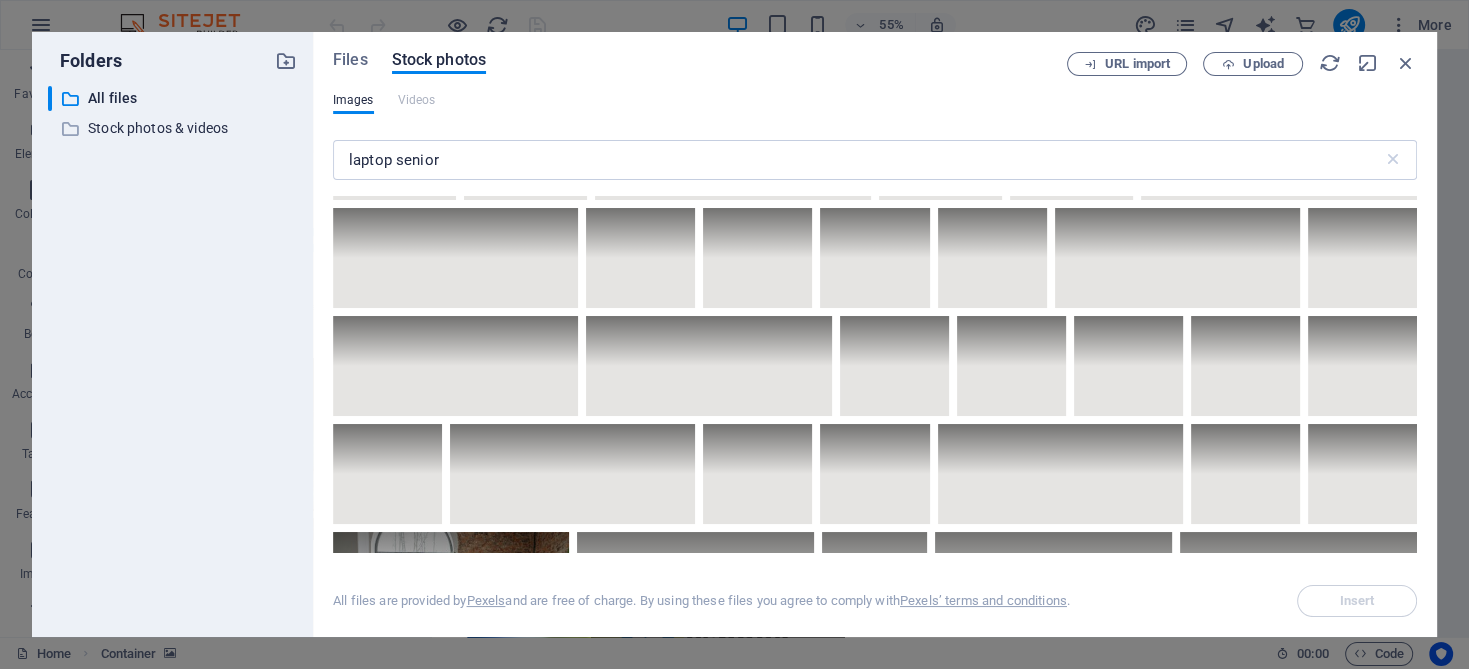 scroll, scrollTop: 6300, scrollLeft: 0, axis: vertical 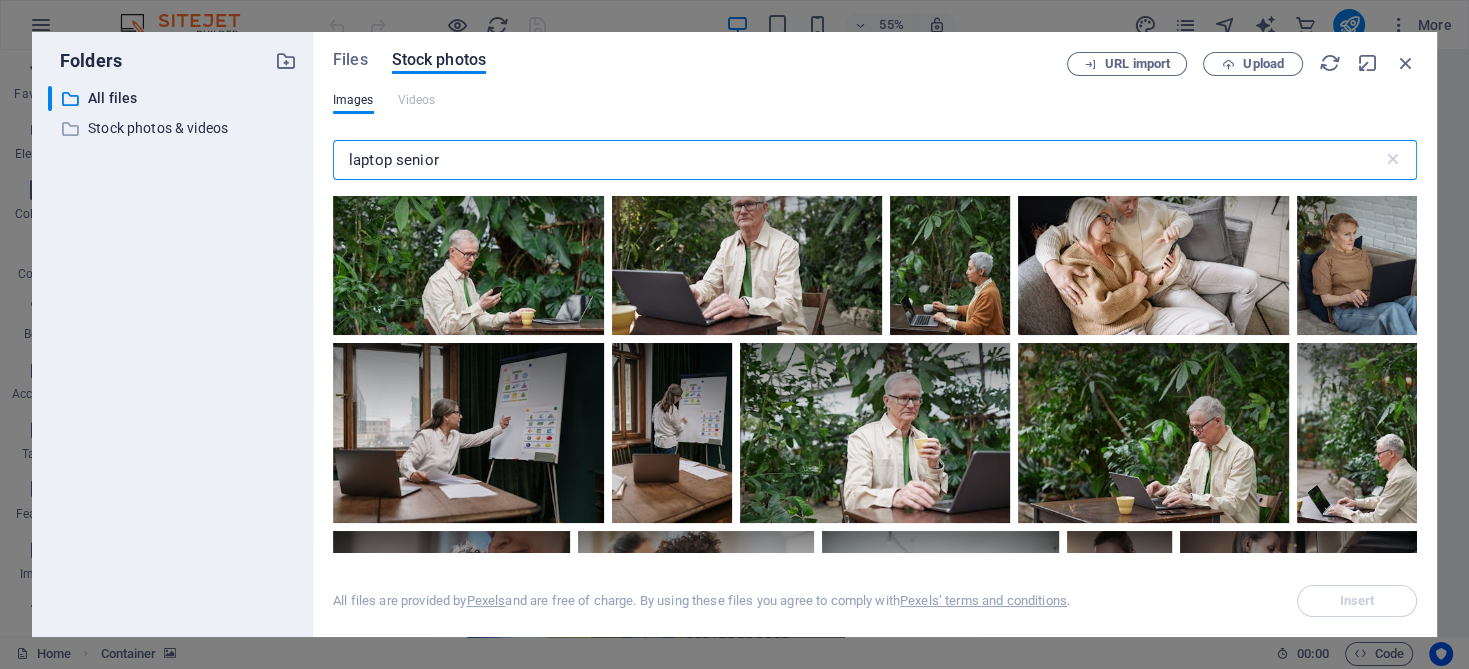 drag, startPoint x: 394, startPoint y: 155, endPoint x: 456, endPoint y: 151, distance: 62.1289 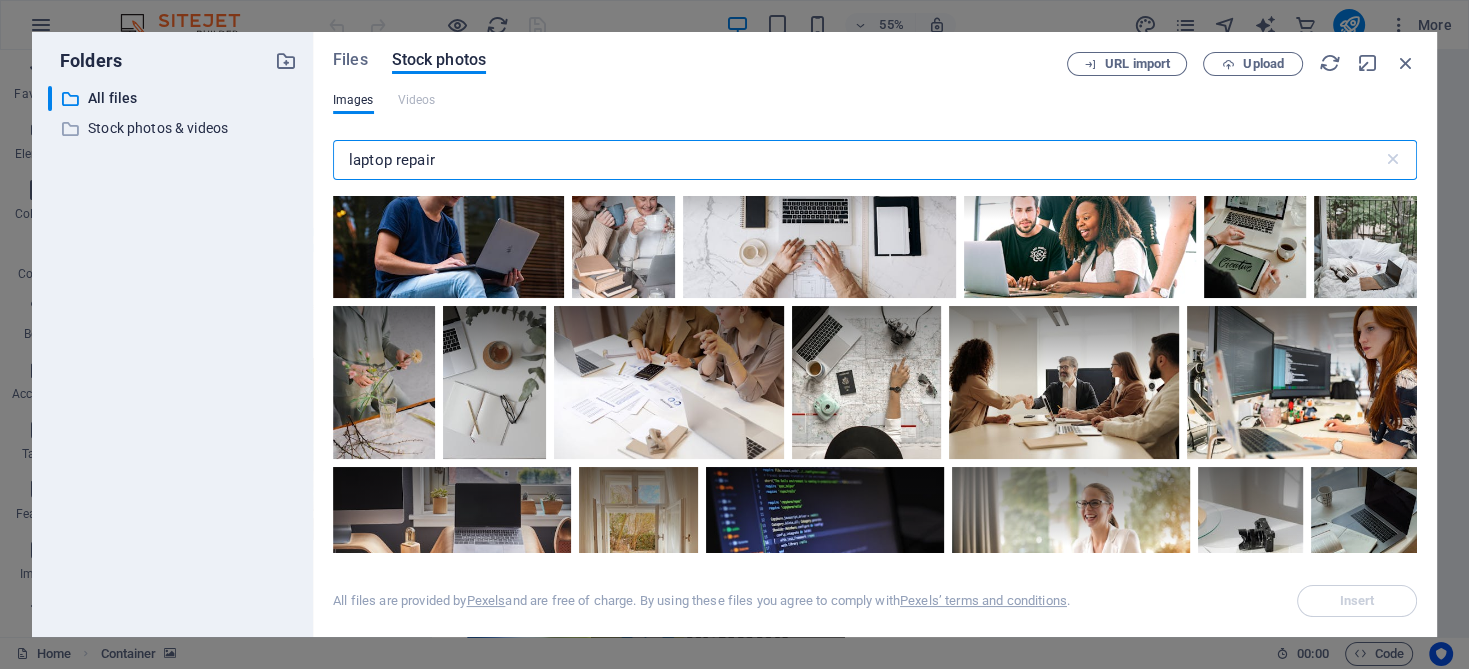 scroll, scrollTop: 3000, scrollLeft: 0, axis: vertical 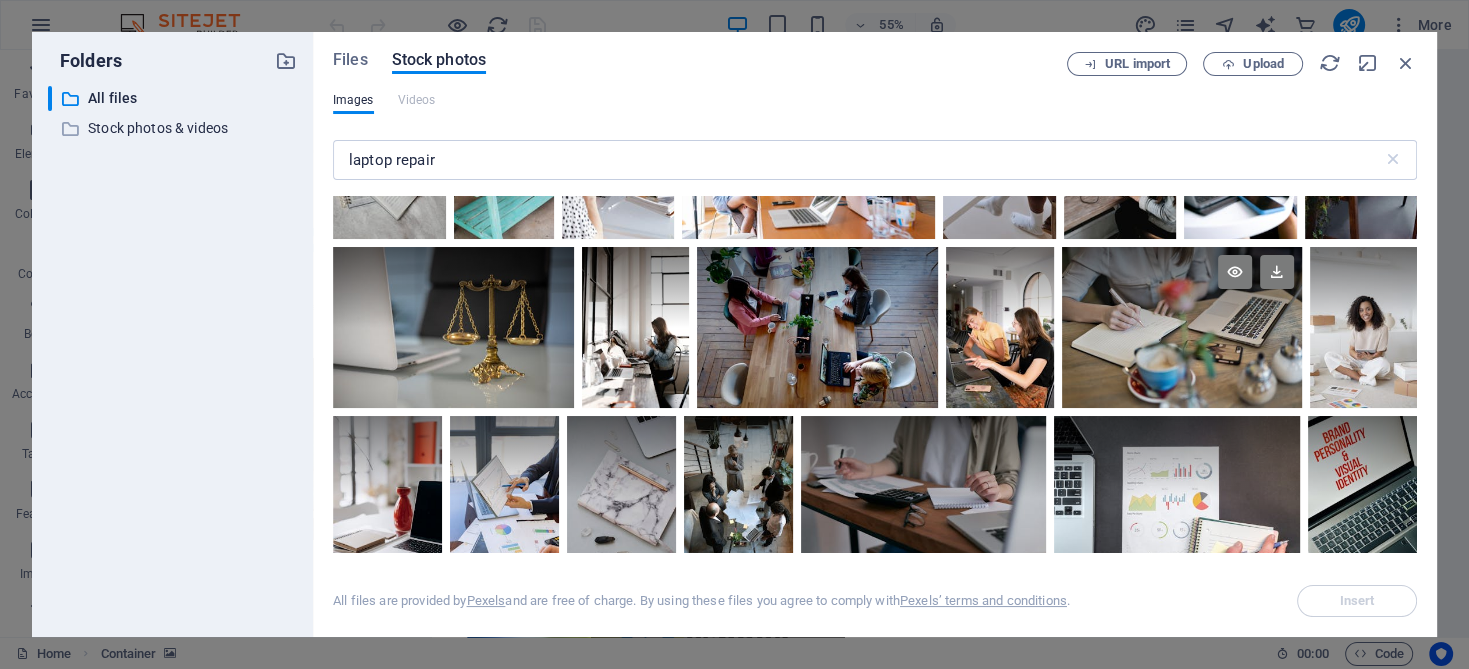 click at bounding box center [1182, 327] 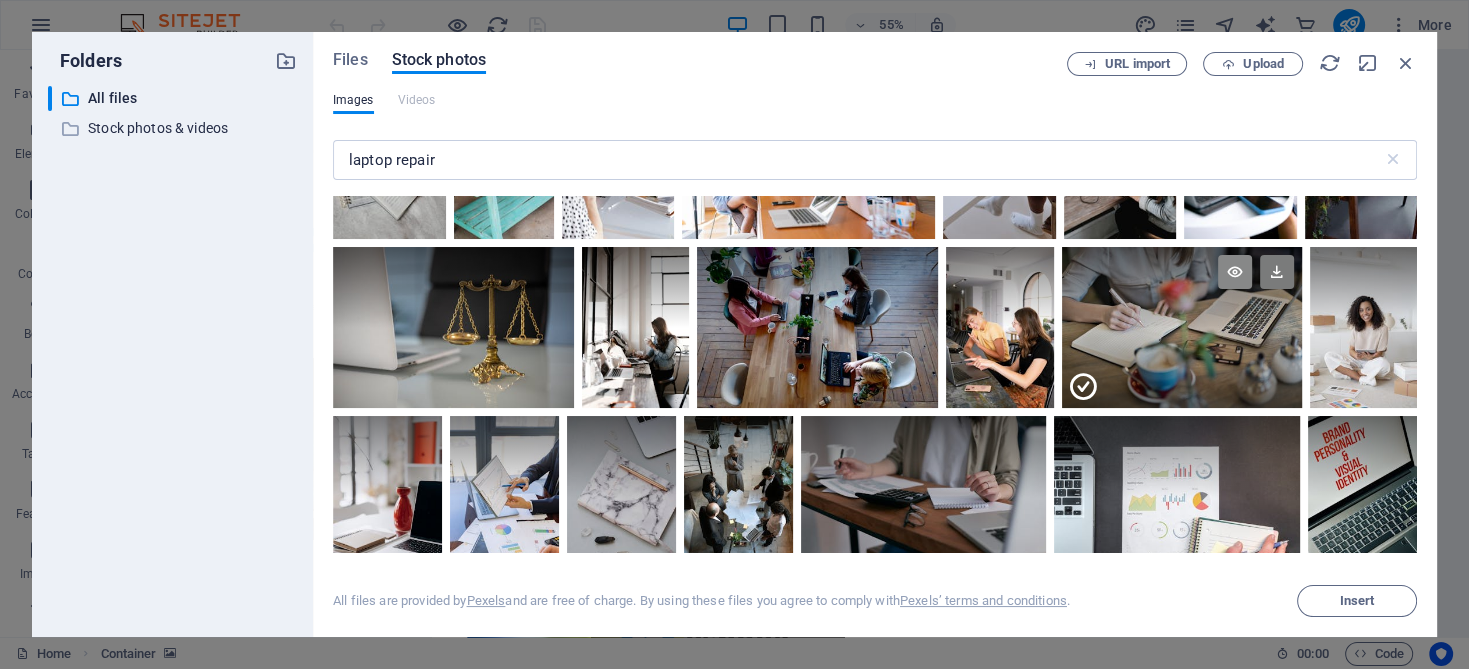 click at bounding box center (1235, 272) 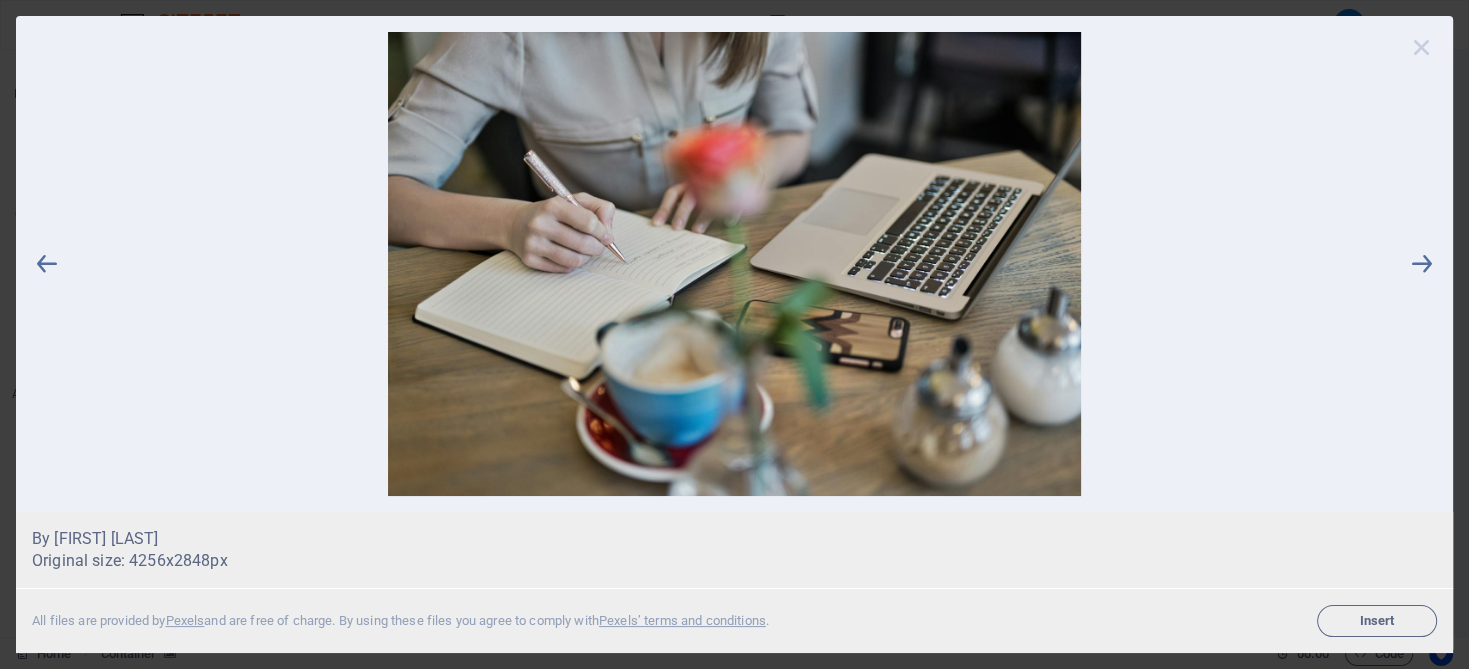 click at bounding box center (1422, 47) 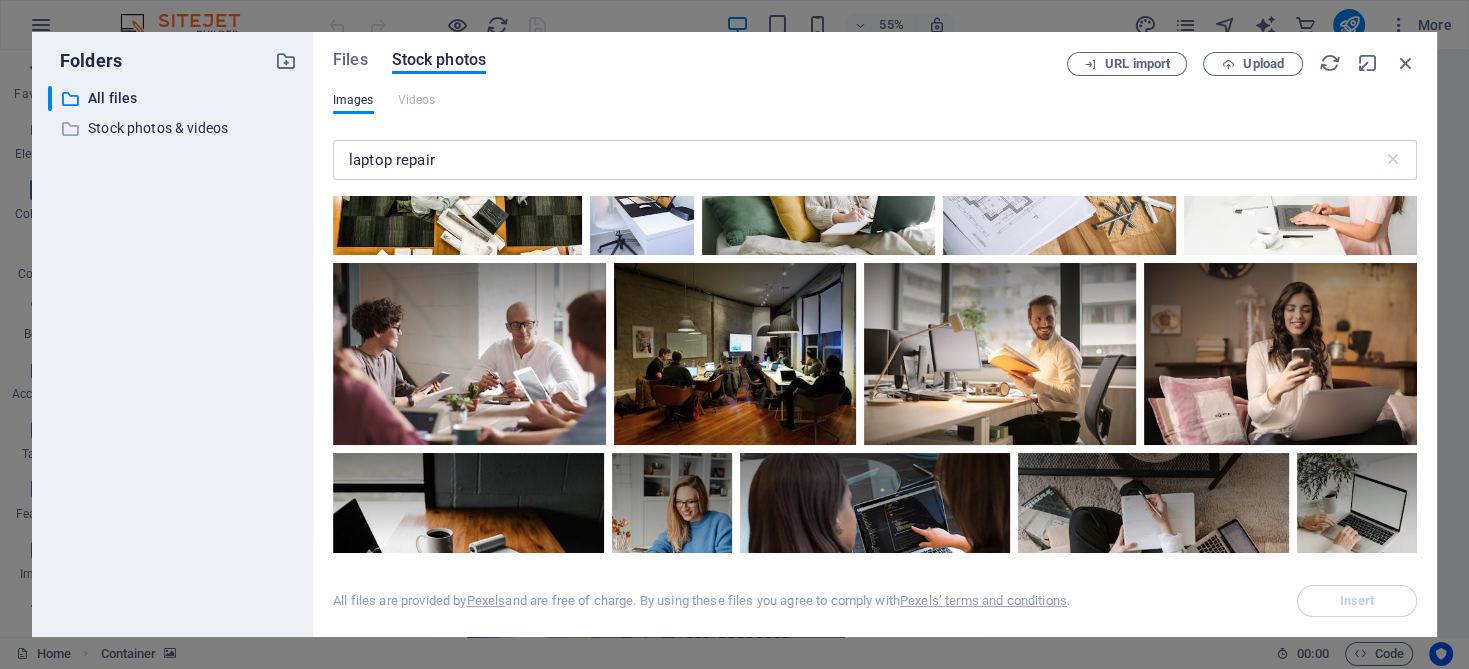 scroll, scrollTop: 4200, scrollLeft: 0, axis: vertical 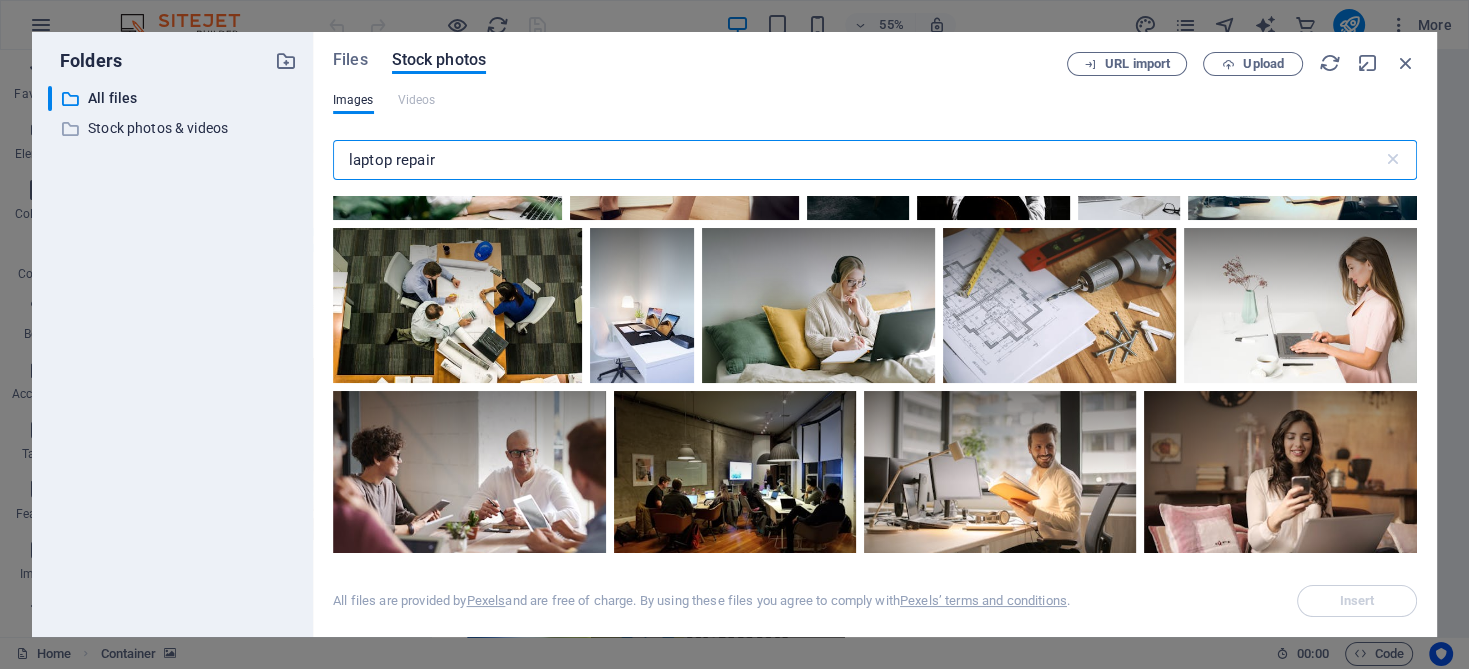drag, startPoint x: 445, startPoint y: 149, endPoint x: 394, endPoint y: 156, distance: 51.47815 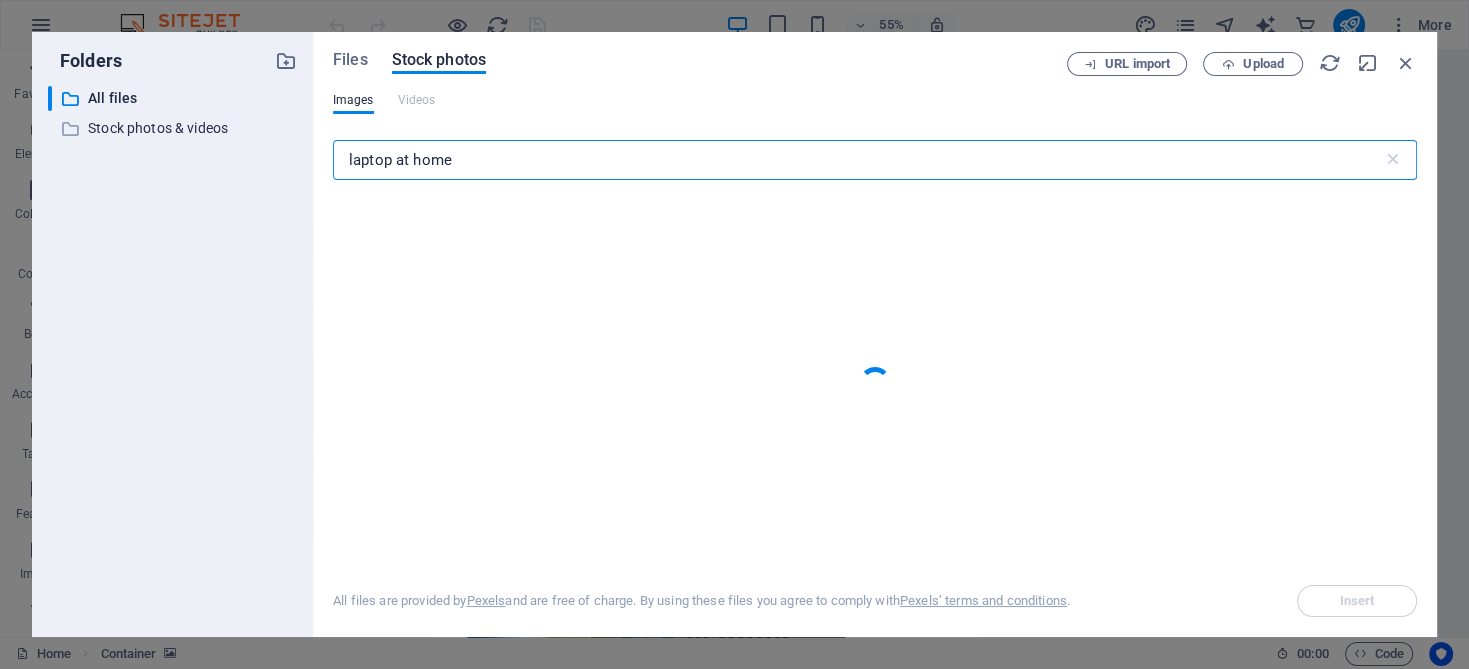 type on "laptop at home" 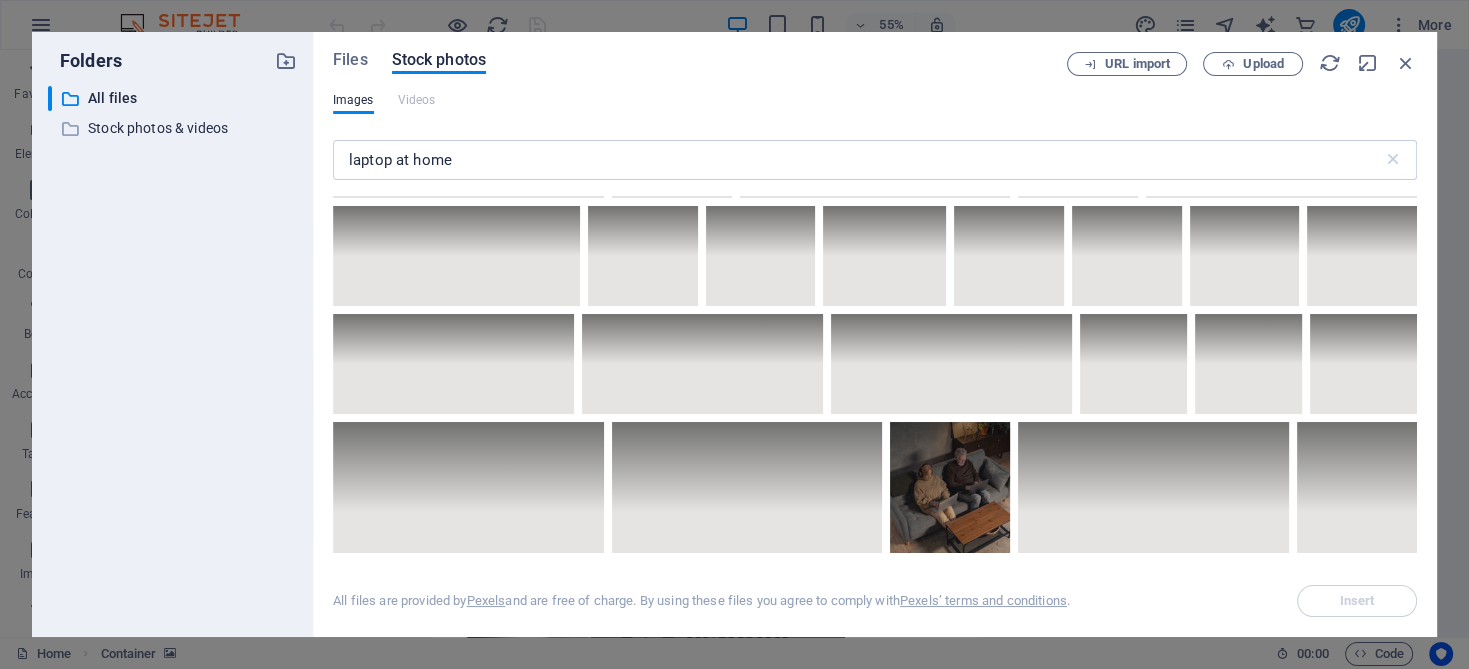 scroll, scrollTop: 4500, scrollLeft: 0, axis: vertical 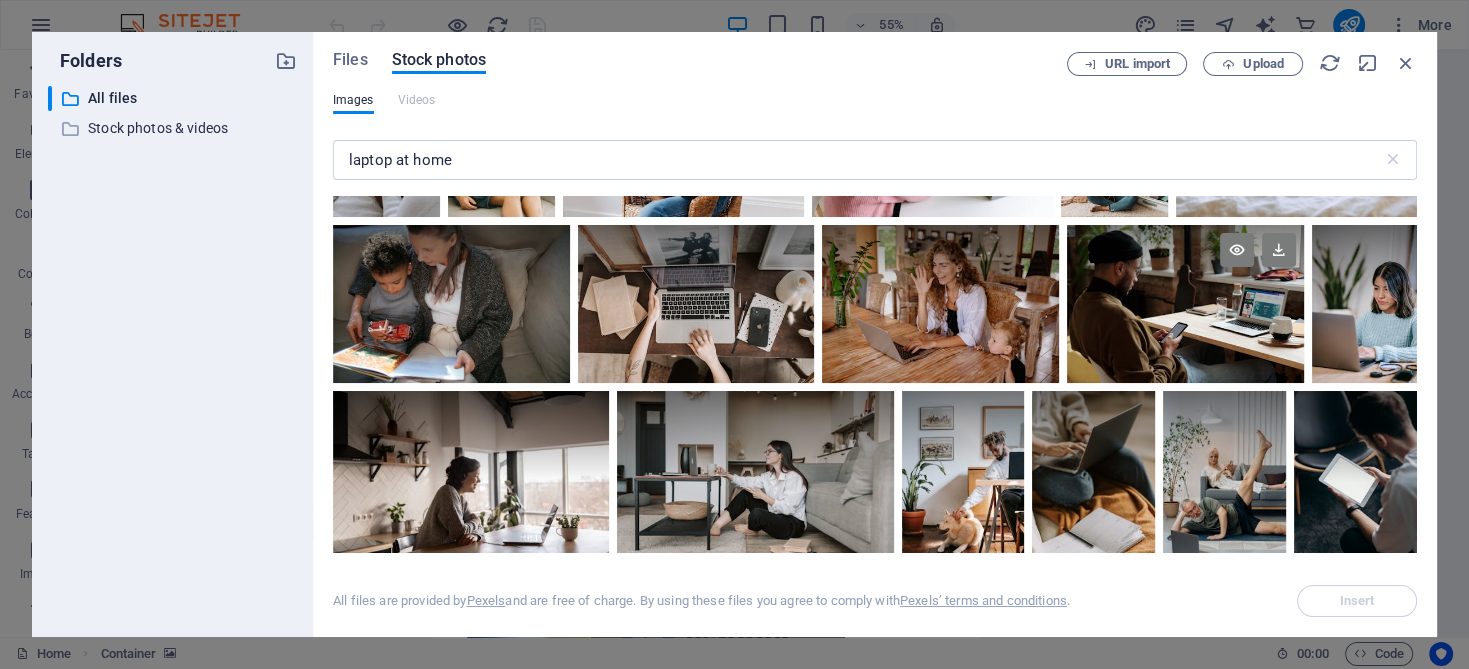 click at bounding box center [1185, 304] 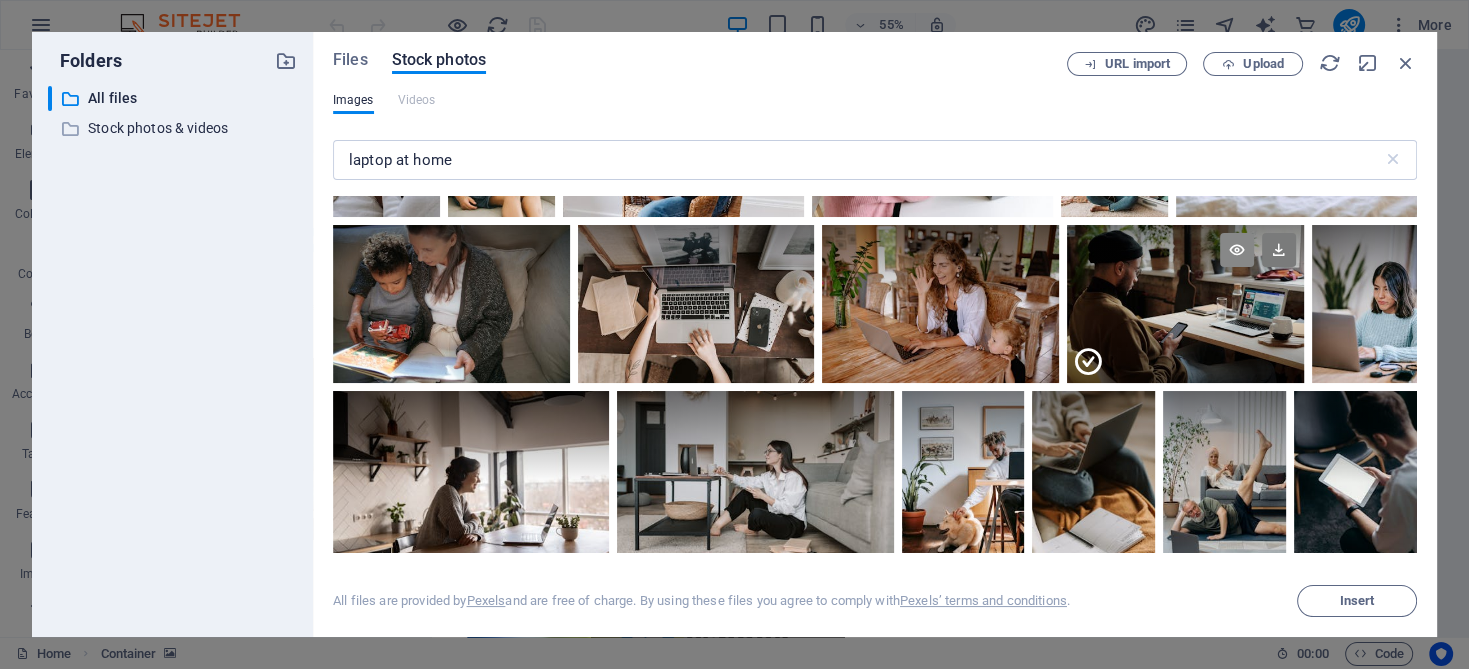 click at bounding box center (1237, 250) 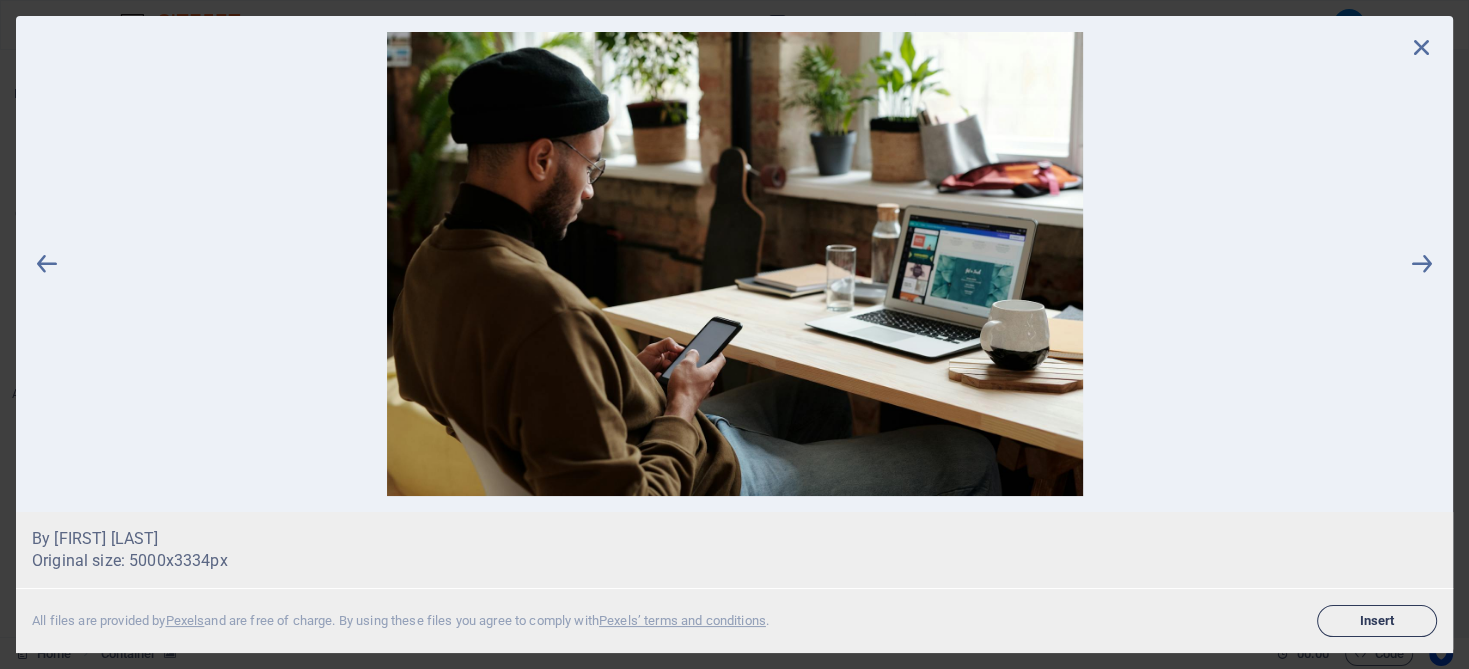 click on "Insert" at bounding box center (1377, 621) 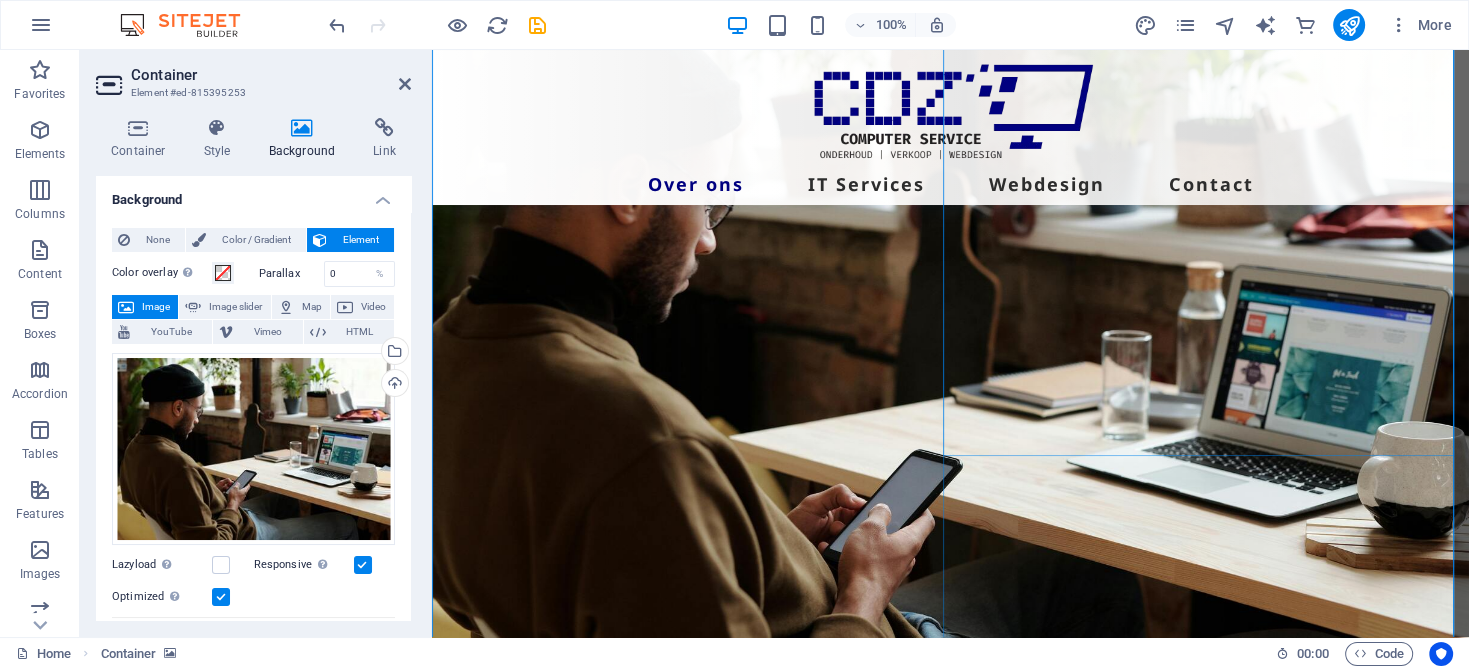 scroll, scrollTop: 200, scrollLeft: 0, axis: vertical 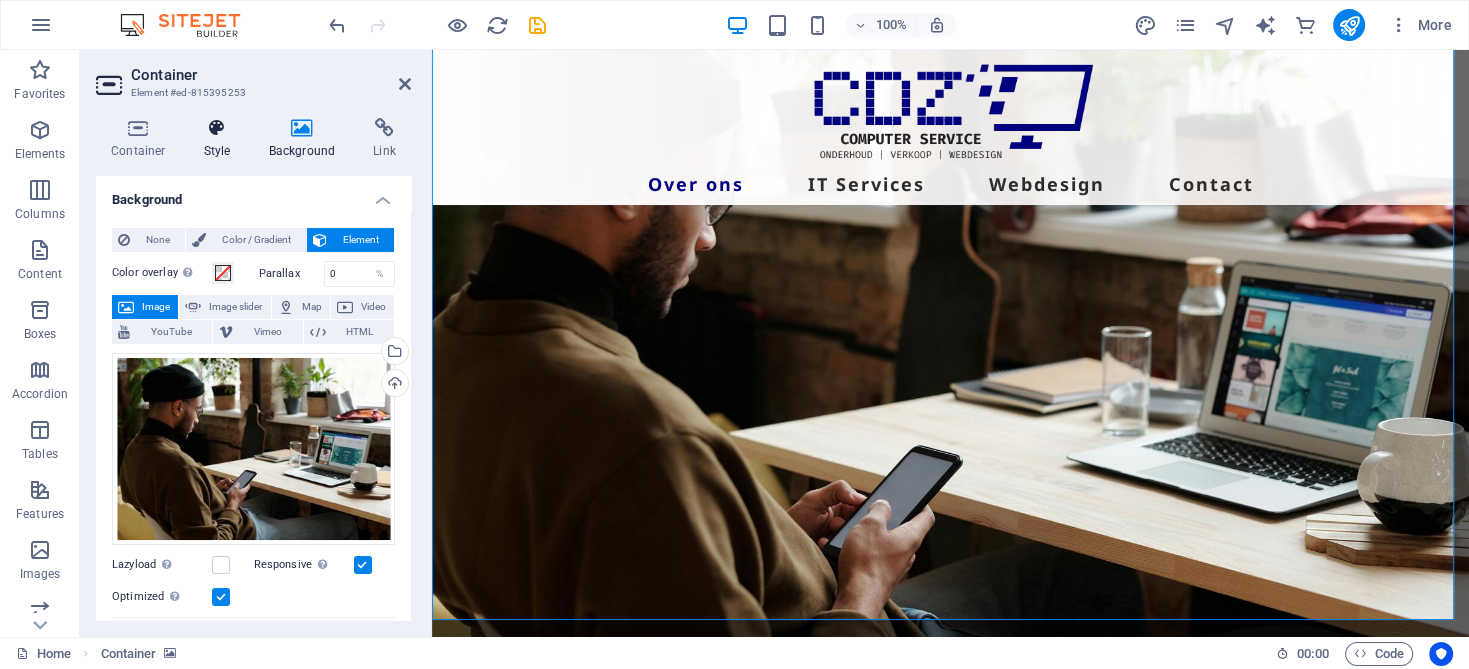 click on "Style" at bounding box center [221, 139] 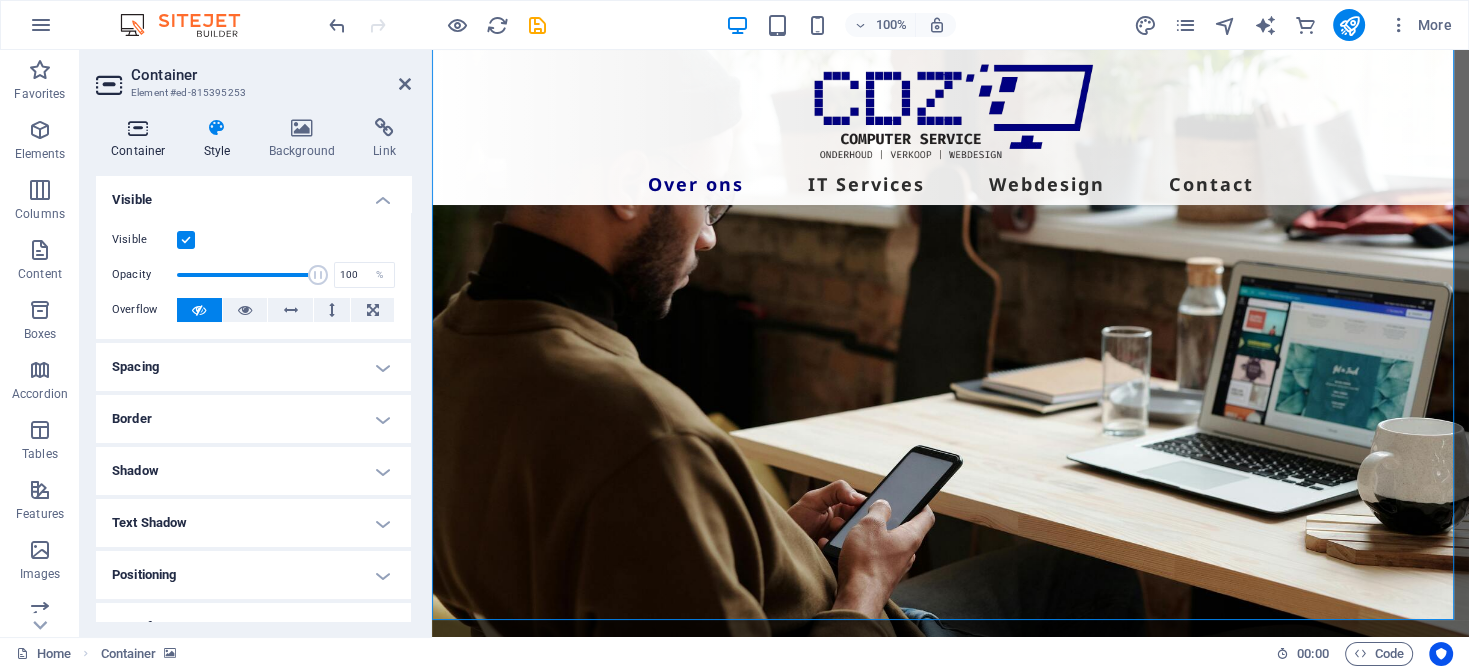click on "Container" at bounding box center [142, 139] 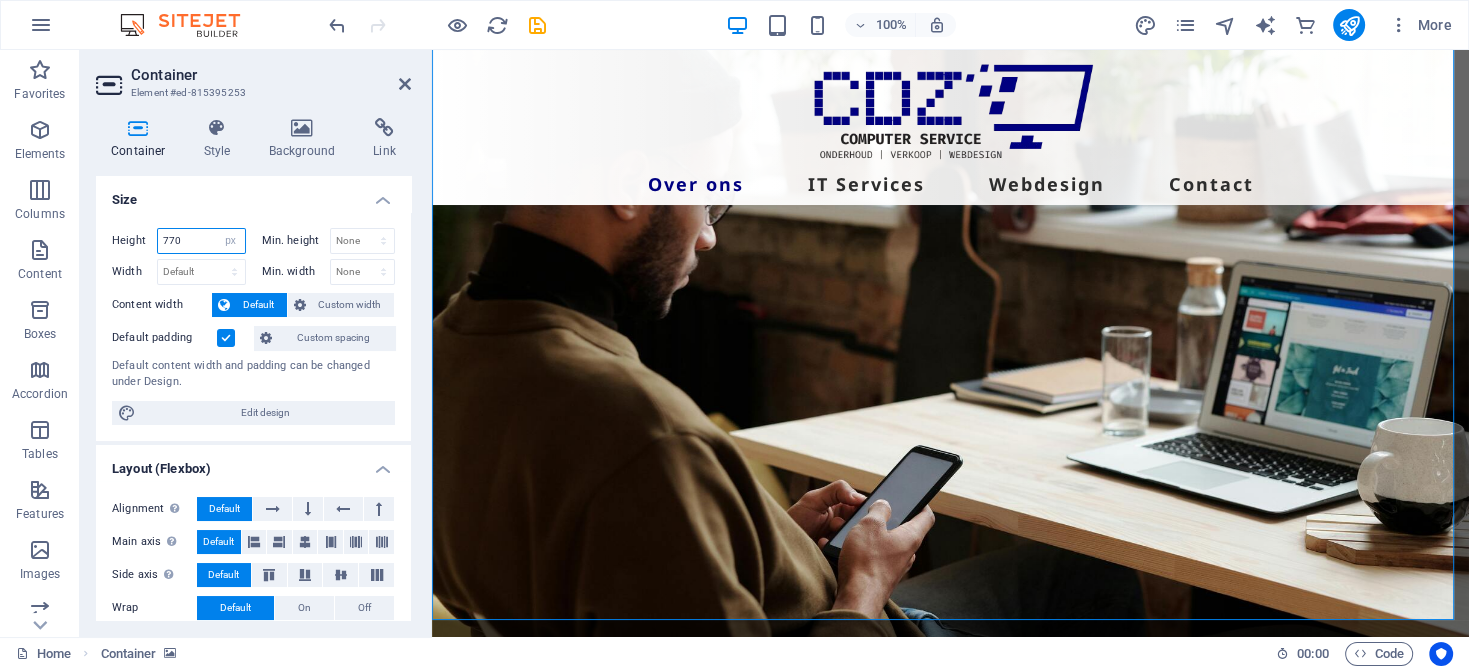 drag, startPoint x: 195, startPoint y: 236, endPoint x: 152, endPoint y: 242, distance: 43.416588 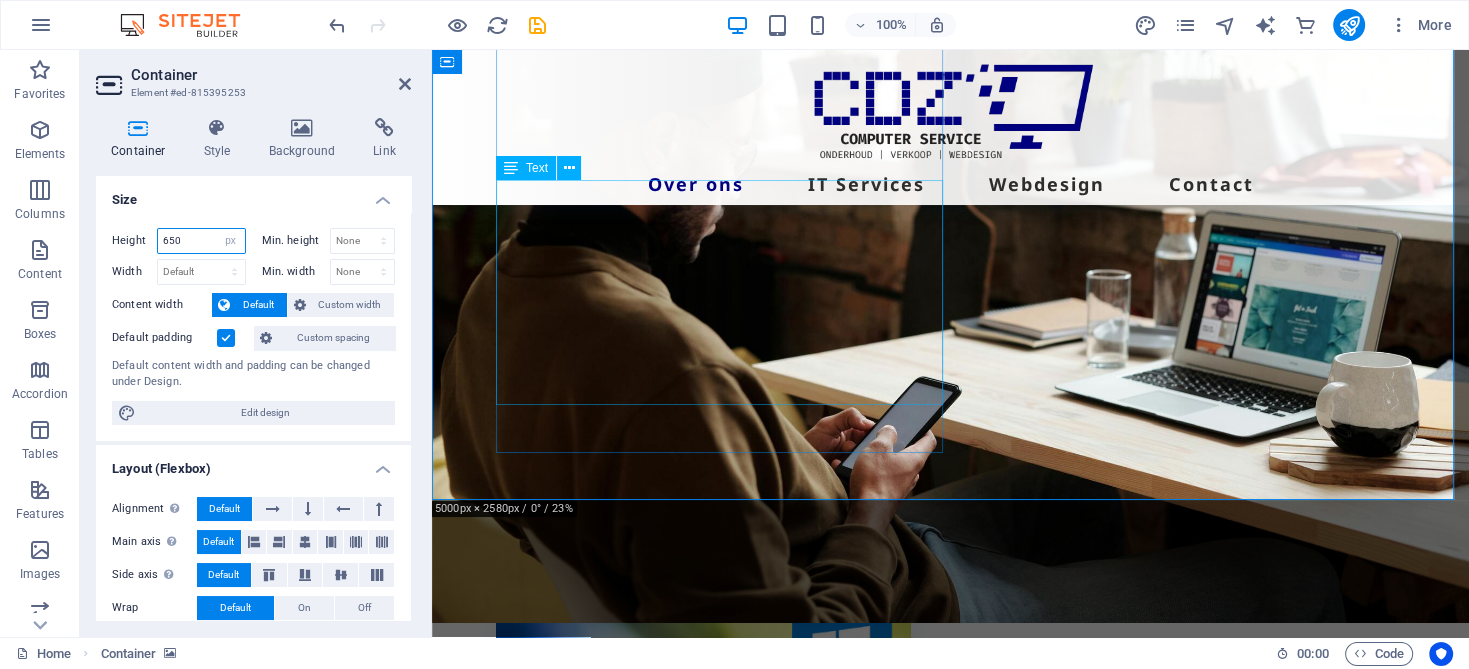 type on "650" 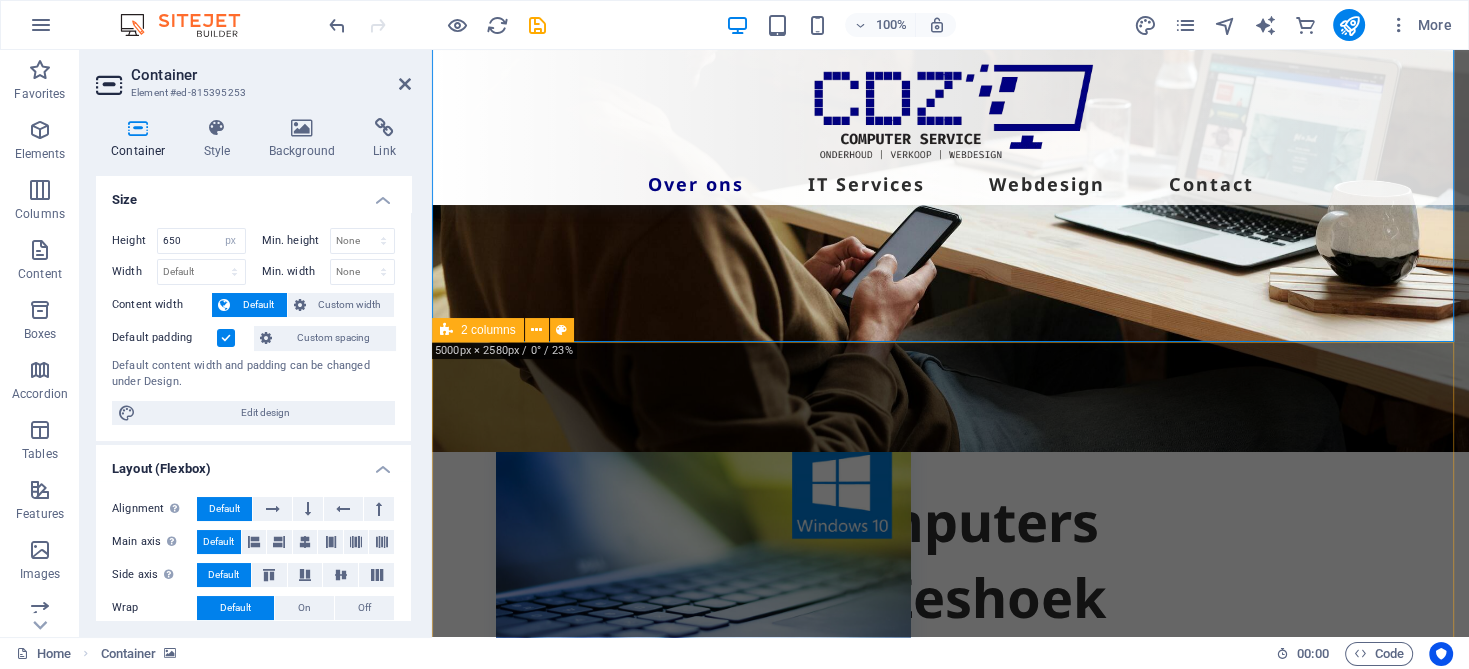 scroll, scrollTop: 400, scrollLeft: 0, axis: vertical 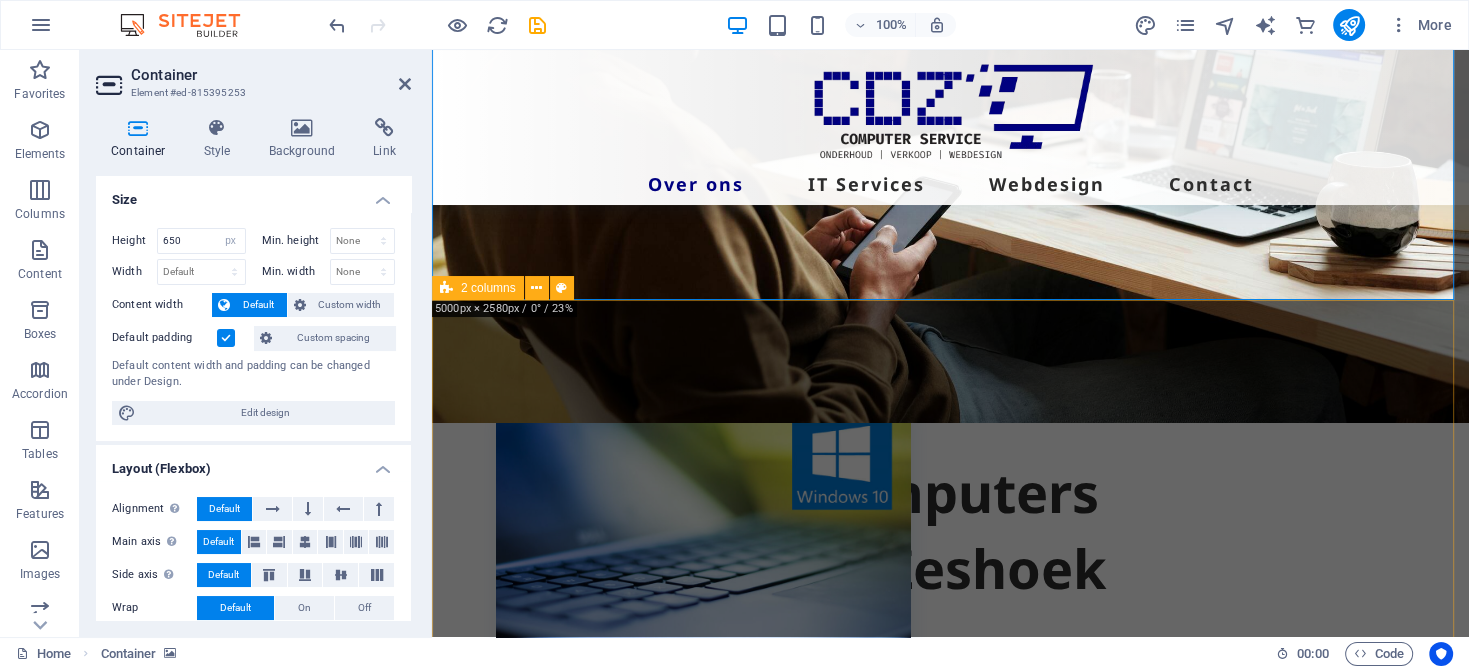 click on "Einde support van Microsoft voor Windows 10 op 14 oktober! Zoals u waarschijnlijk reeds gehoord hebt in de media stopt Microsoft met de ondersteuning voor Windows 10 op 14 oktober 2025. Stelt u zich de vraag of uw pc of laptop nog in aanmerking komt om te upgraden naar windows 11? Geen probleem, wij kunnen u daar zeker bij adviseren en indien mogelijk de upgrade in ons atelier veilig voor u uitvoeren, of andere oplossingen voorstellen. Voor meer info neem gerust contact met ons op." at bounding box center (950, 860) 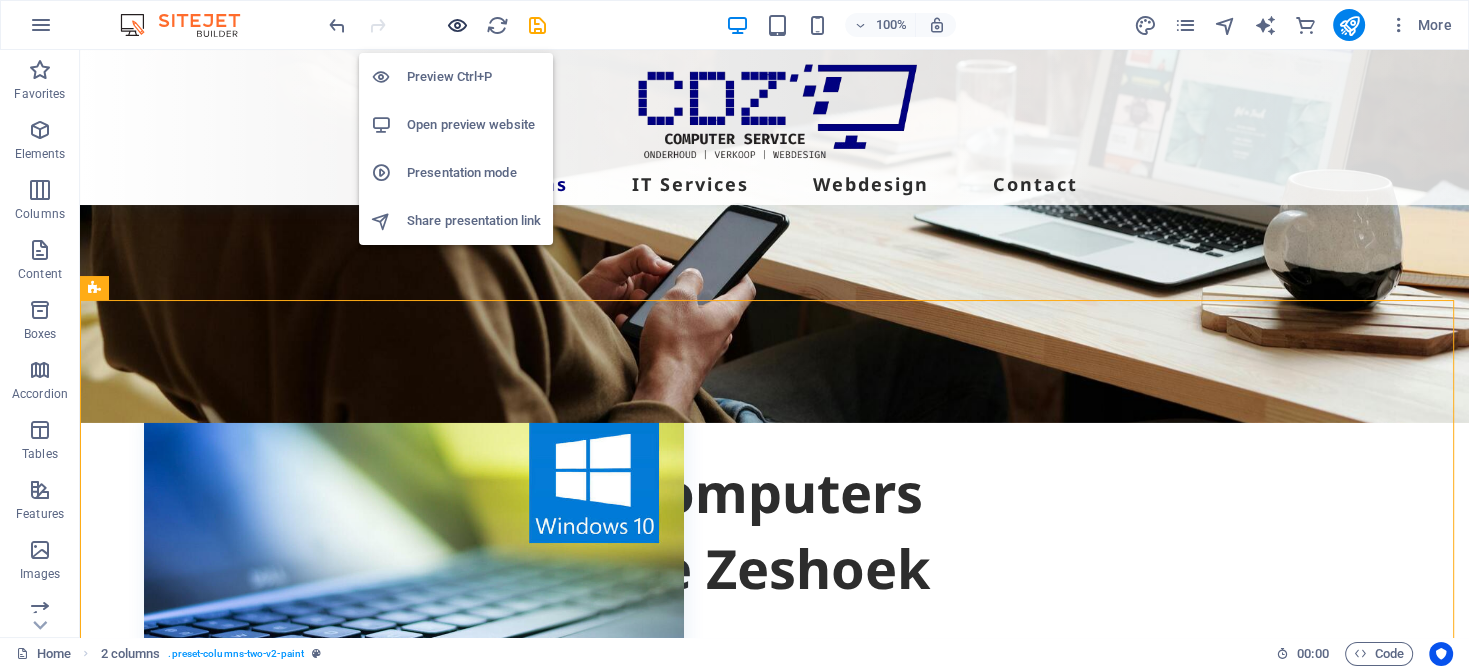 click at bounding box center (457, 25) 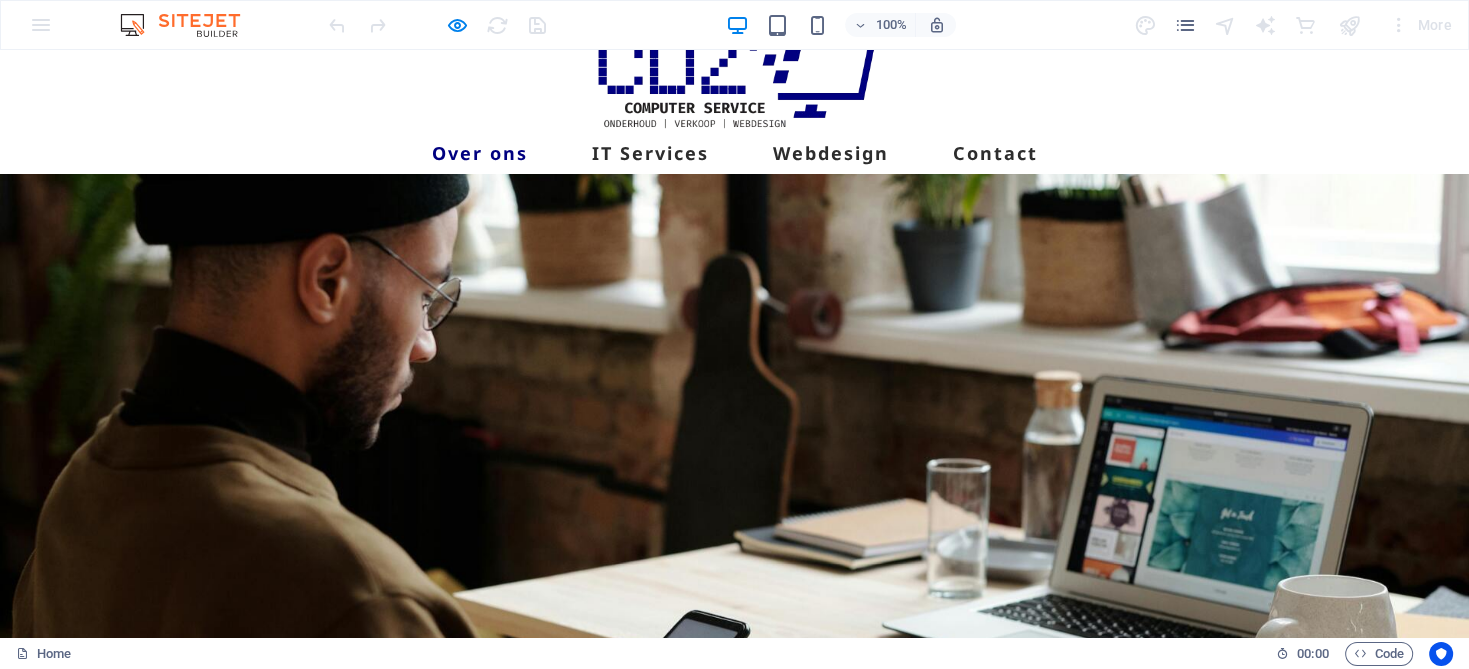 scroll, scrollTop: 0, scrollLeft: 0, axis: both 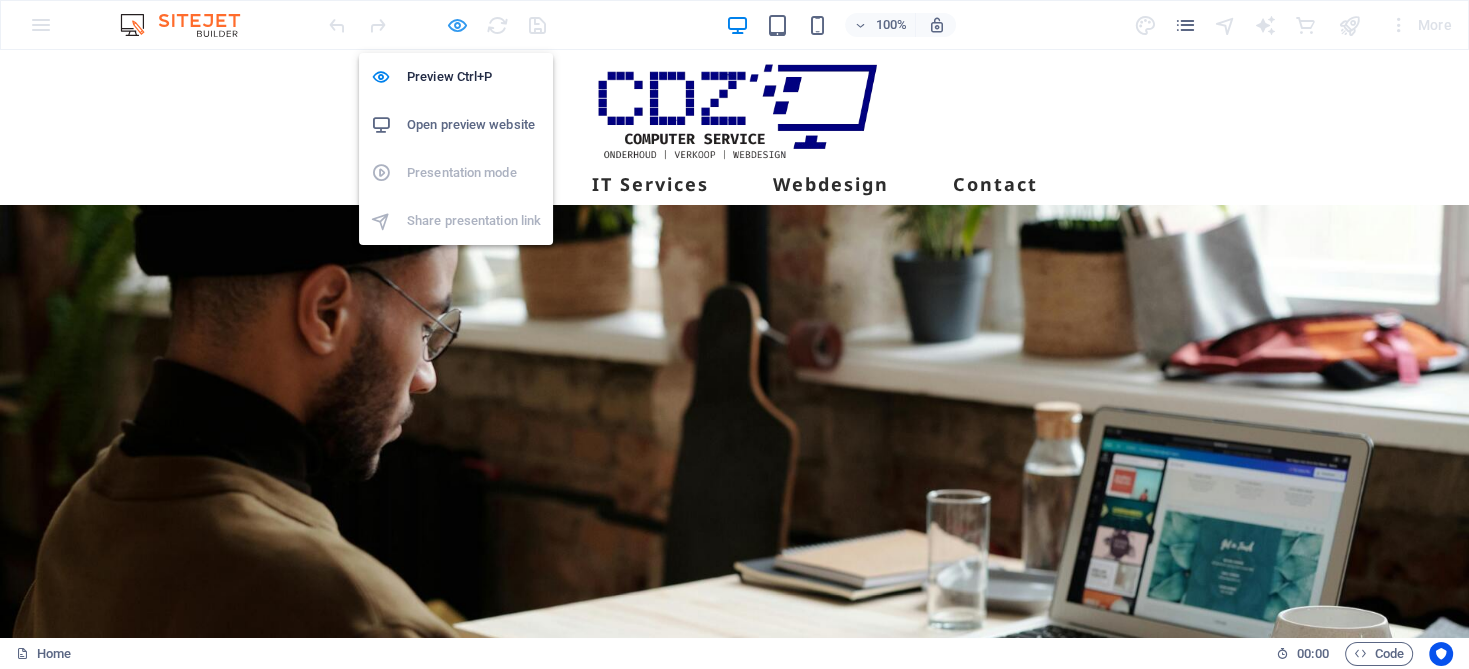 click at bounding box center [457, 25] 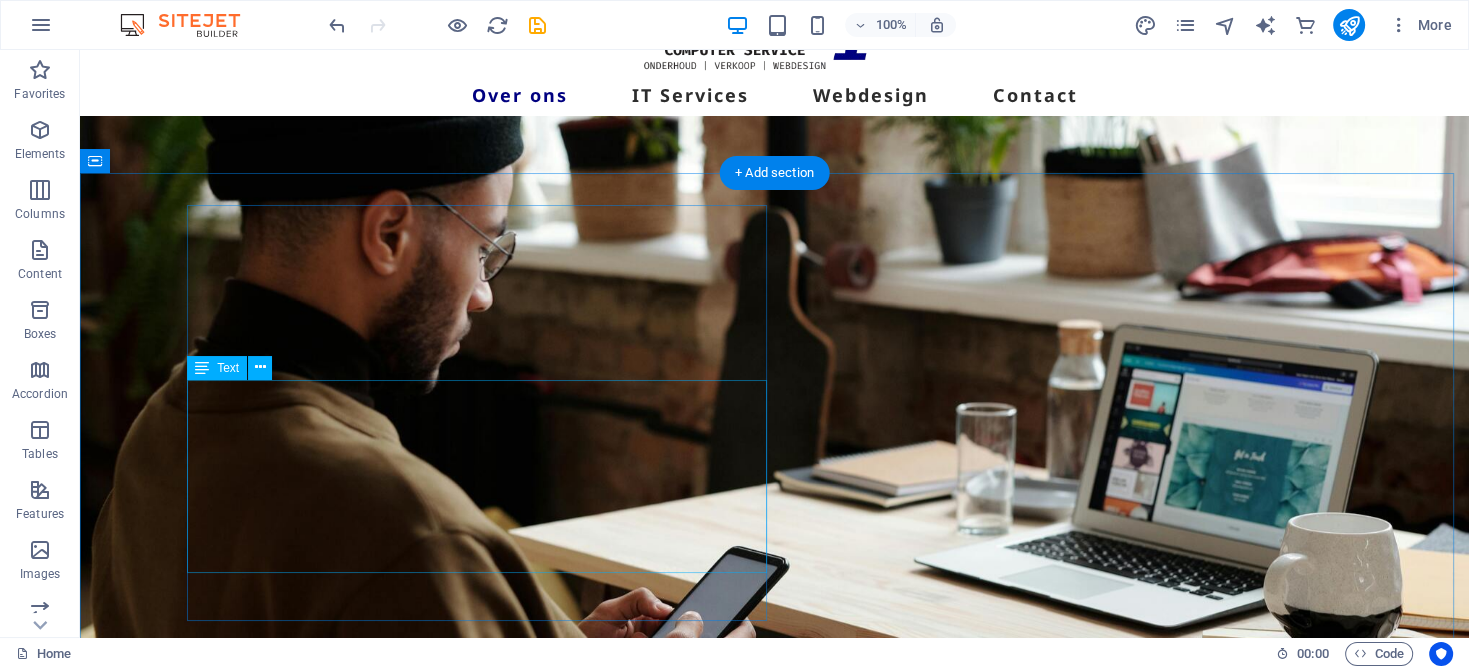 scroll, scrollTop: 200, scrollLeft: 0, axis: vertical 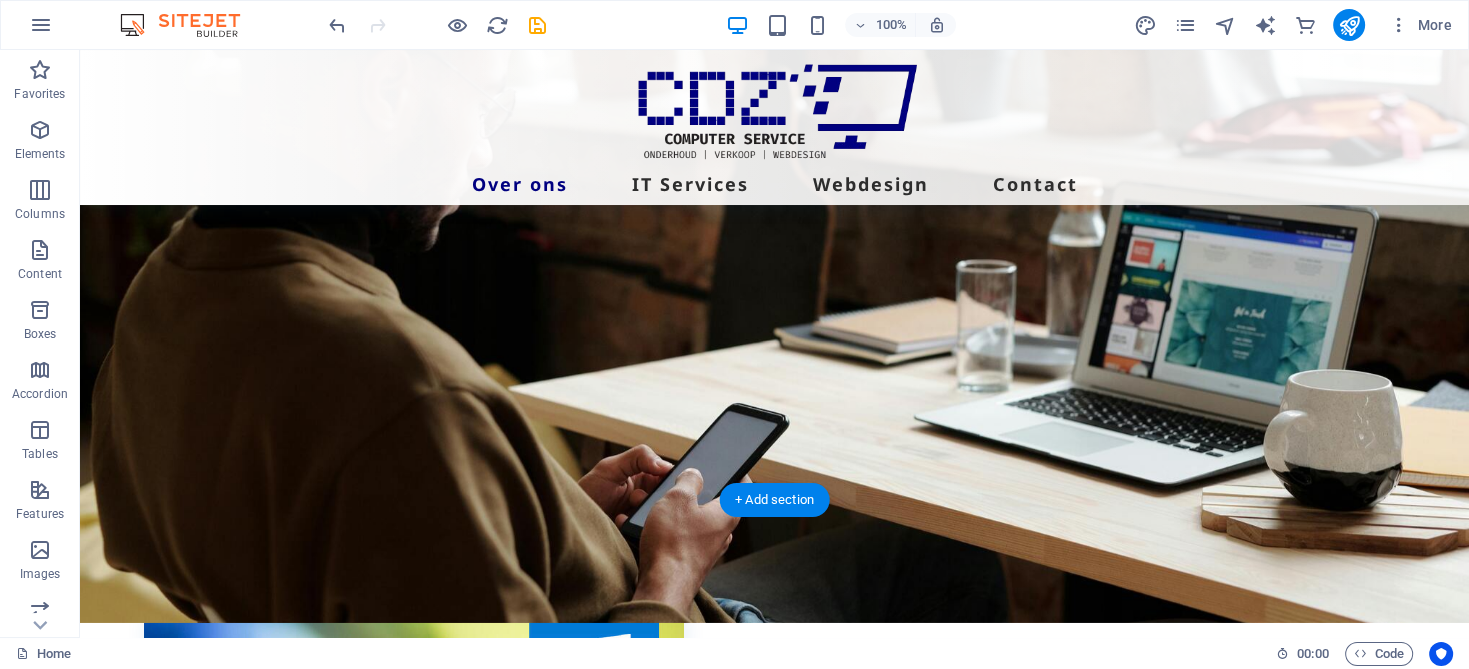 click at bounding box center [774, 298] 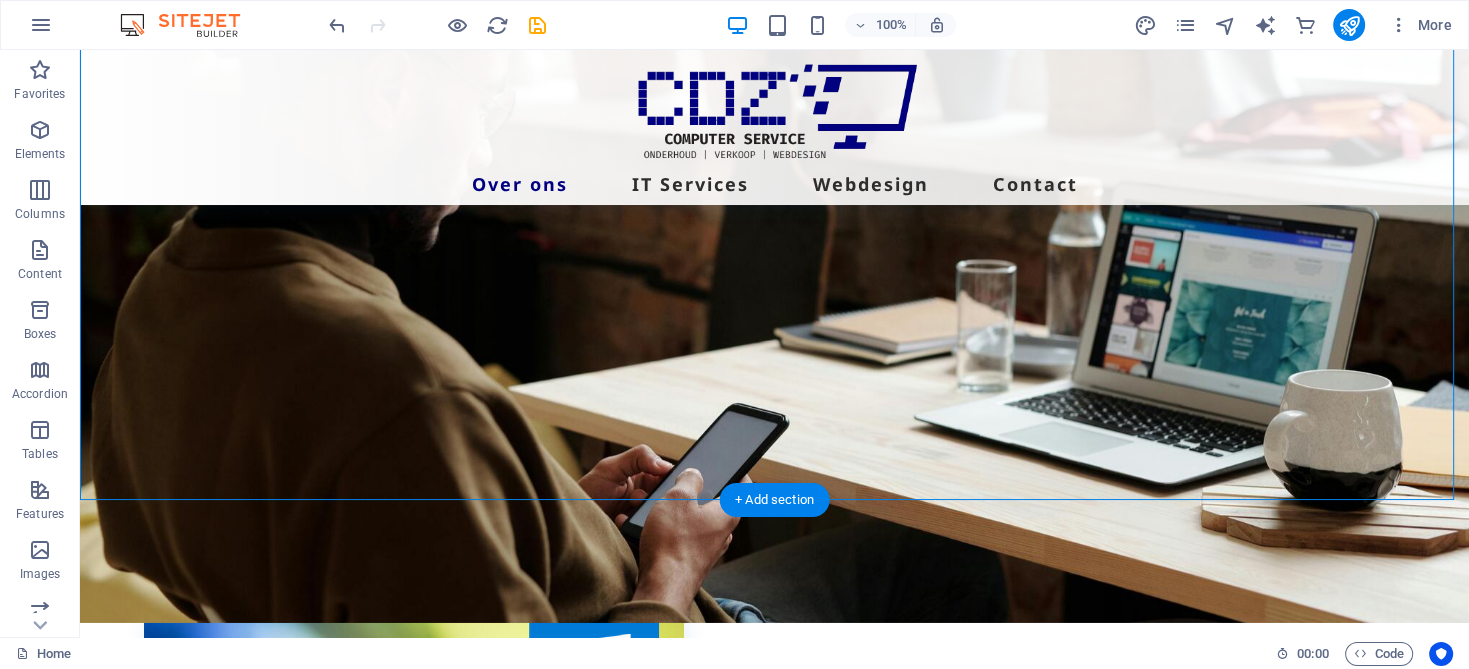 click at bounding box center (774, 298) 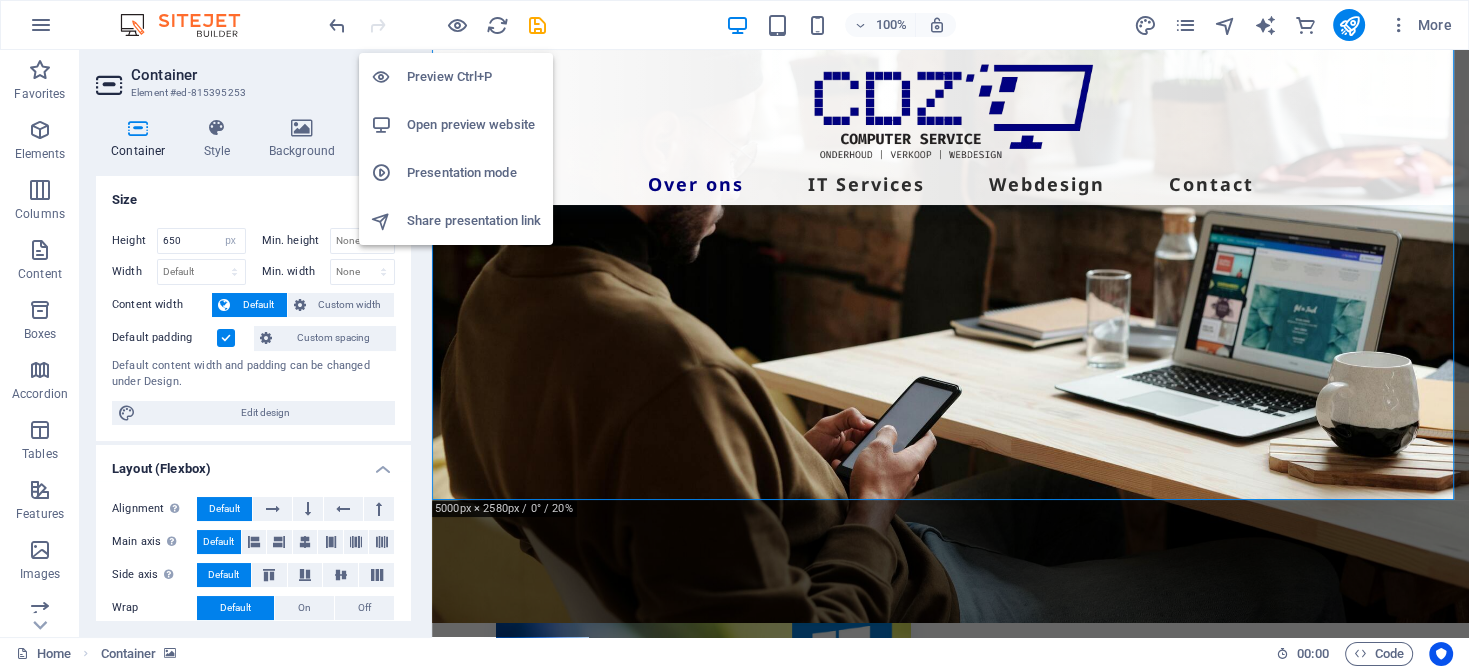 drag, startPoint x: 457, startPoint y: 21, endPoint x: 476, endPoint y: 111, distance: 91.983696 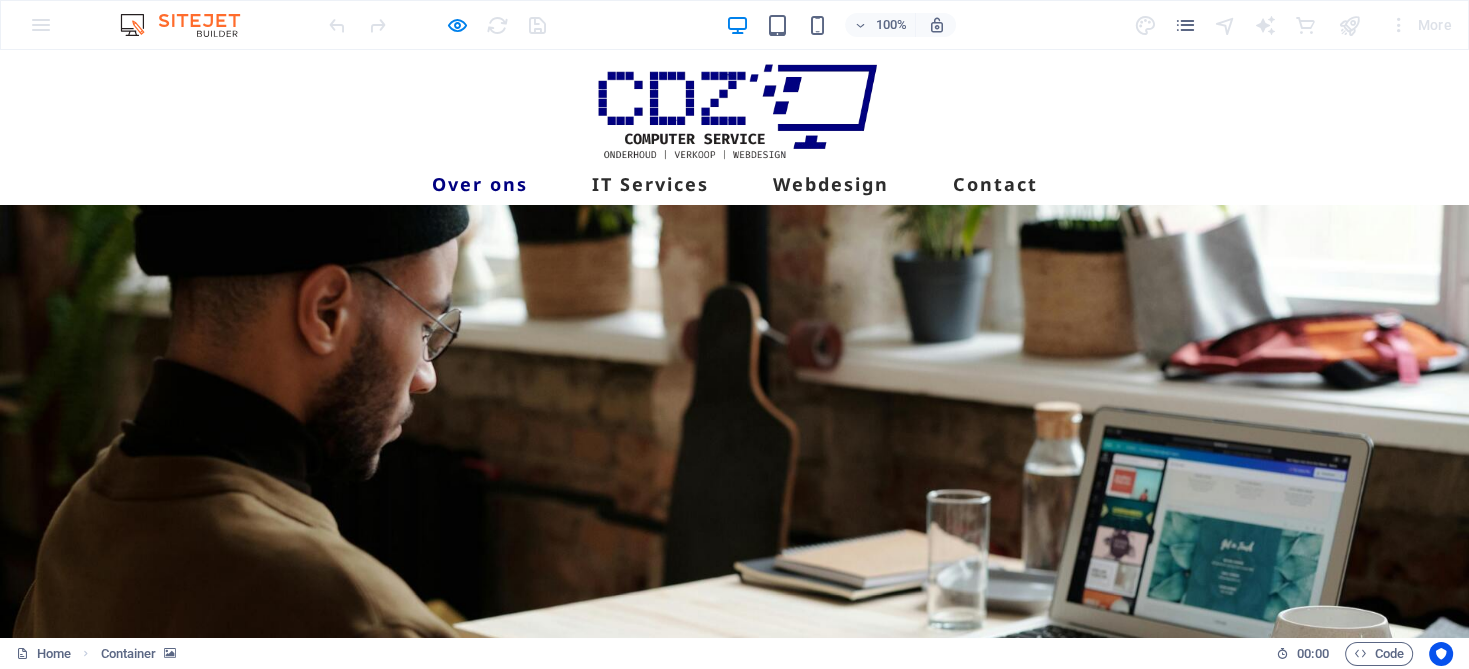 scroll, scrollTop: 100, scrollLeft: 0, axis: vertical 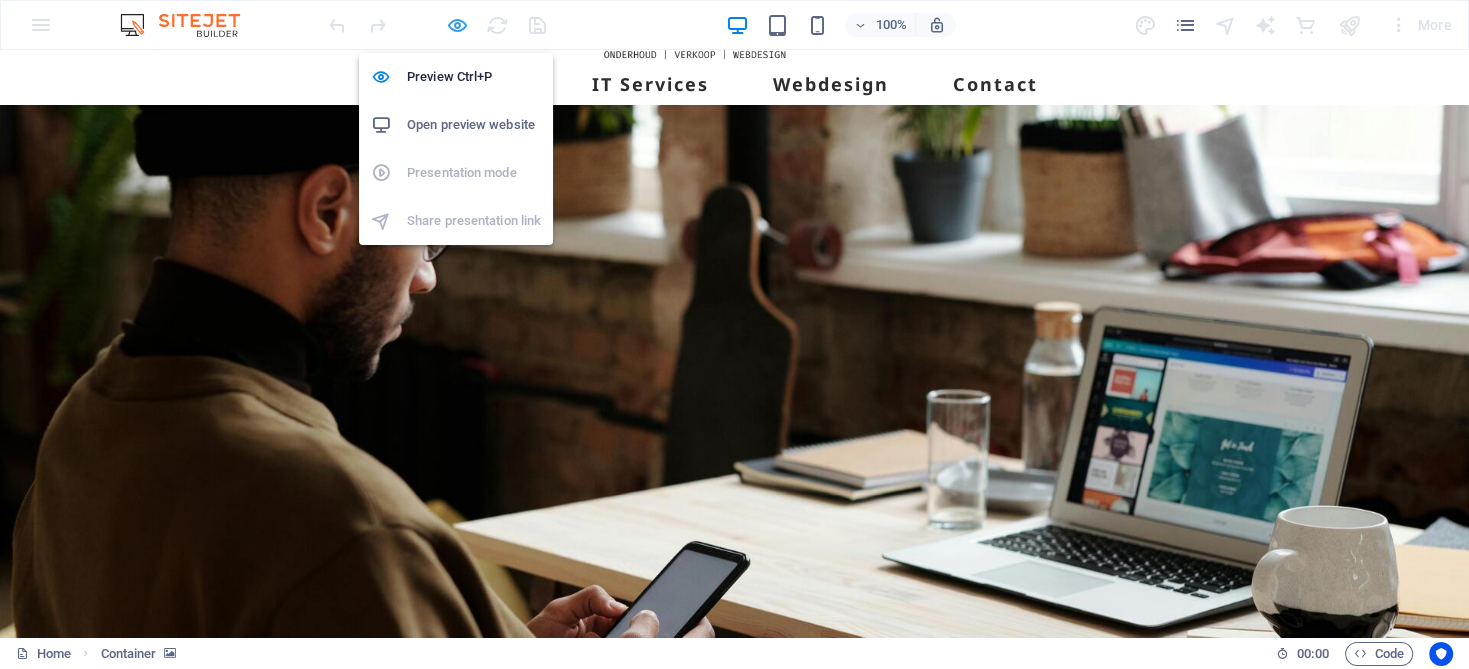 click at bounding box center (457, 25) 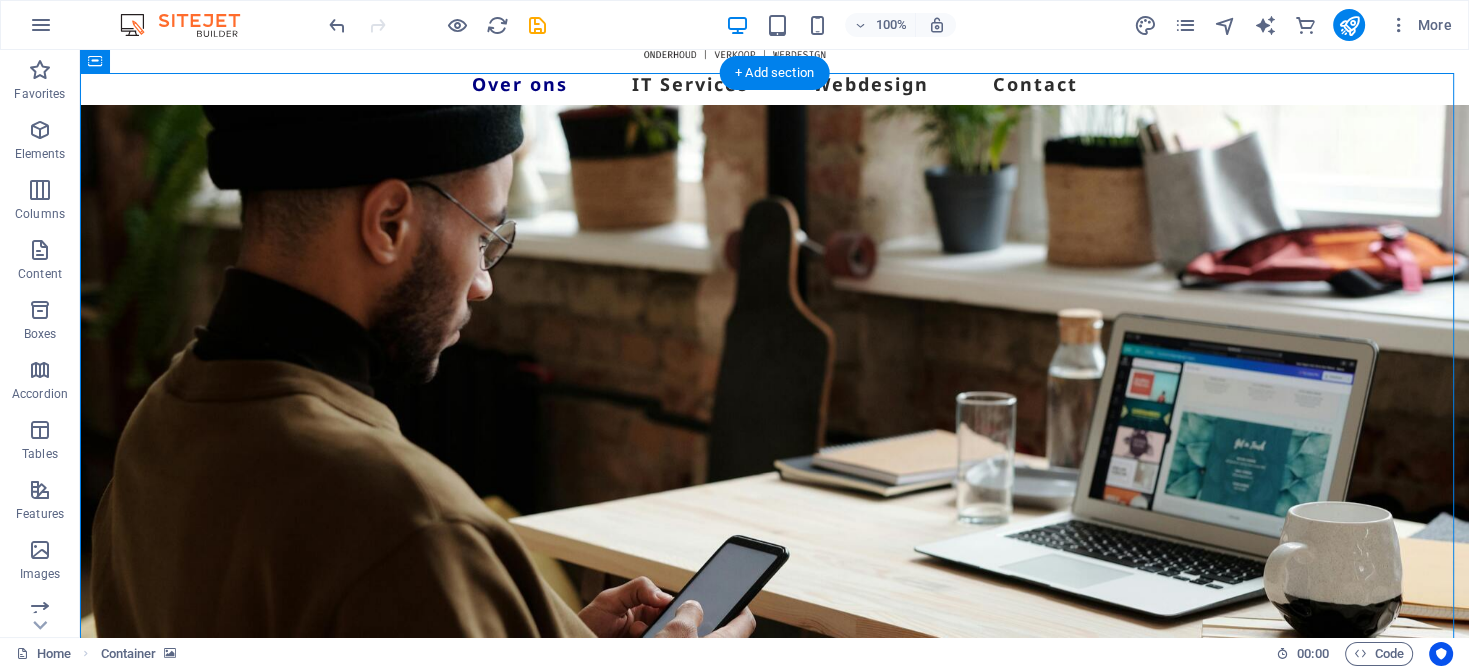 click at bounding box center [774, 430] 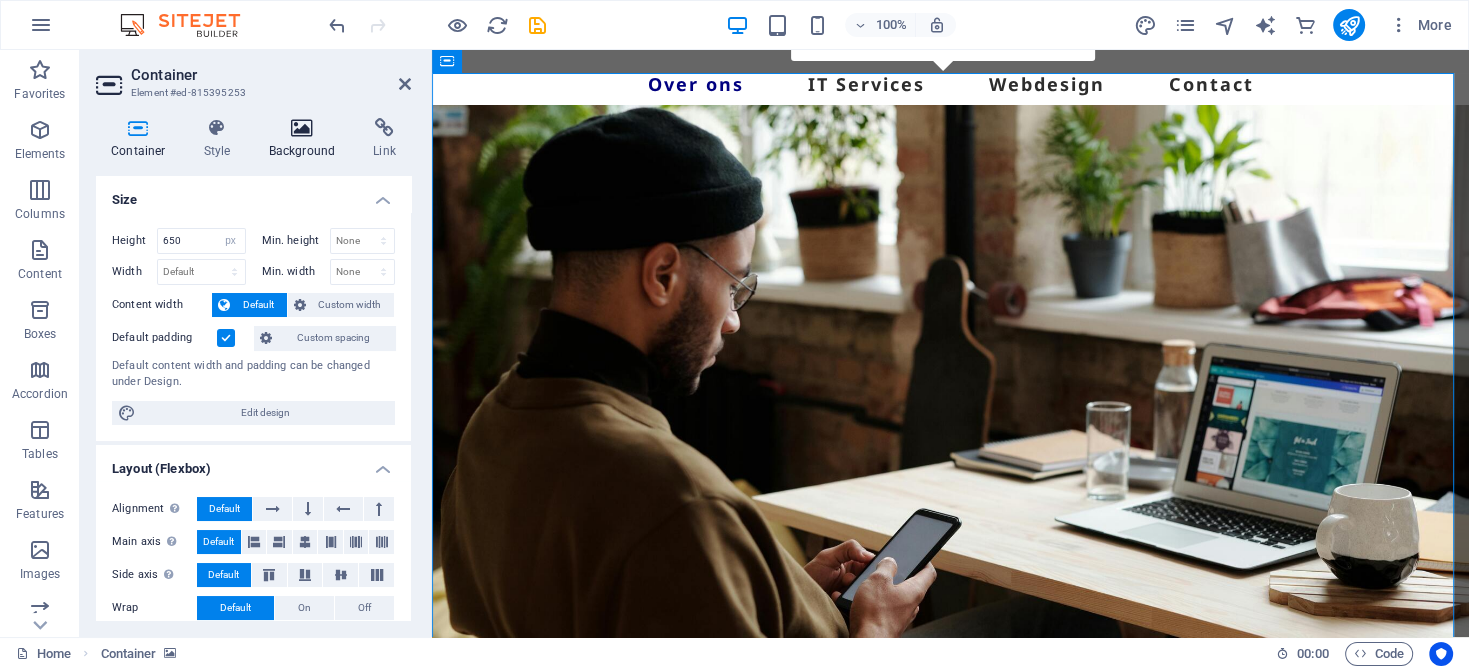 click on "Background" at bounding box center (306, 139) 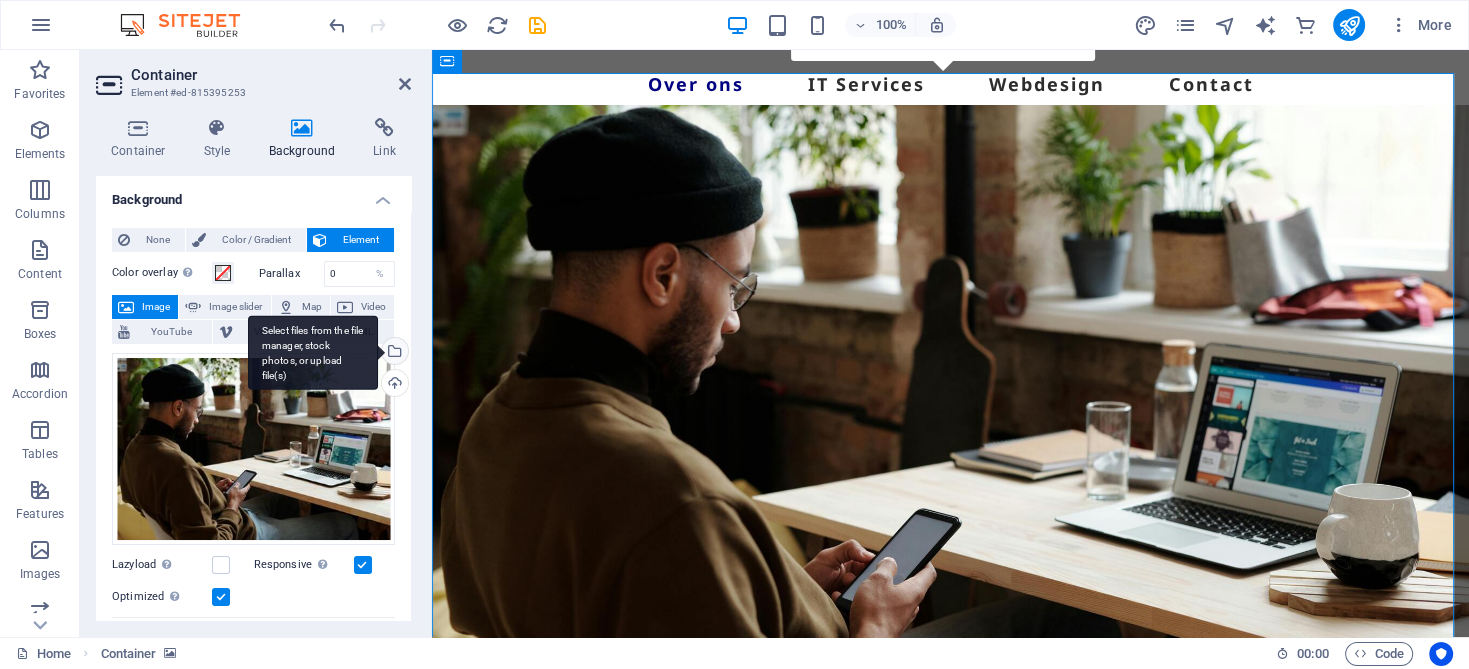 click on "Select files from the file manager, stock photos, or upload file(s)" at bounding box center (393, 353) 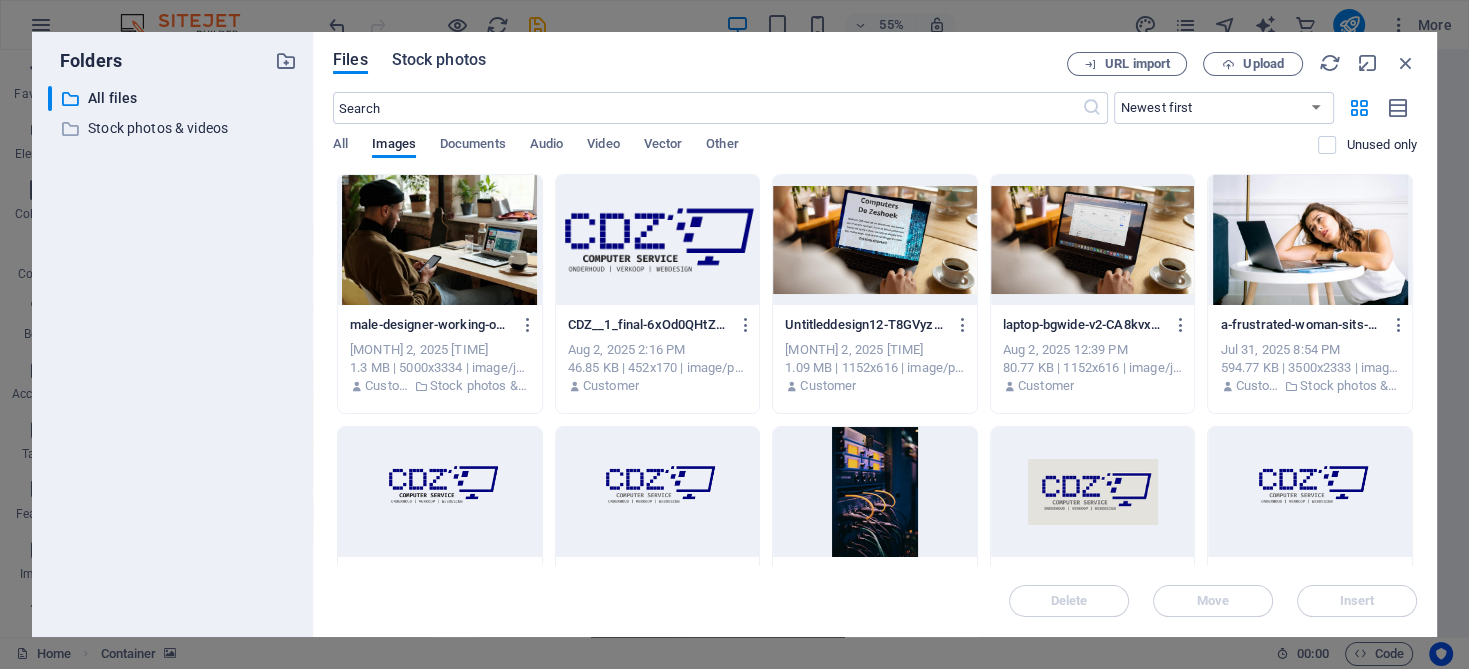 click on "Stock photos" at bounding box center (439, 60) 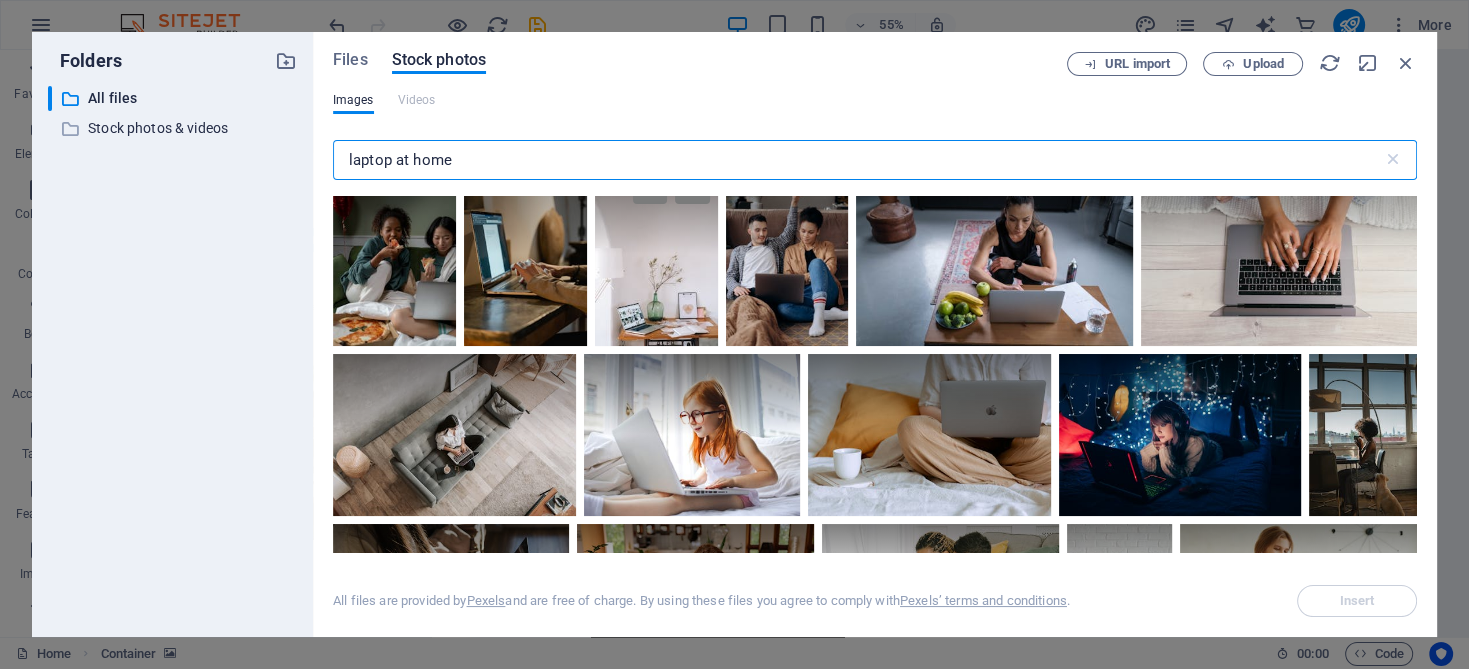 scroll, scrollTop: 6800, scrollLeft: 0, axis: vertical 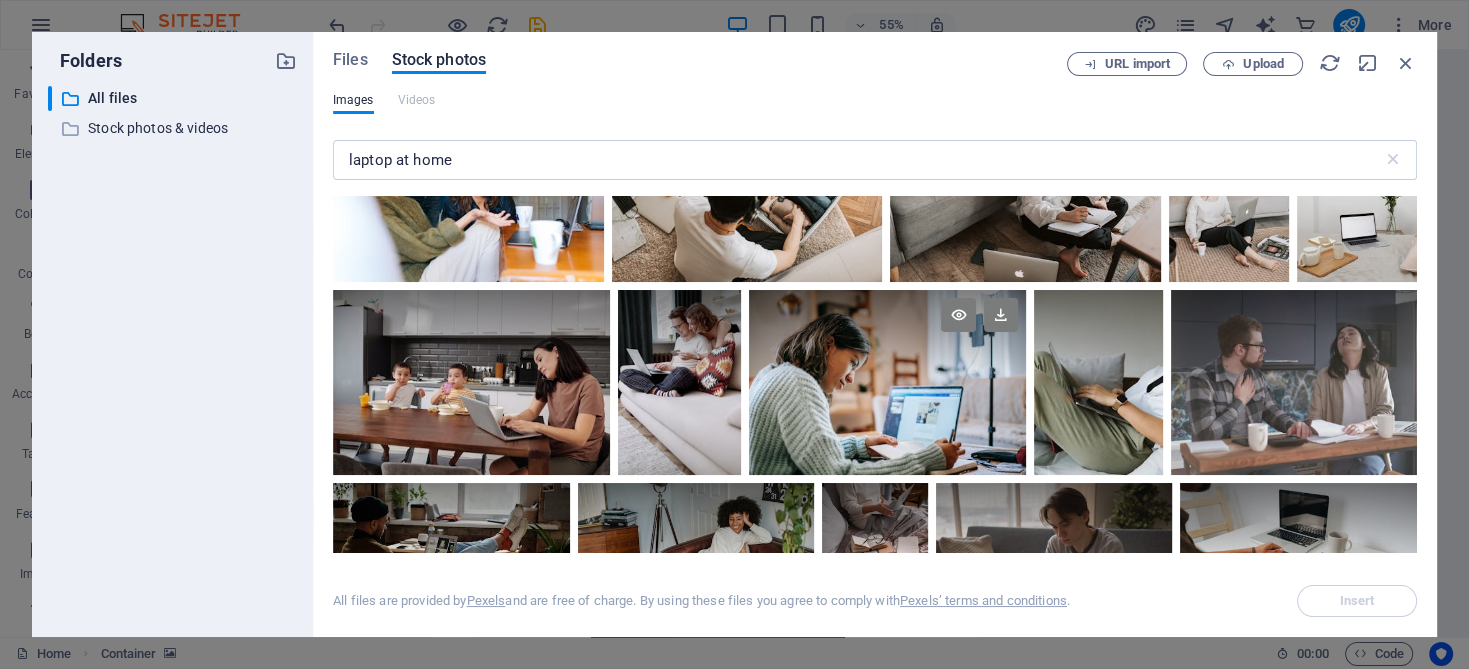 drag, startPoint x: 1000, startPoint y: 278, endPoint x: 1000, endPoint y: 297, distance: 19 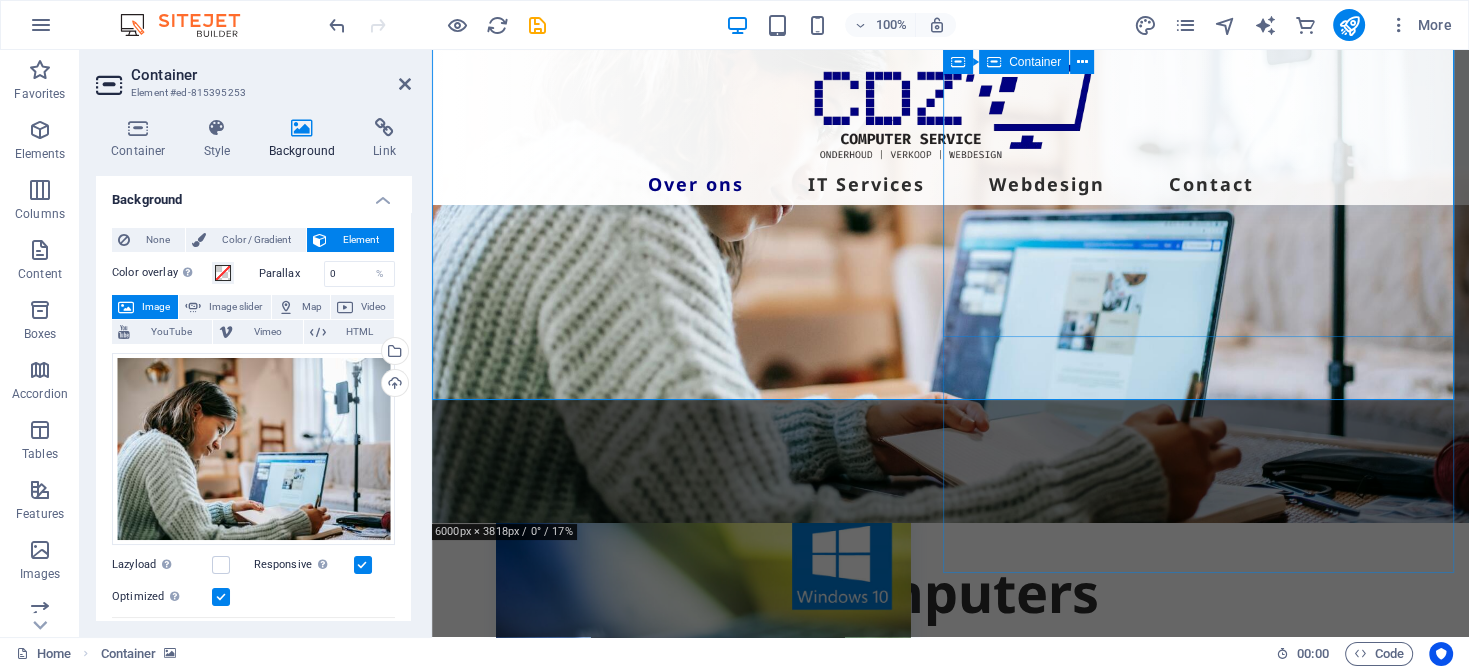 scroll, scrollTop: 200, scrollLeft: 0, axis: vertical 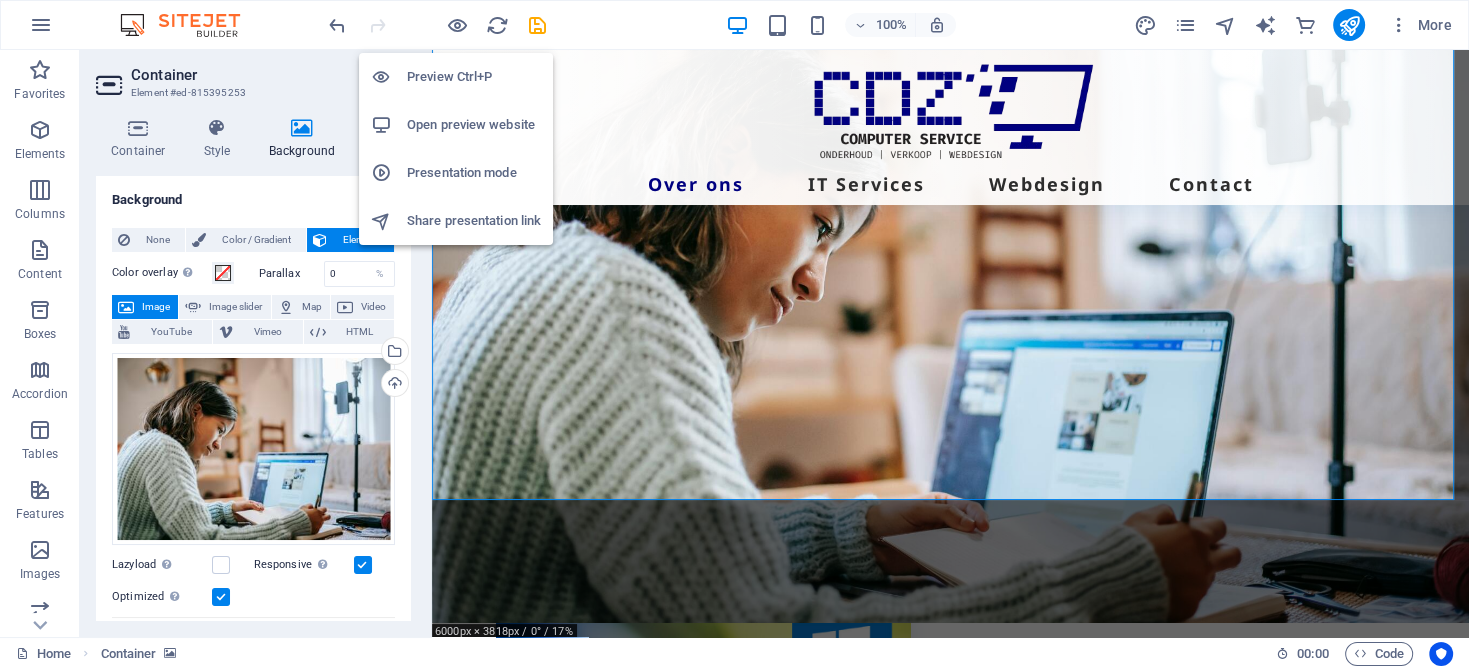 drag, startPoint x: 455, startPoint y: 23, endPoint x: 539, endPoint y: 94, distance: 109.98637 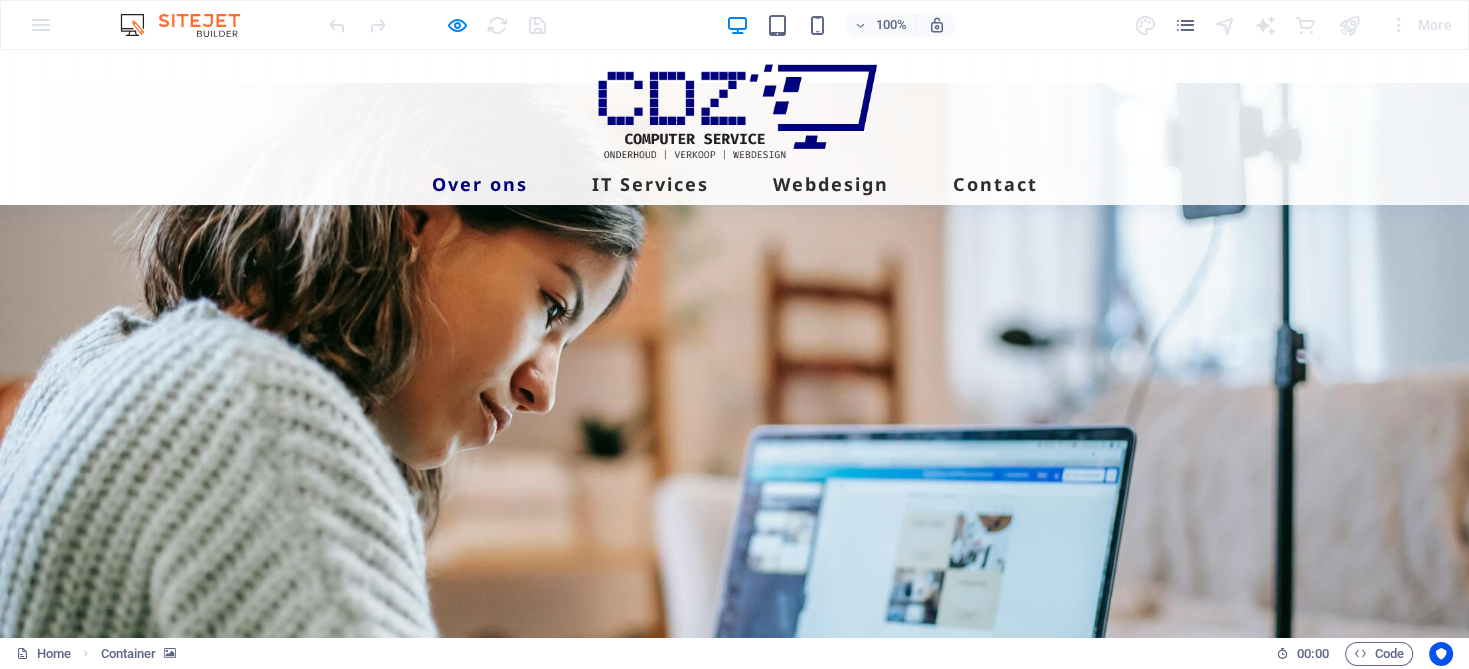 scroll, scrollTop: 300, scrollLeft: 0, axis: vertical 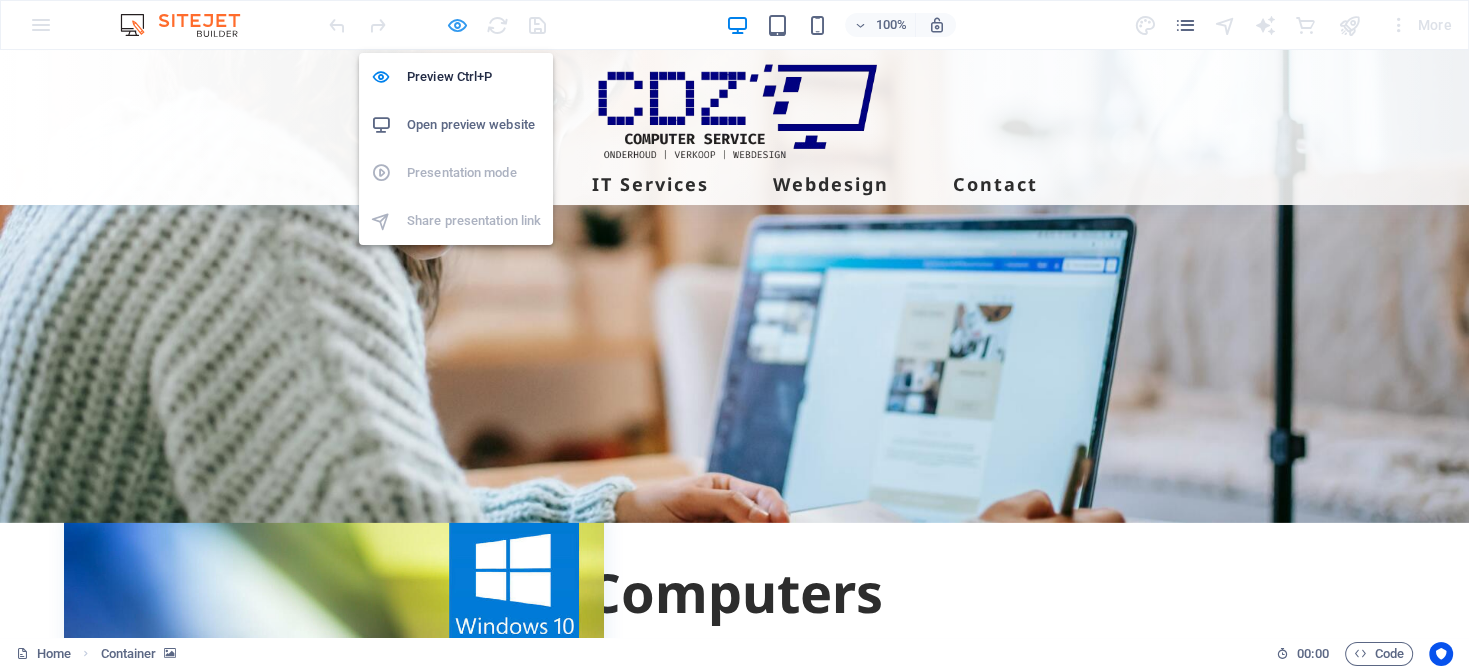drag, startPoint x: 454, startPoint y: 18, endPoint x: 415, endPoint y: 28, distance: 40.261642 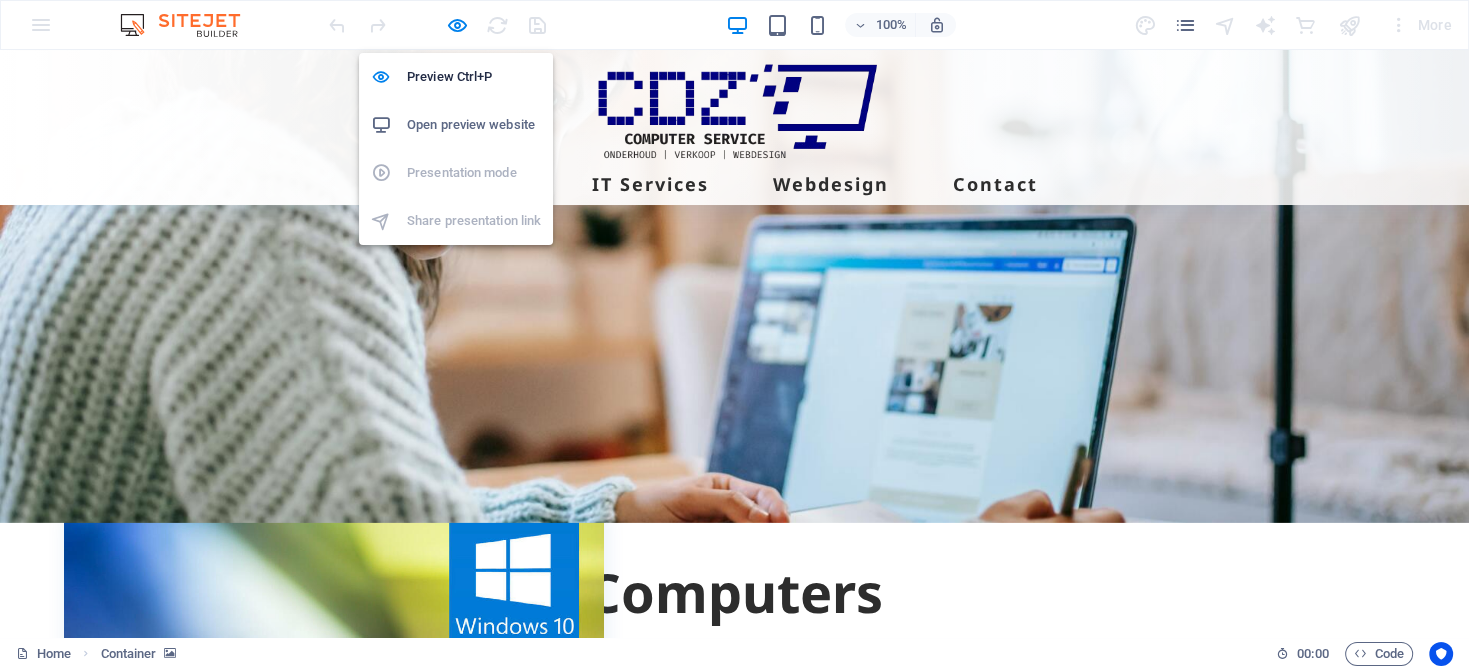 click at bounding box center [457, 25] 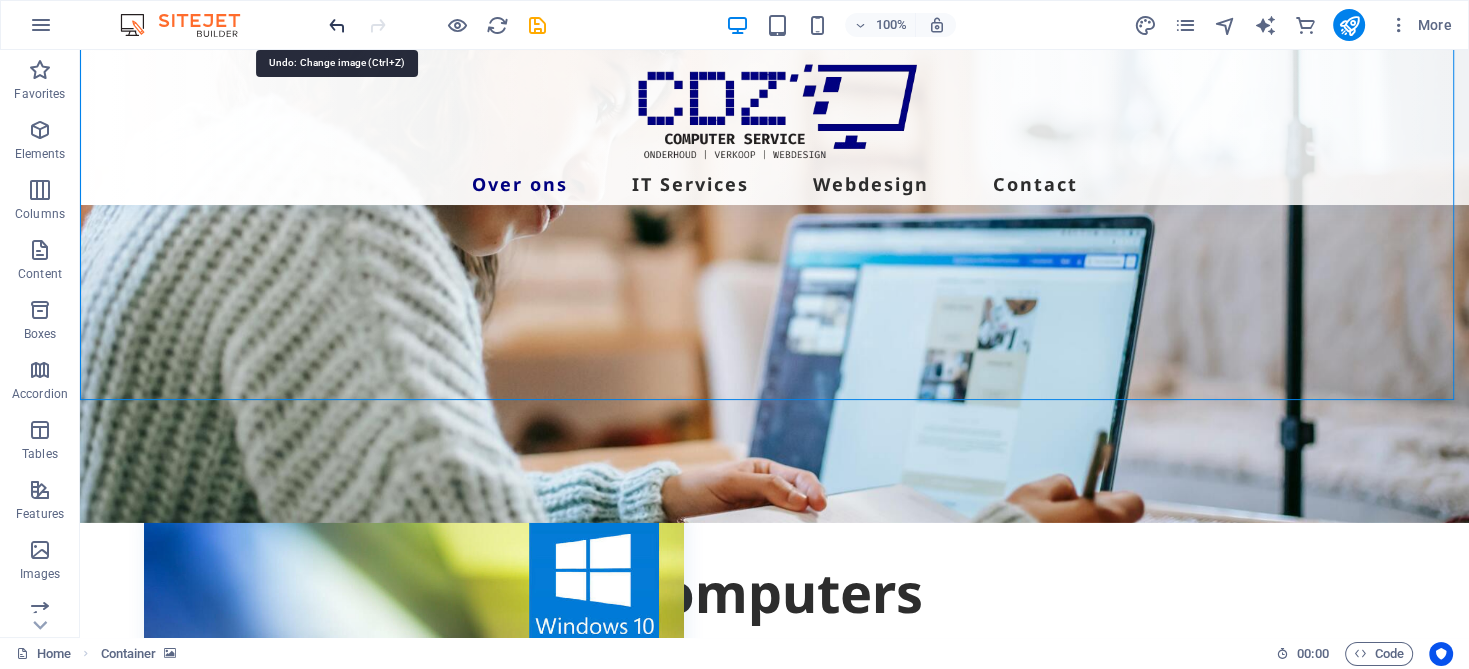 click at bounding box center [337, 25] 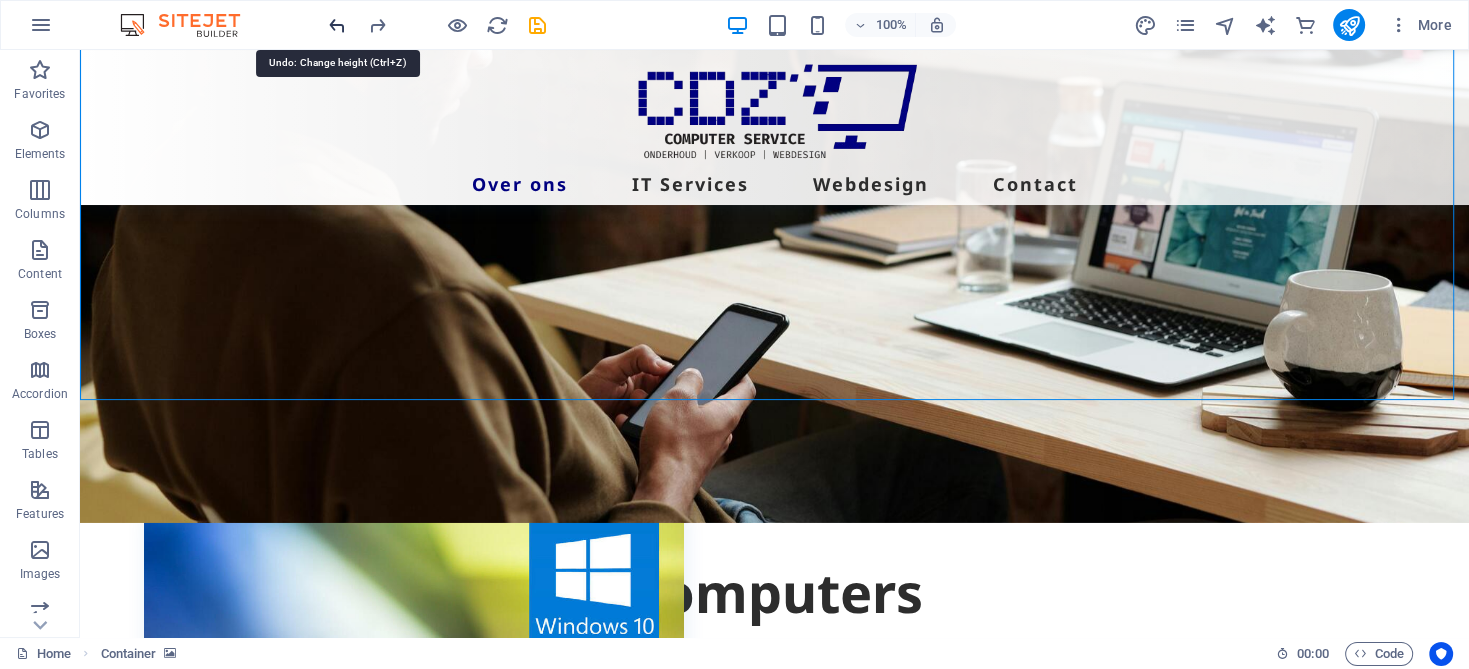 drag, startPoint x: 341, startPoint y: 19, endPoint x: 333, endPoint y: 34, distance: 17 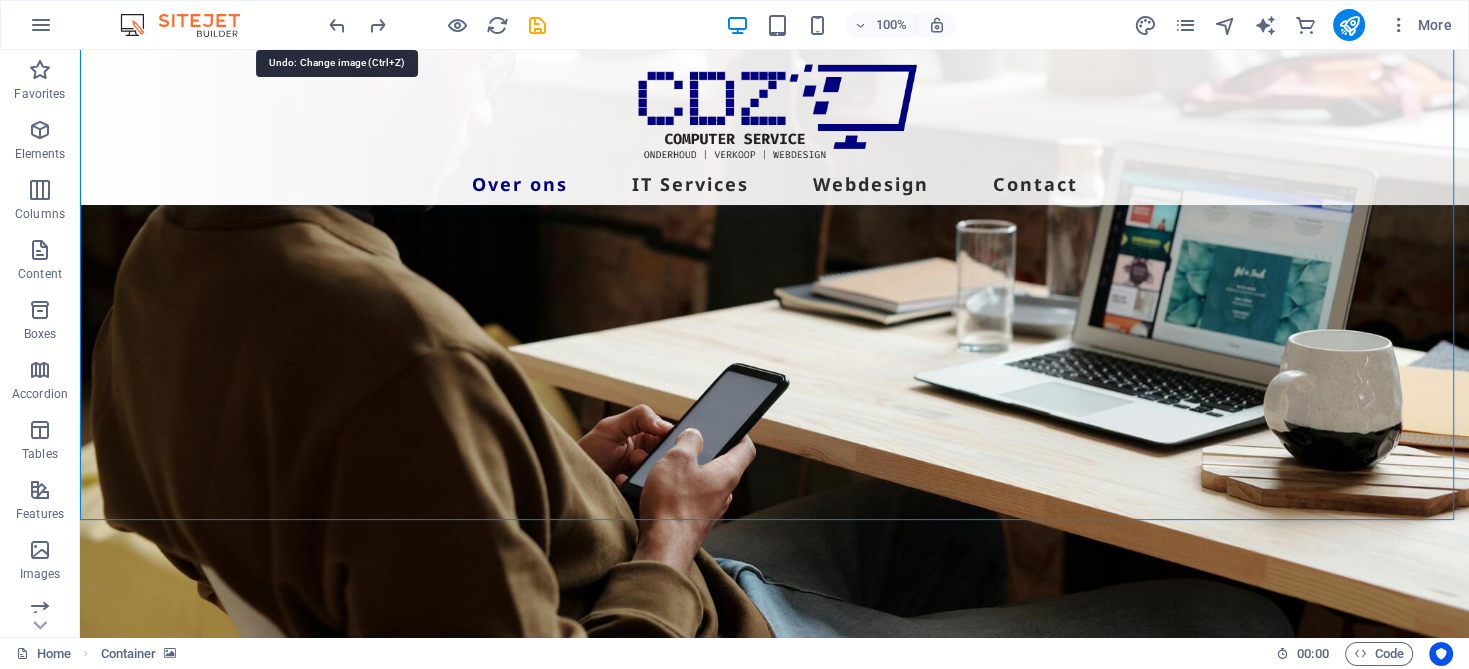 click at bounding box center [337, 25] 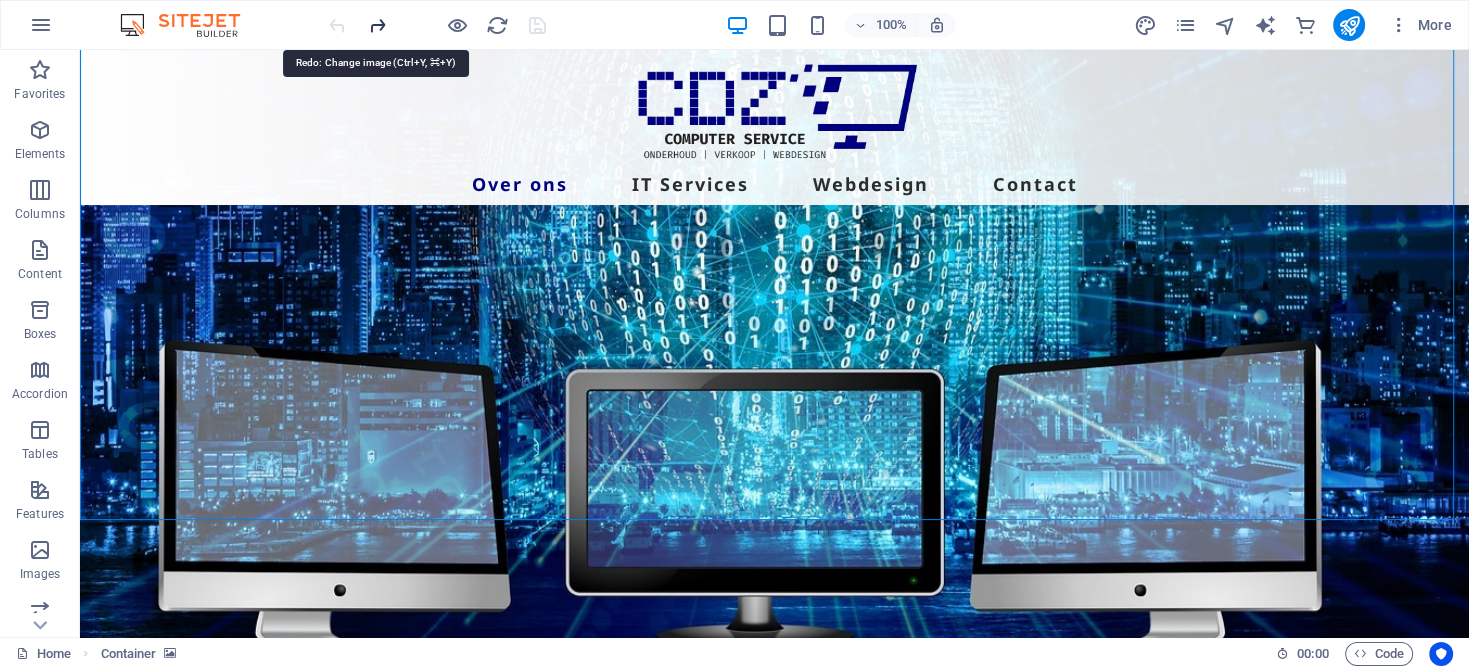 click at bounding box center (377, 25) 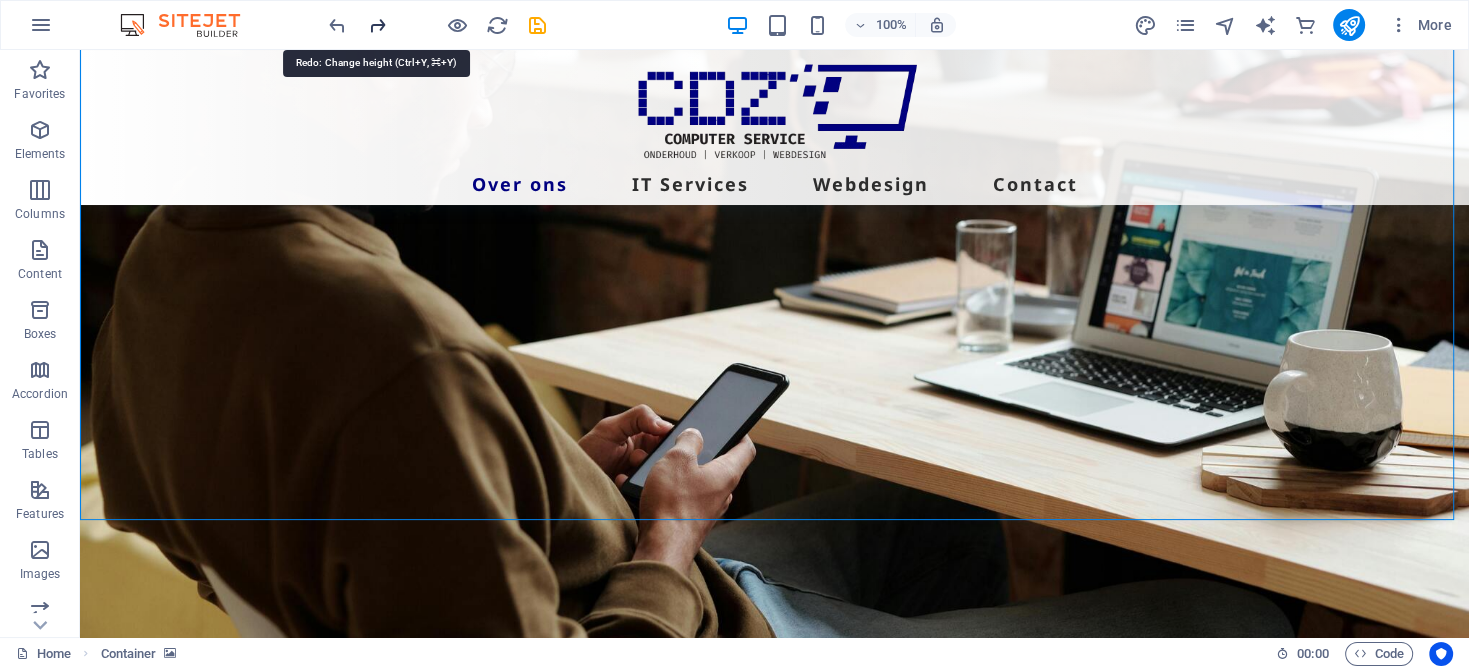 click at bounding box center (377, 25) 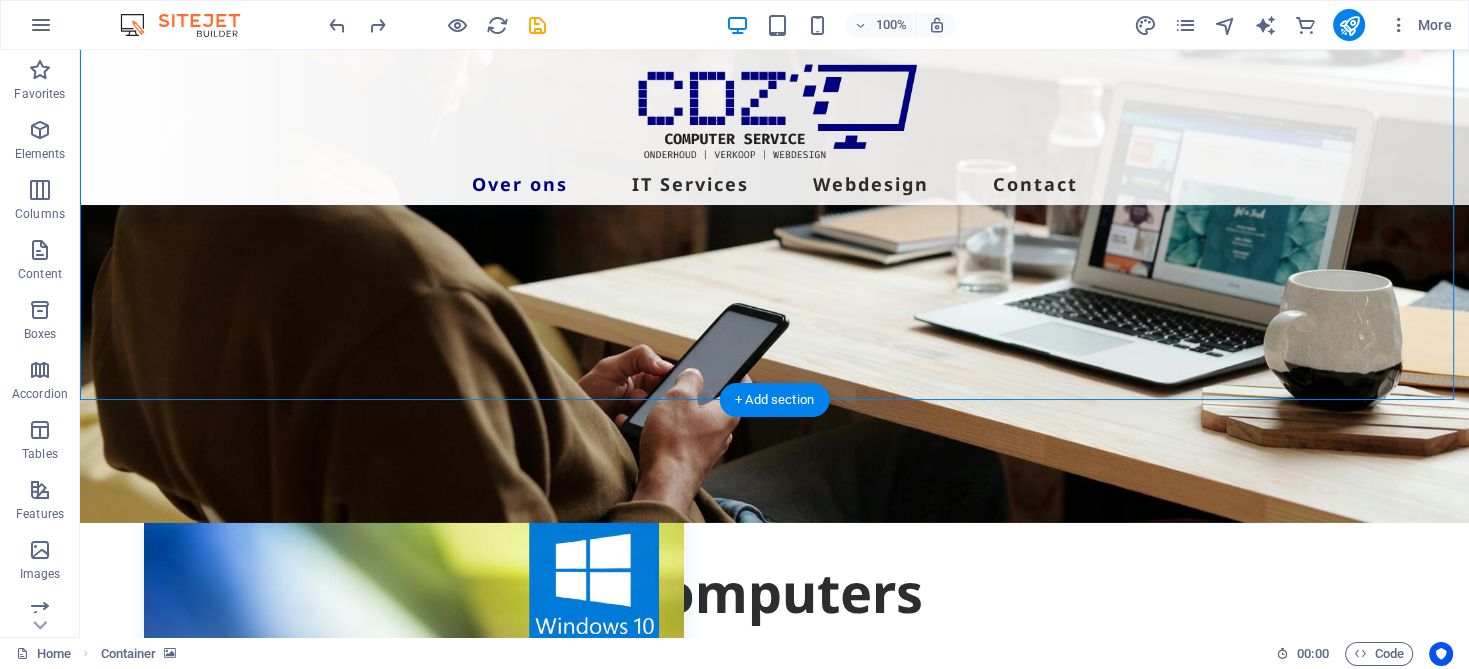 click at bounding box center (774, 198) 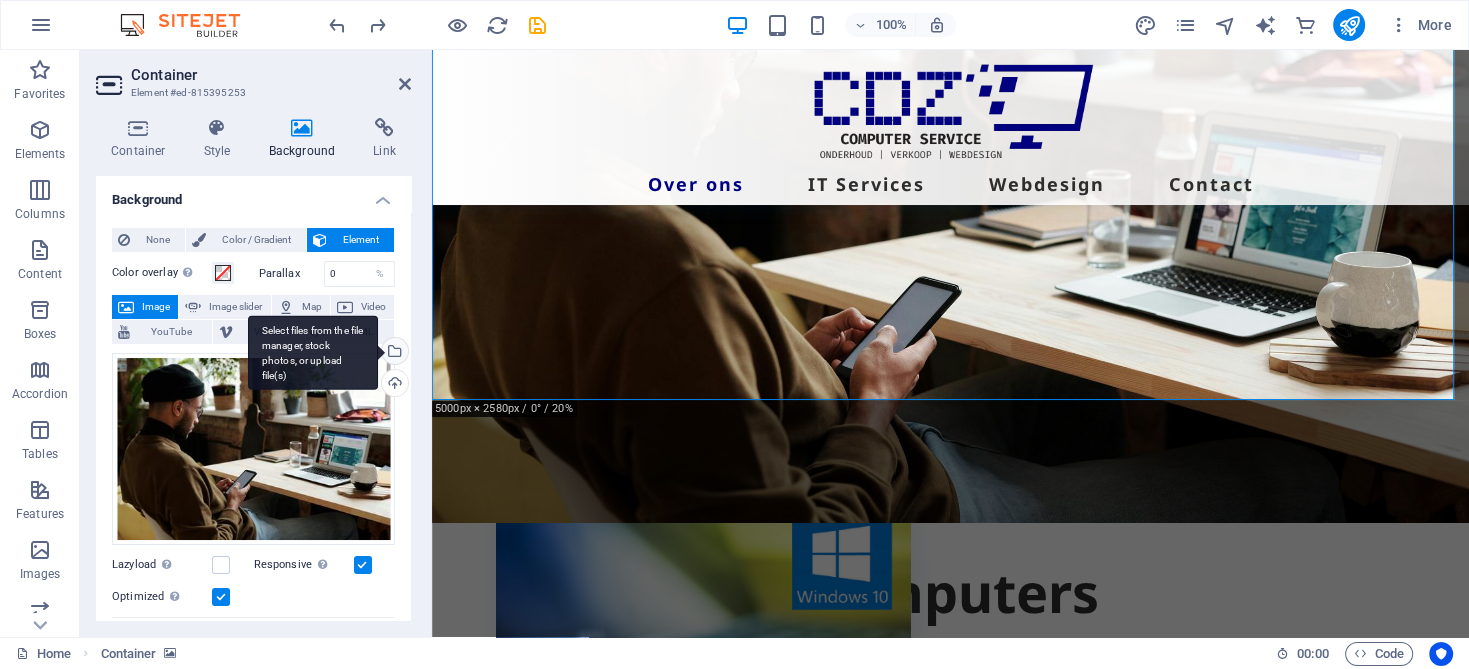 click on "Select files from the file manager, stock photos, or upload file(s)" at bounding box center (313, 352) 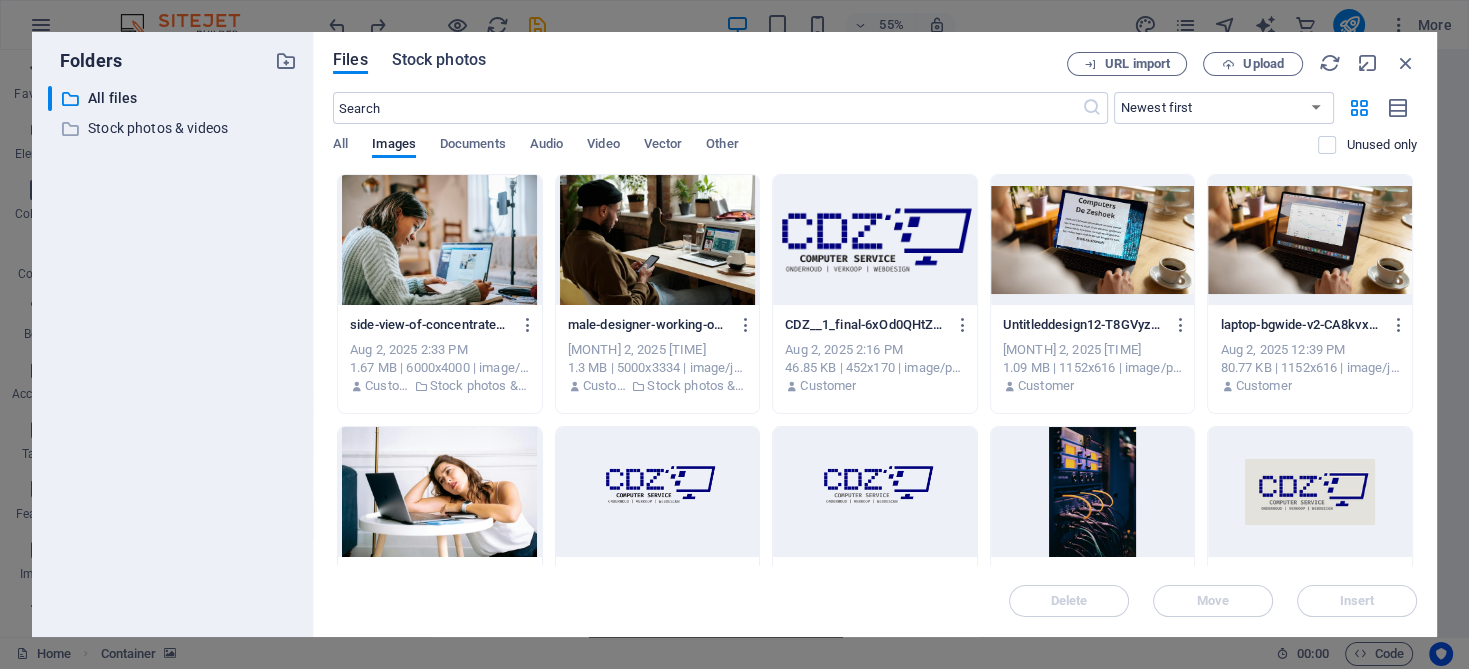 click on "Stock photos" at bounding box center (439, 60) 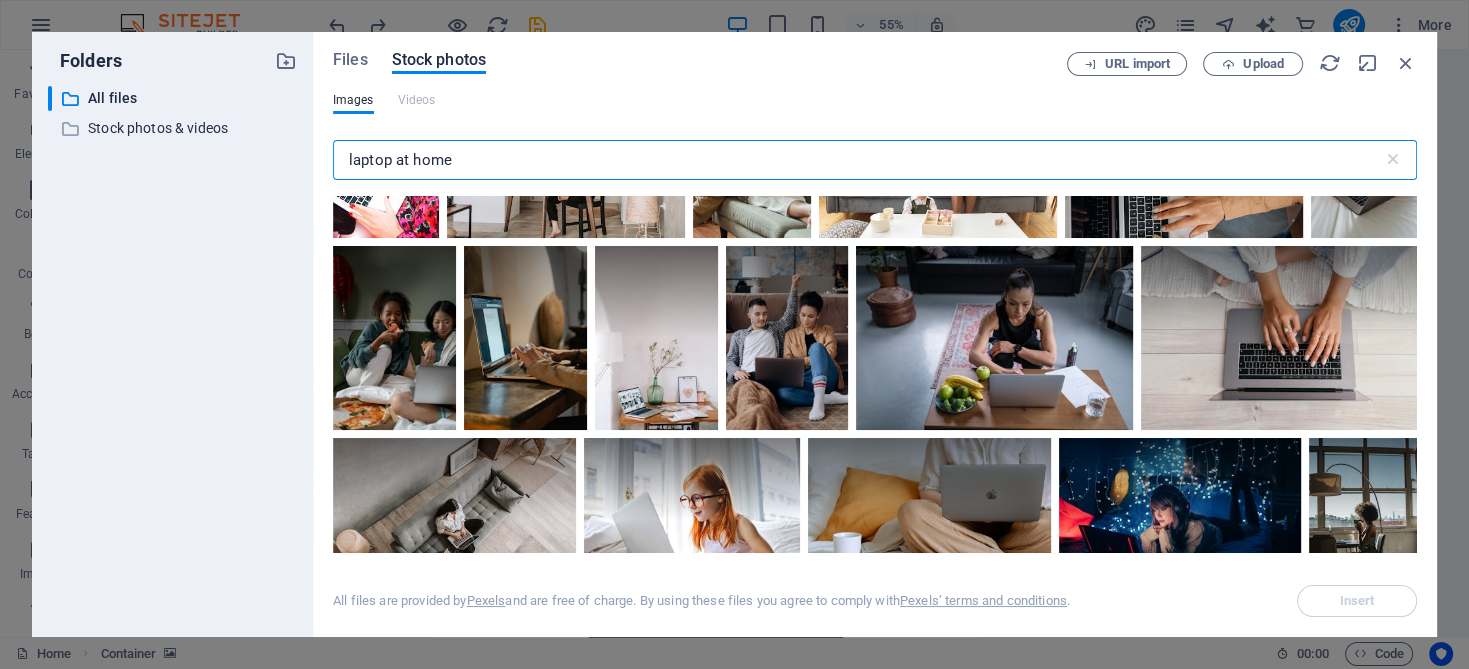 scroll, scrollTop: 6768, scrollLeft: 0, axis: vertical 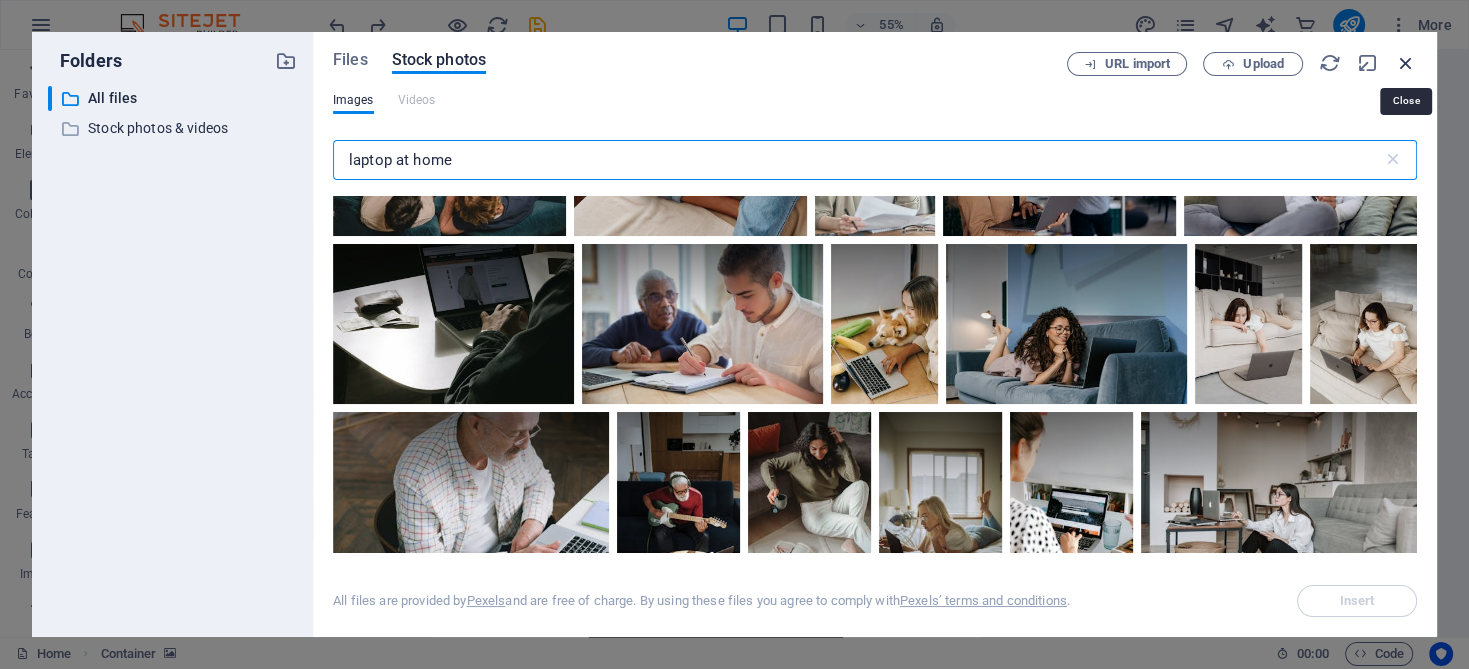 click at bounding box center [1406, 63] 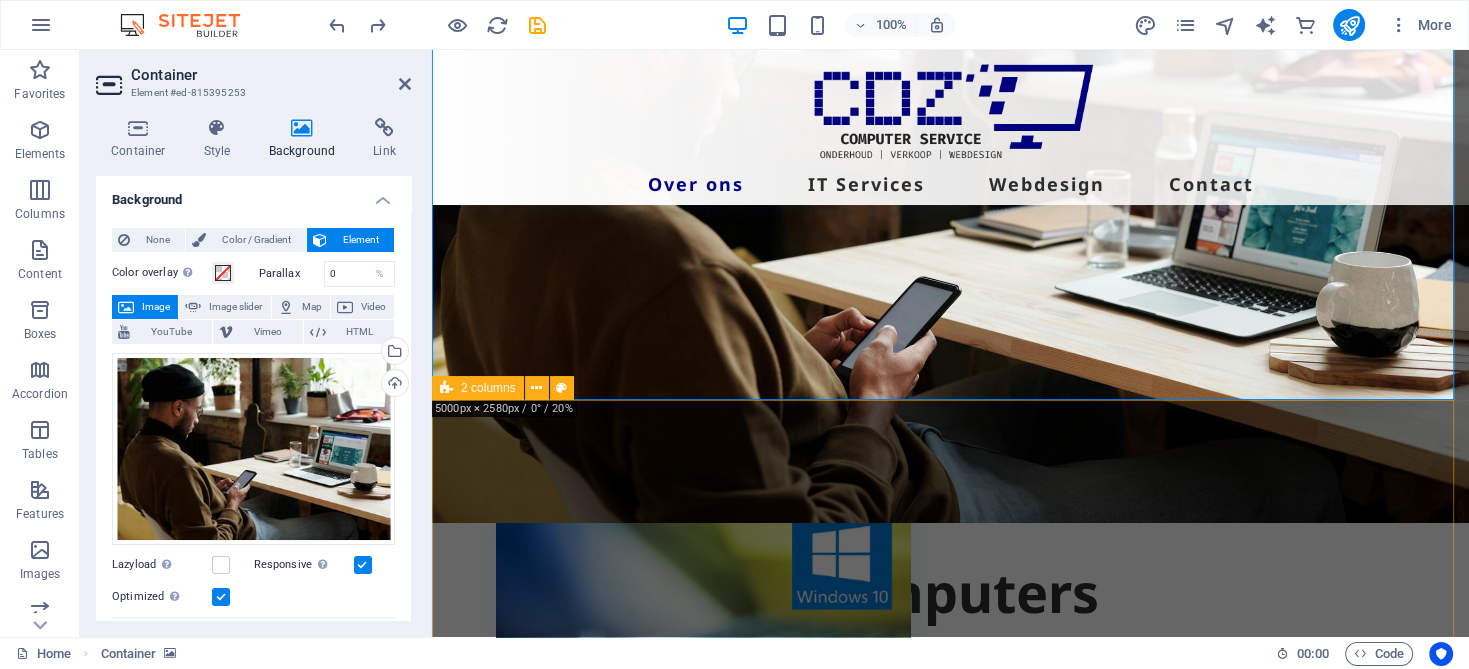 click on "Einde support van Microsoft voor Windows 10 op 14 oktober! Zoals u waarschijnlijk reeds gehoord hebt in de media stopt Microsoft met de ondersteuning voor Windows 10 op 14 oktober 2025. Stelt u zich de vraag of uw pc of laptop nog in aanmerking komt om te upgraden naar windows 11? Geen probleem, wij kunnen u daar zeker bij adviseren en indien mogelijk de upgrade in ons atelier veilig voor u uitvoeren, of andere oplossingen voorstellen. Voor meer info neem gerust contact met ons op." at bounding box center [950, 960] 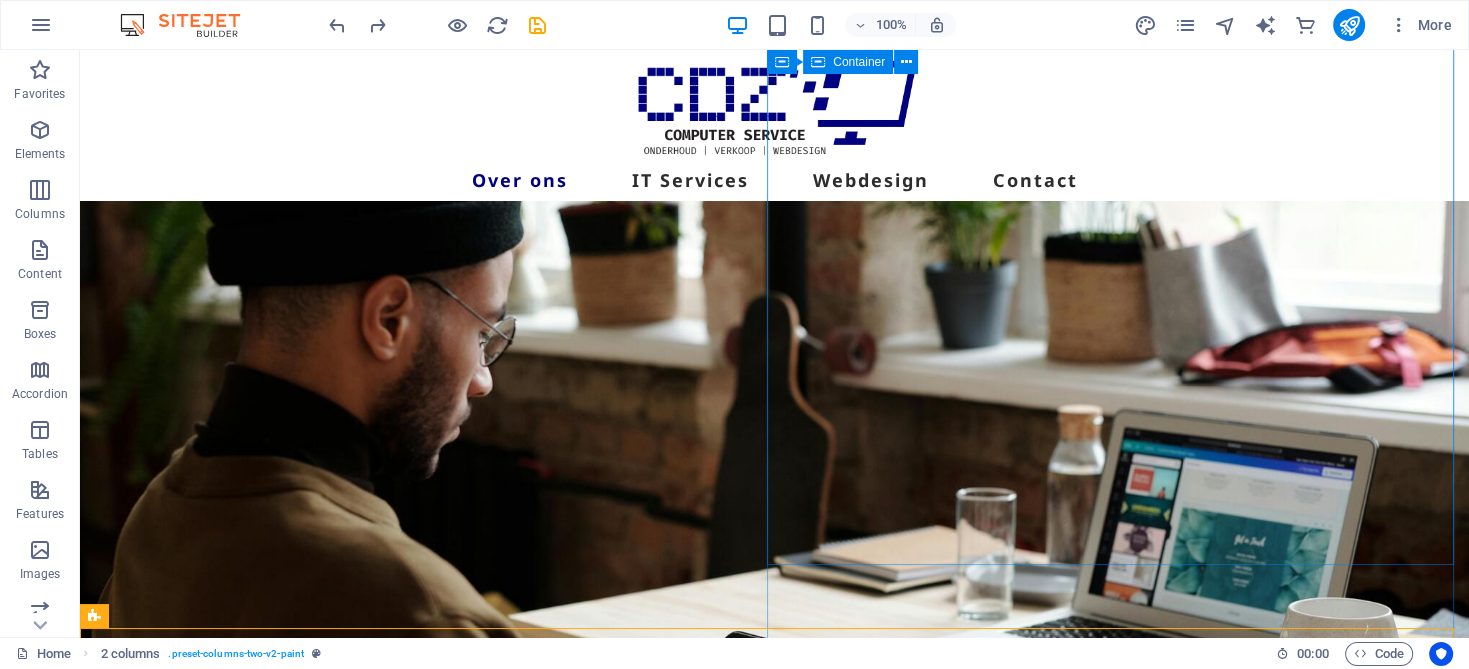 scroll, scrollTop: 0, scrollLeft: 0, axis: both 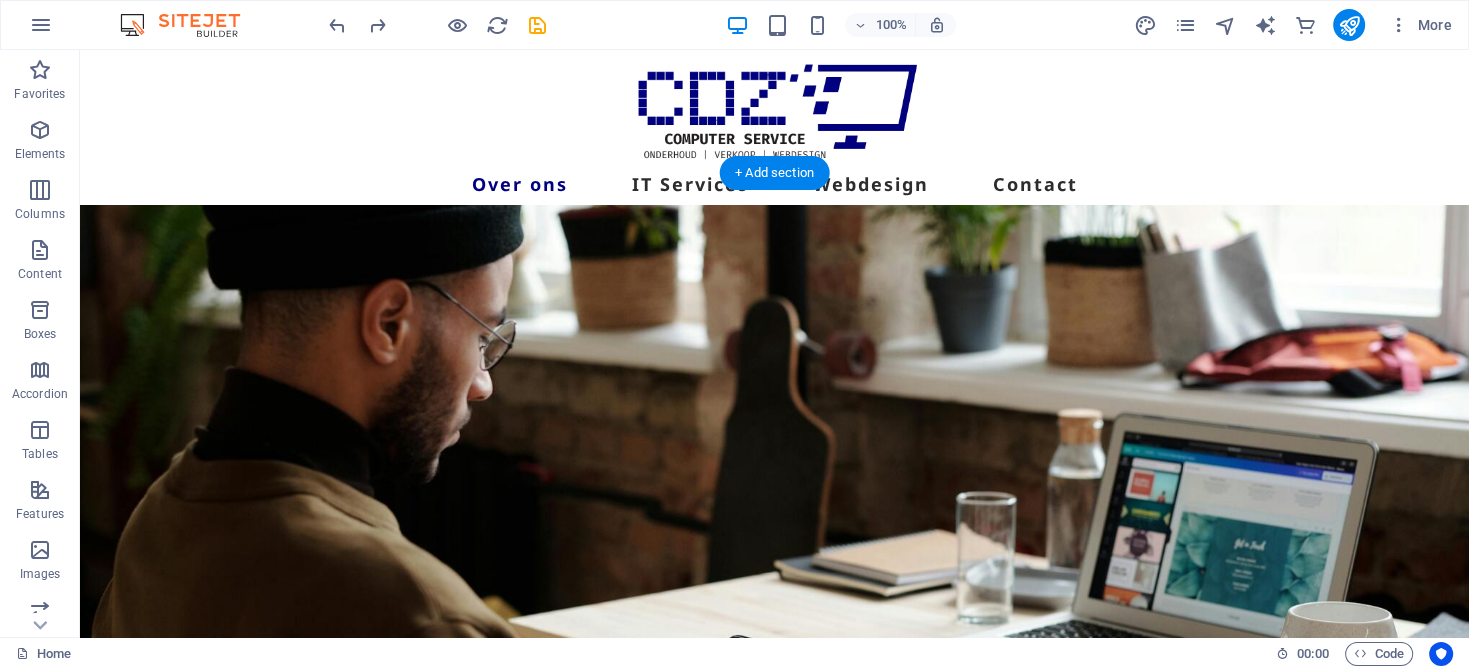 click at bounding box center [774, 530] 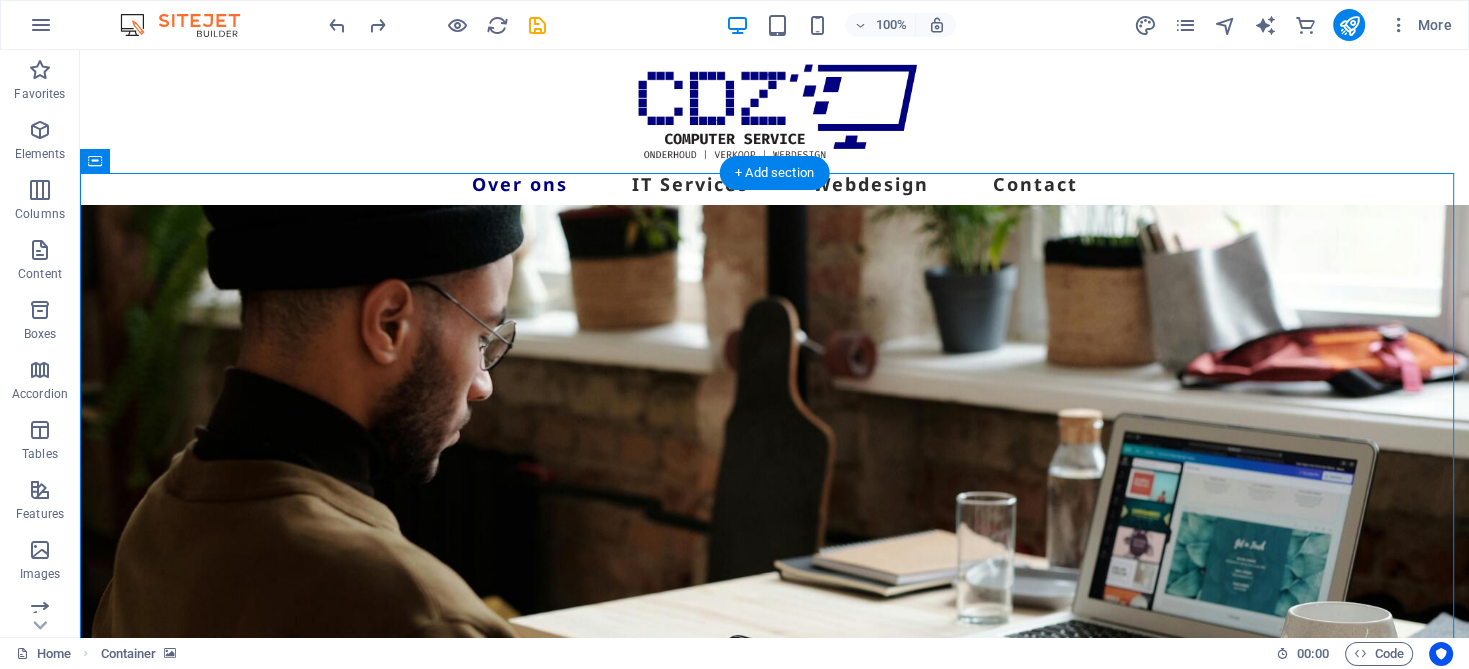 click at bounding box center [774, 530] 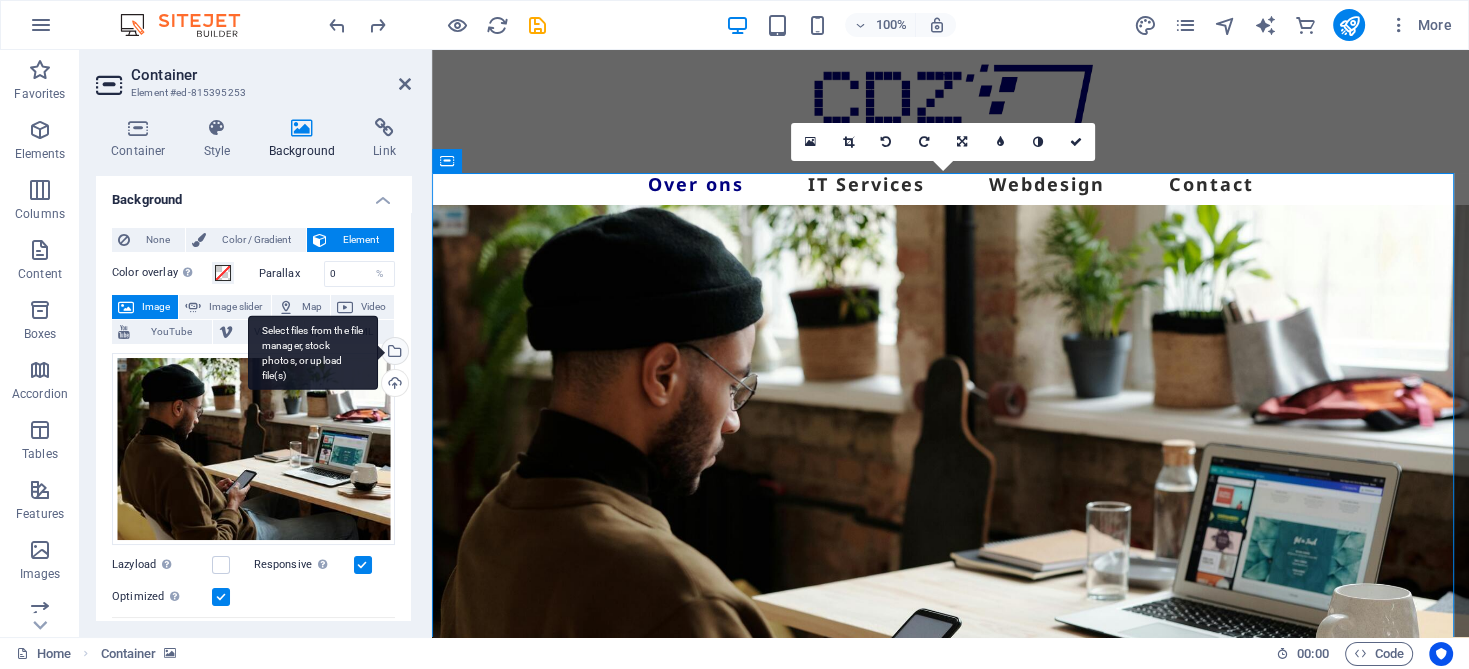 click on "Select files from the file manager, stock photos, or upload file(s)" at bounding box center [393, 353] 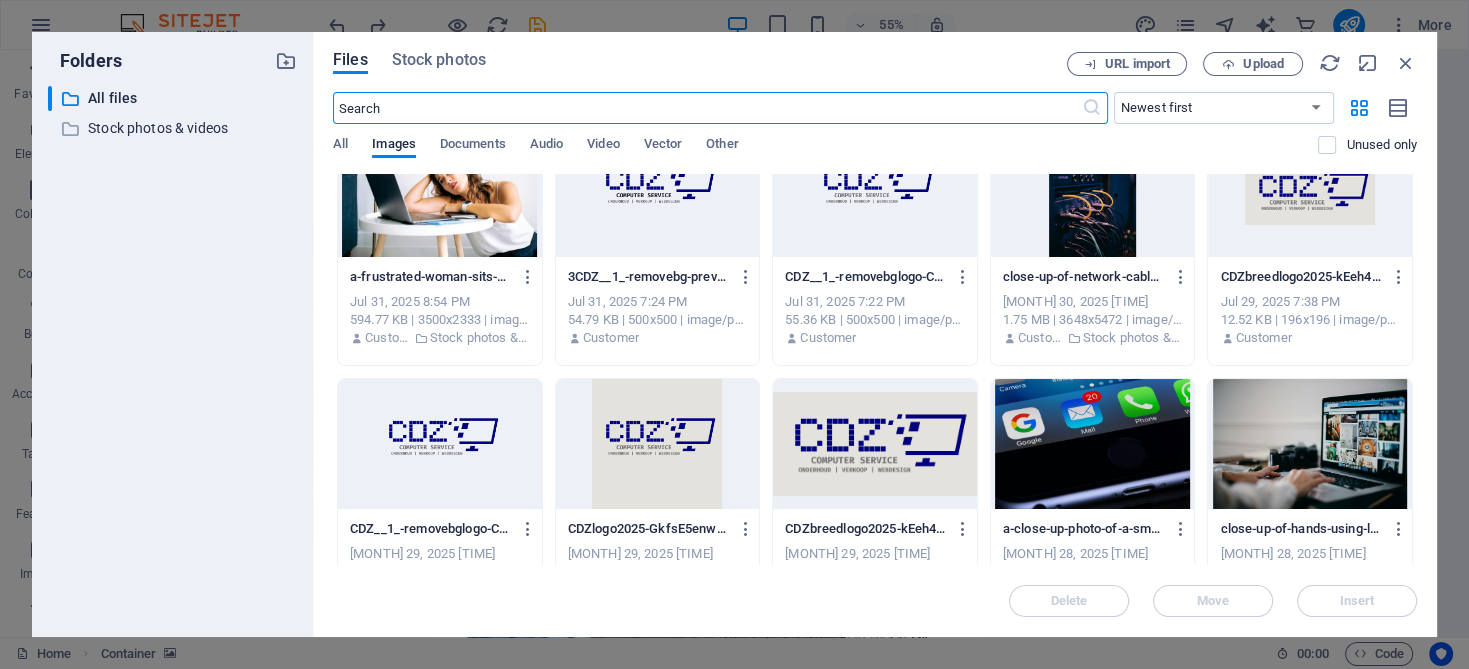 scroll, scrollTop: 499, scrollLeft: 0, axis: vertical 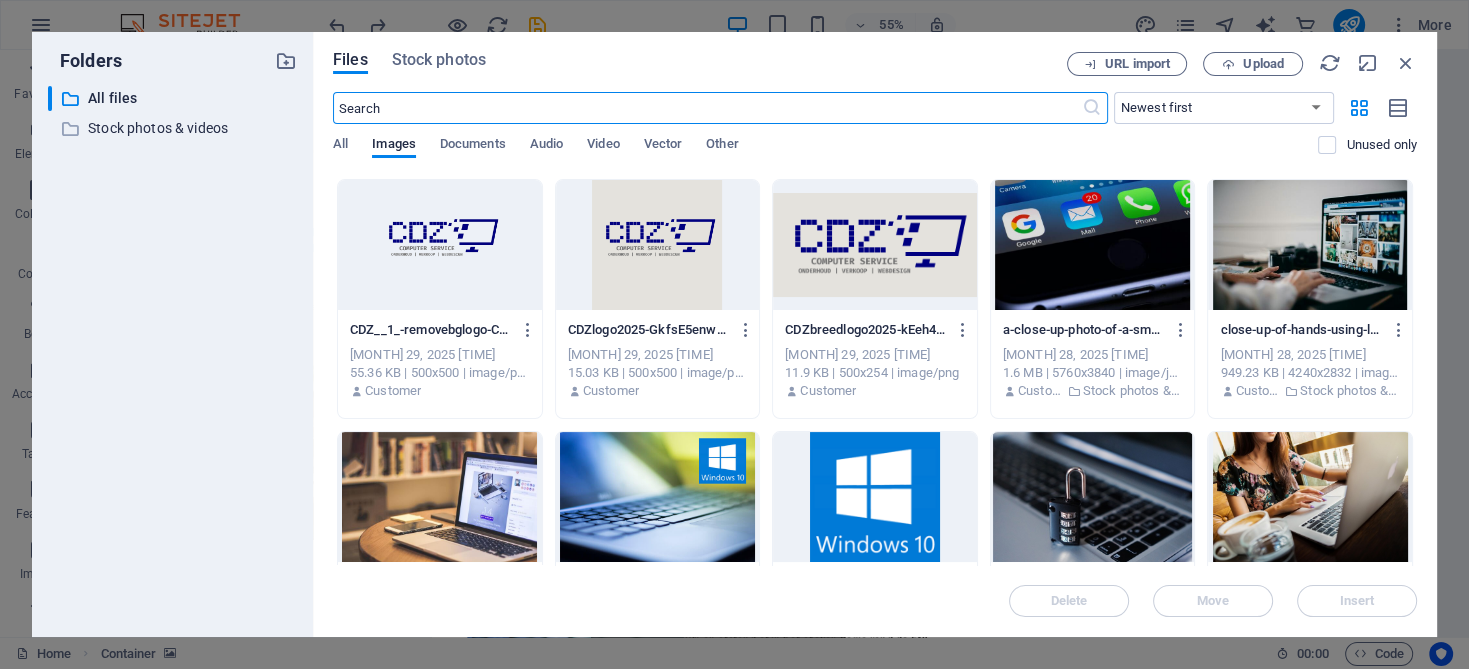 click at bounding box center [1310, 245] 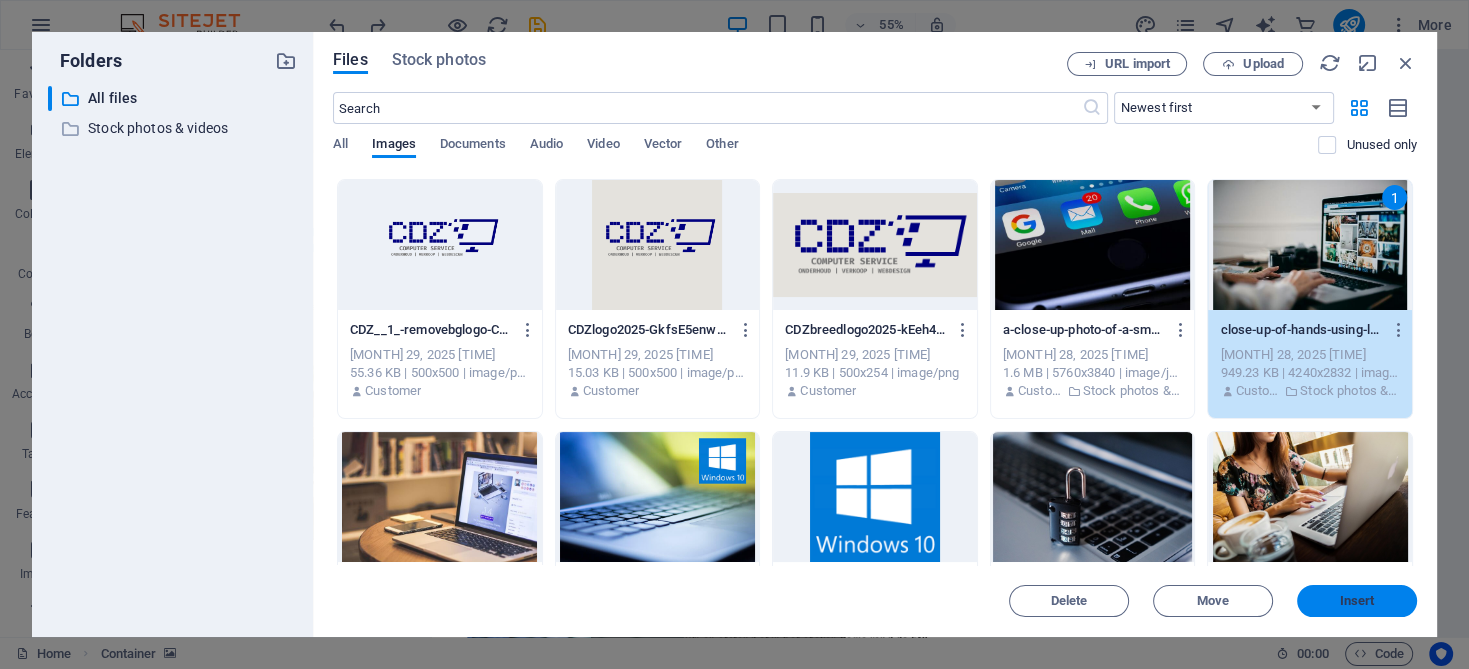 click on "Insert" at bounding box center [1357, 601] 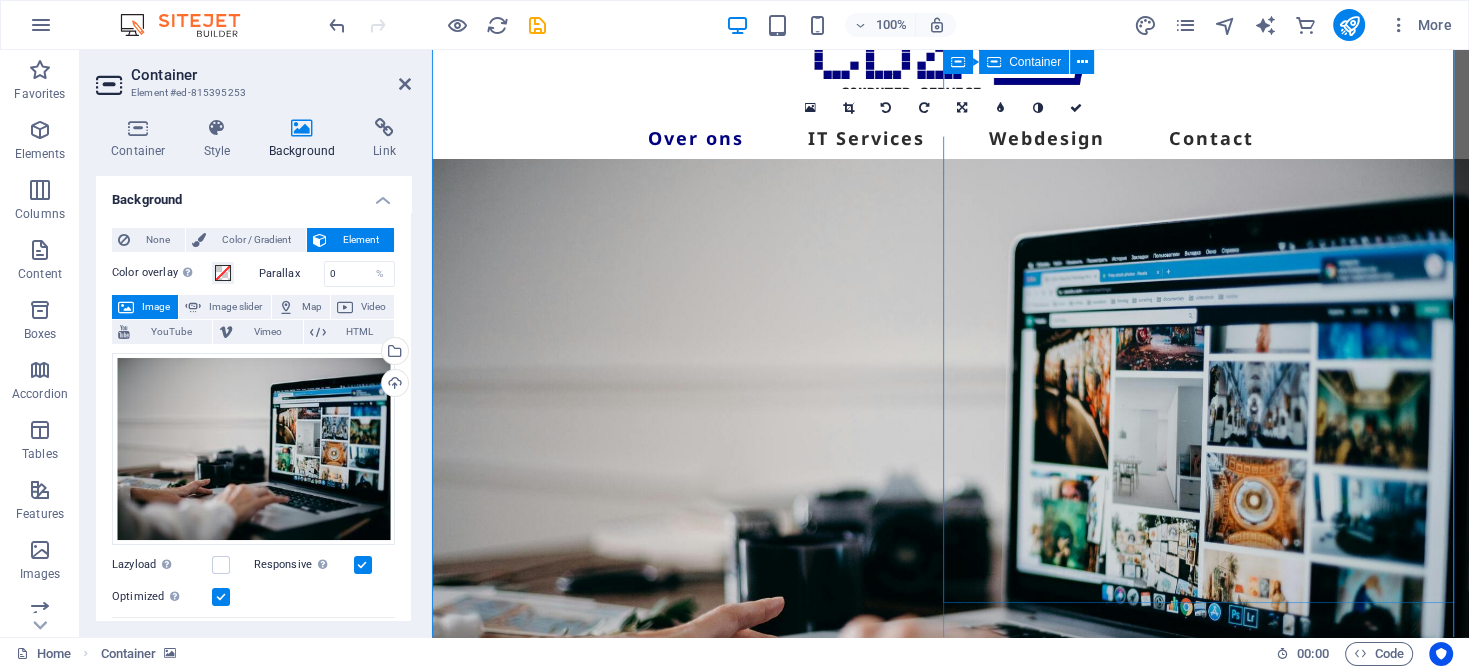 scroll, scrollTop: 0, scrollLeft: 0, axis: both 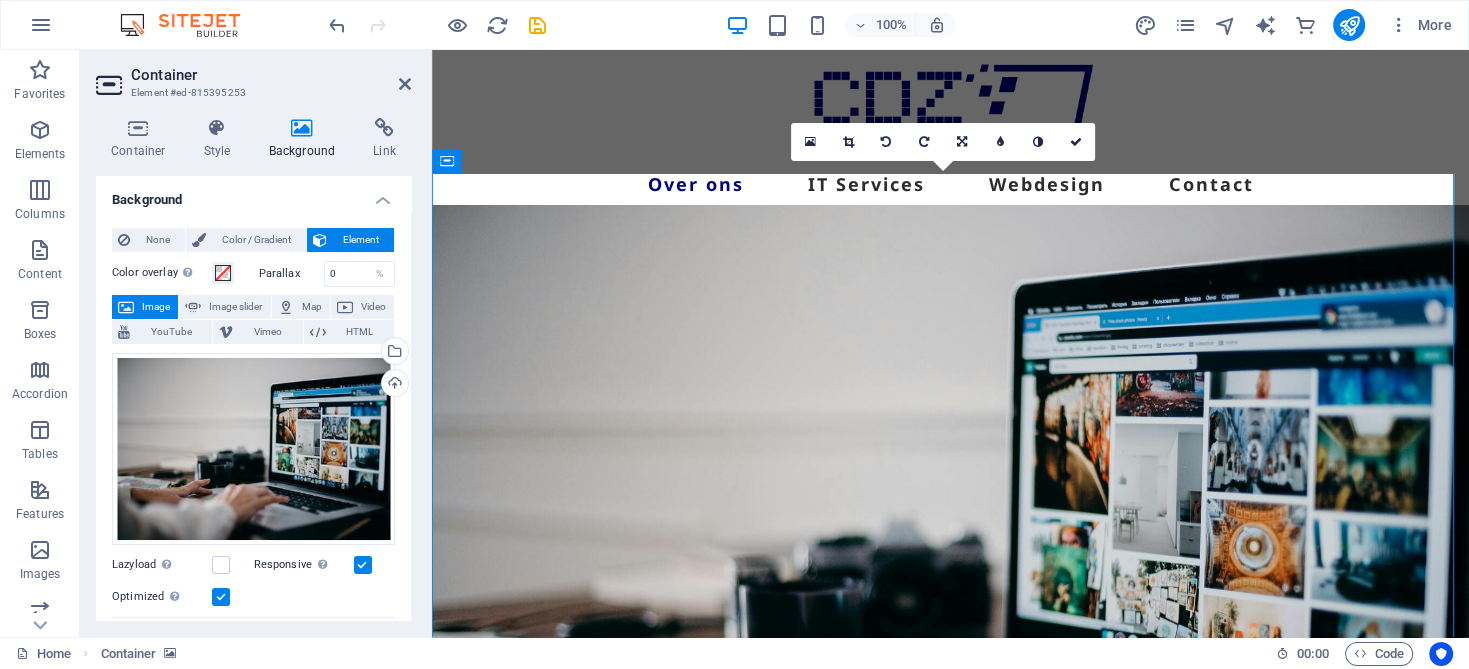click at bounding box center [950, 530] 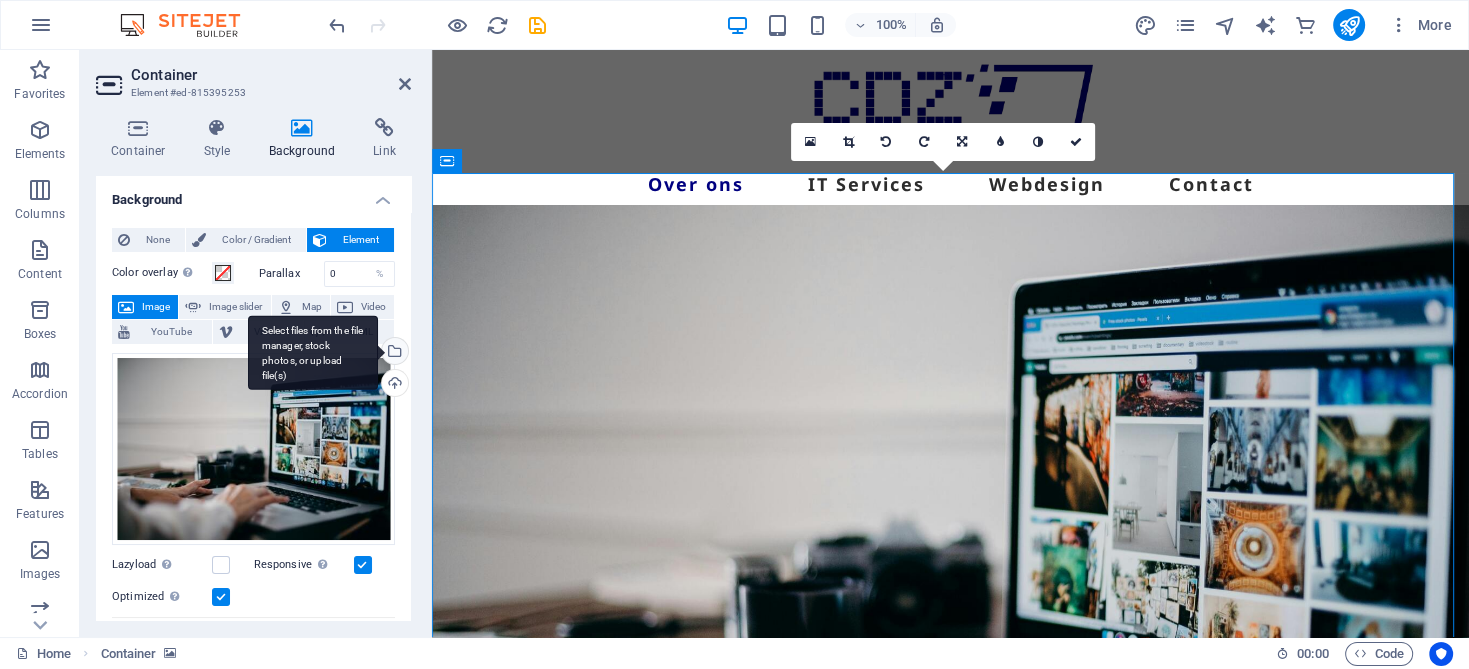click on "Select files from the file manager, stock photos, or upload file(s)" at bounding box center [313, 352] 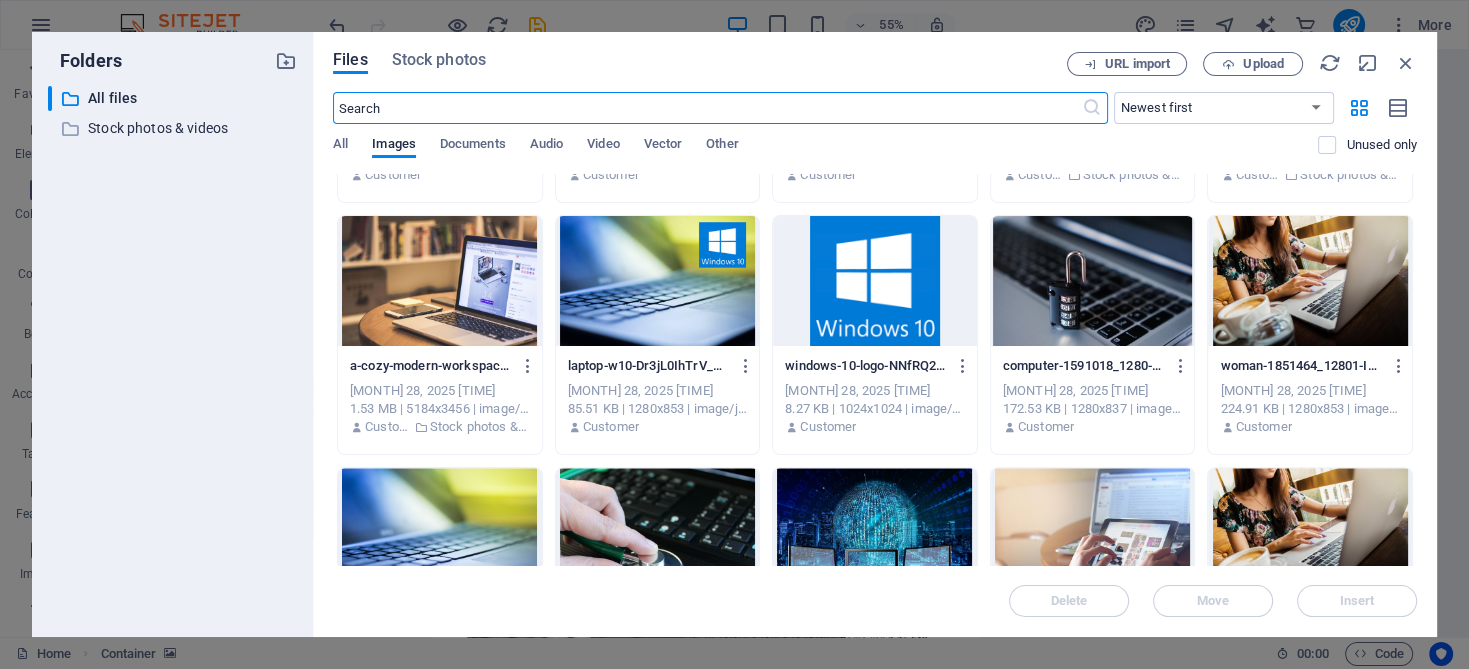 scroll, scrollTop: 600, scrollLeft: 0, axis: vertical 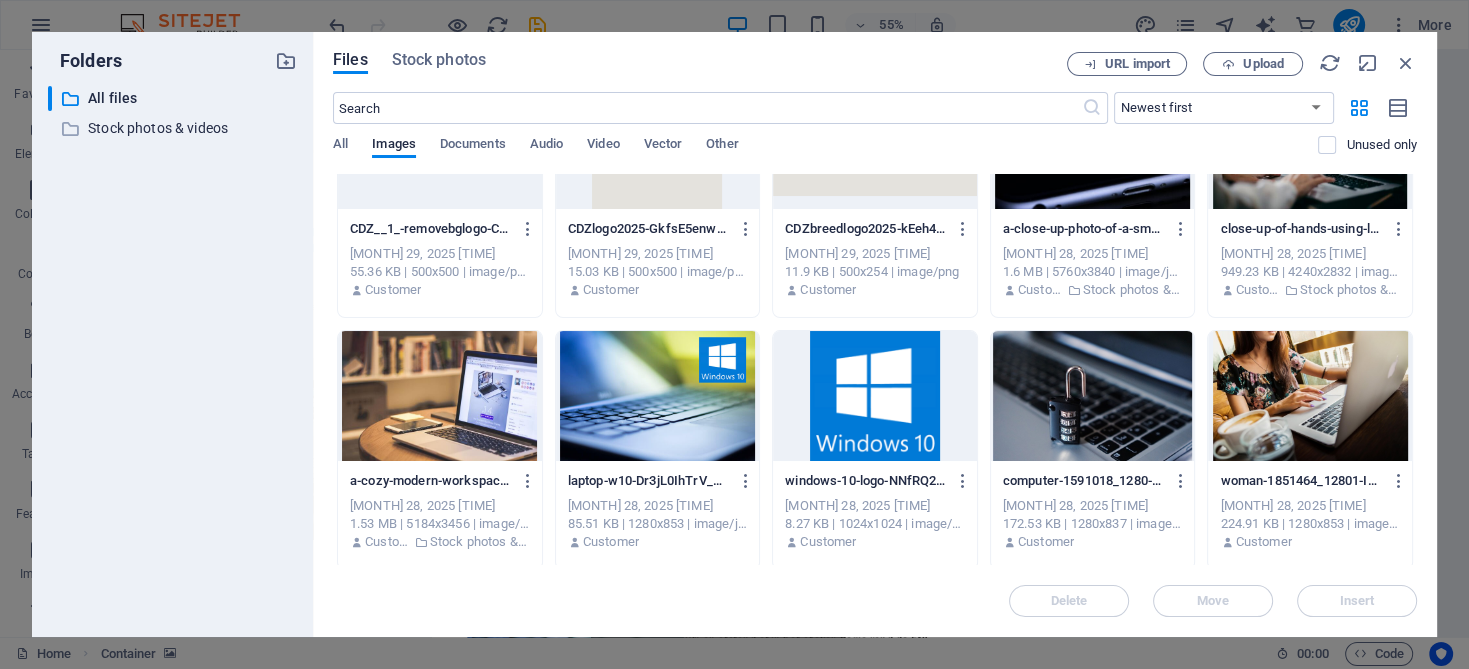 click at bounding box center (440, 396) 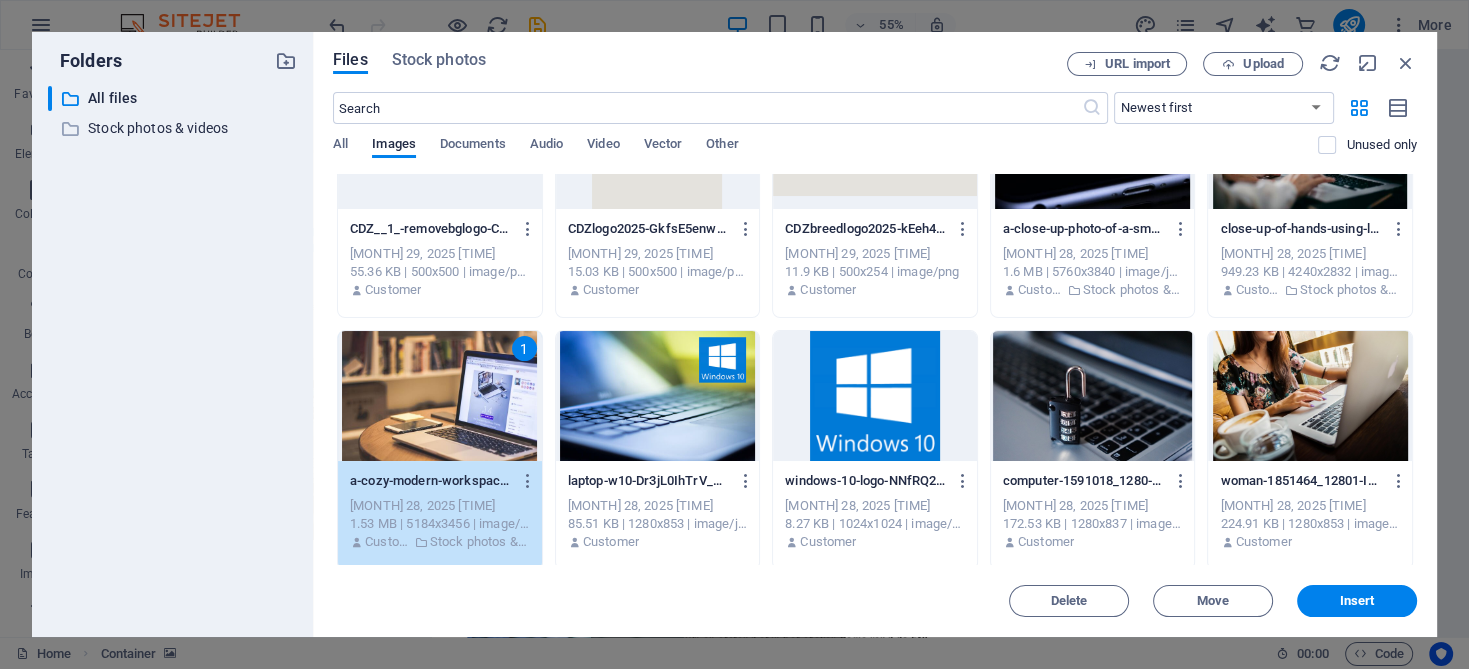 click on "1" at bounding box center [440, 396] 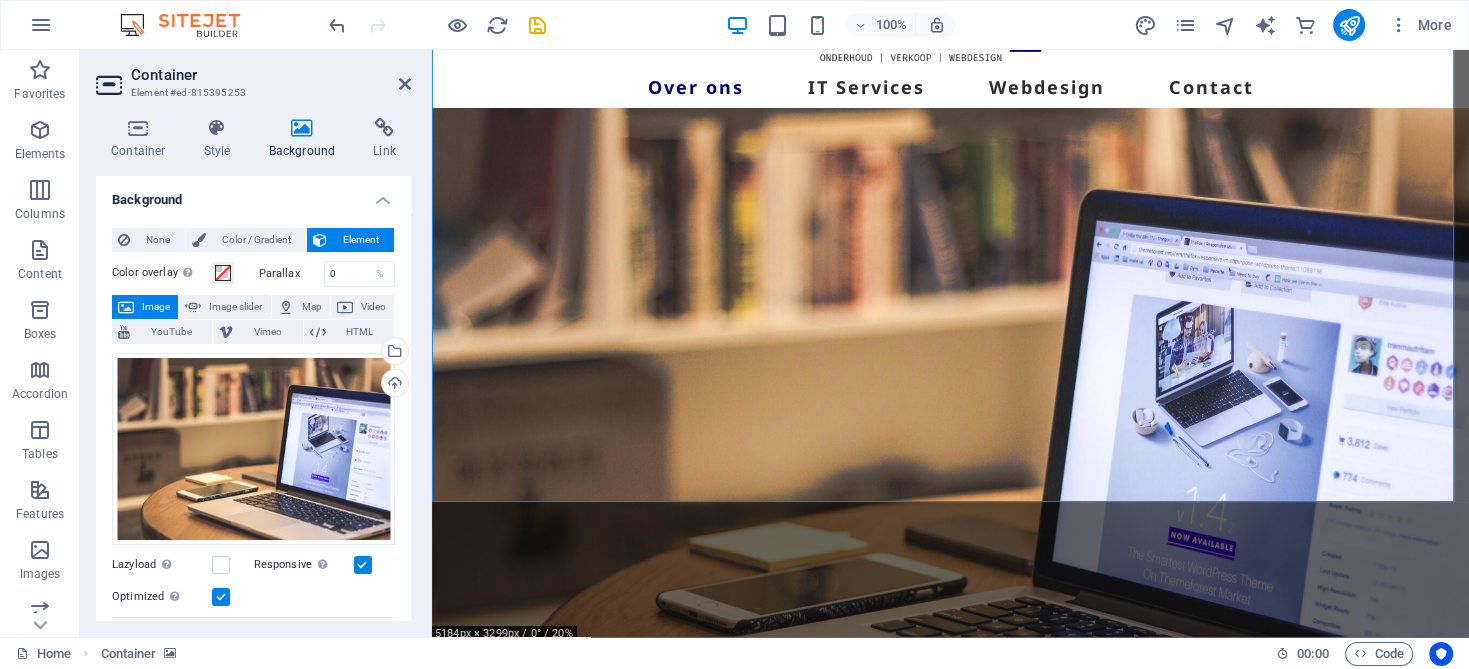 scroll, scrollTop: 0, scrollLeft: 0, axis: both 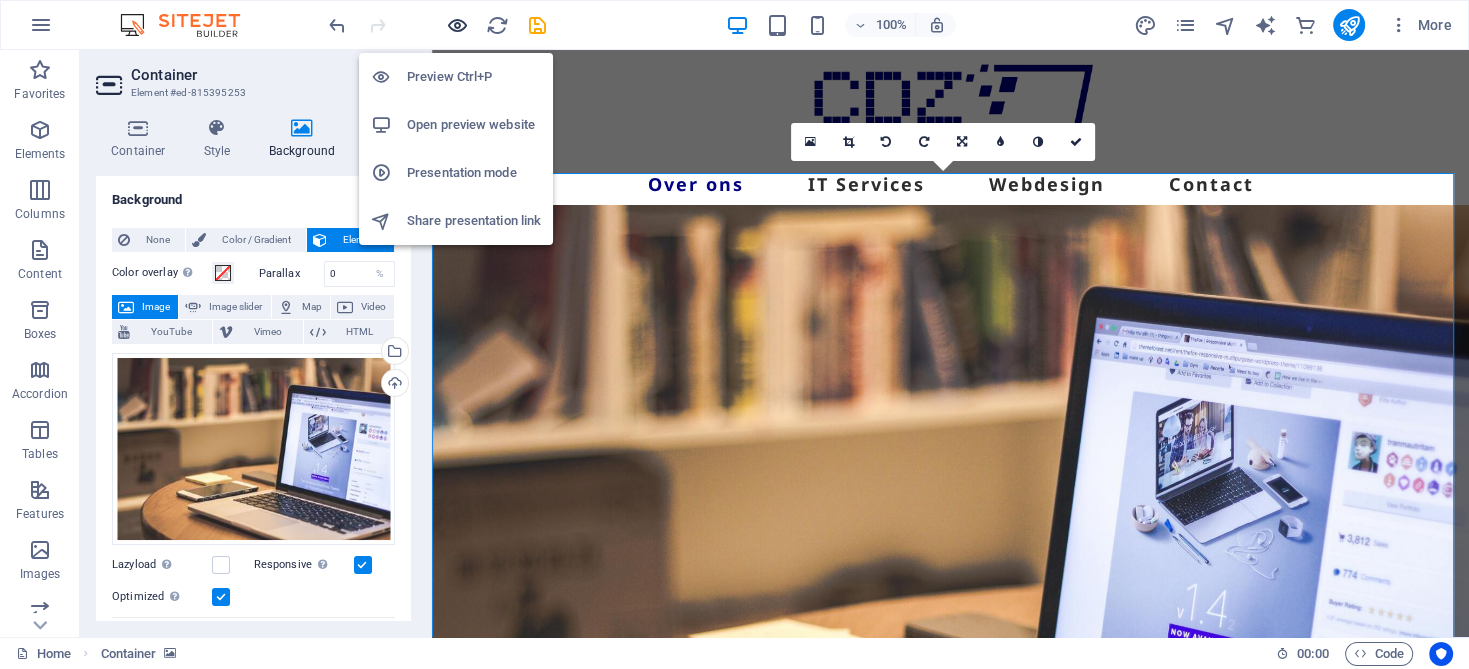 click at bounding box center [457, 25] 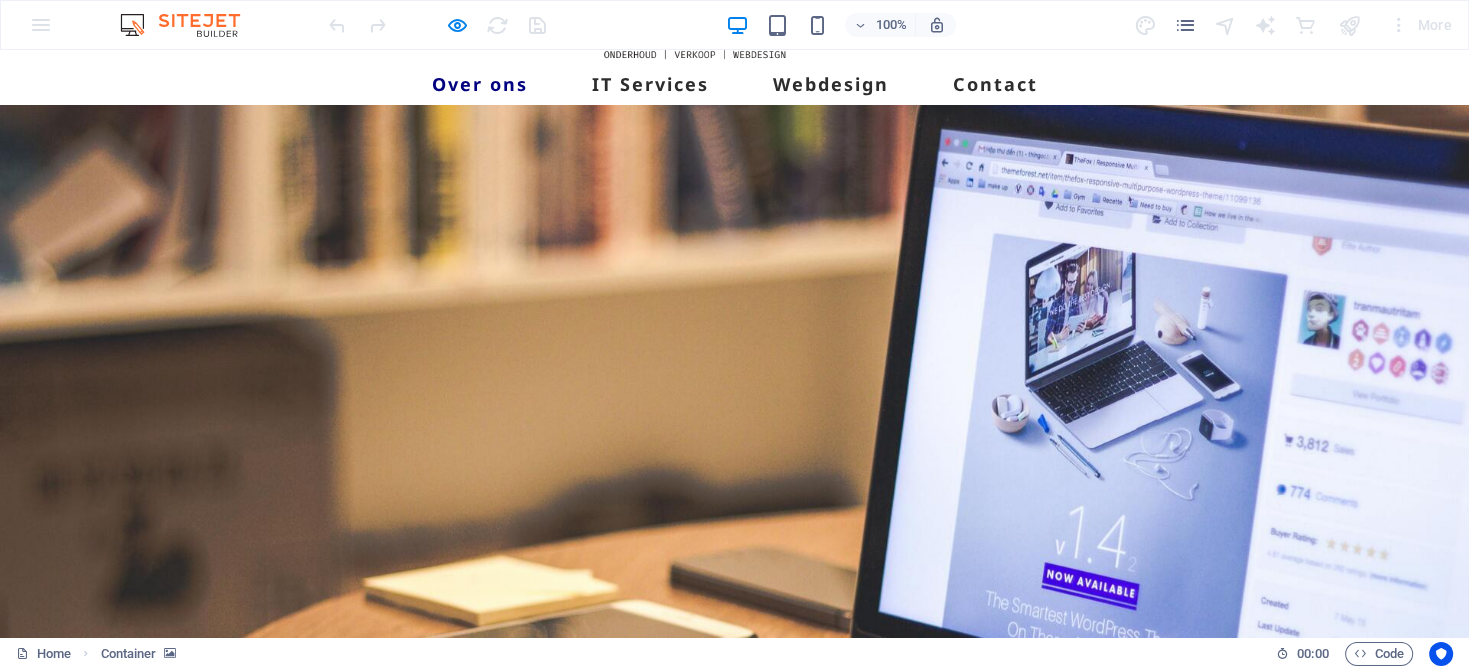scroll, scrollTop: 0, scrollLeft: 0, axis: both 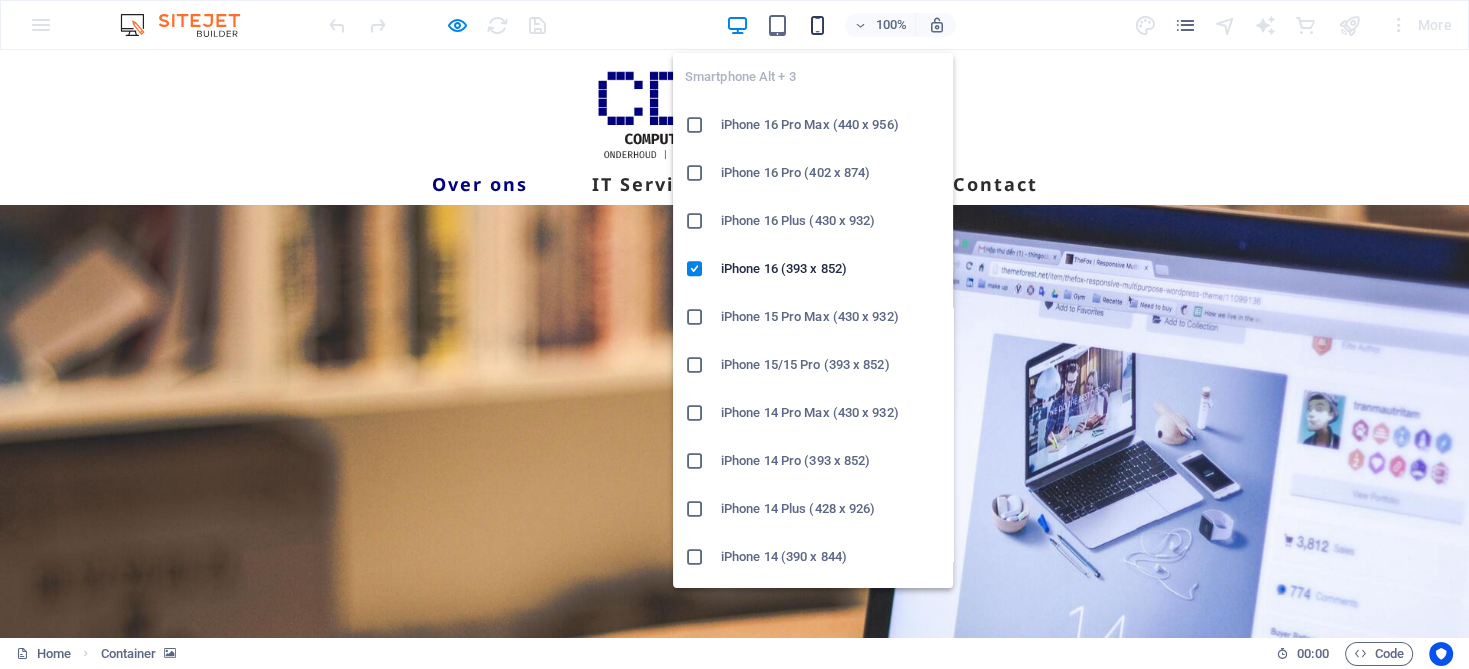 click at bounding box center [817, 25] 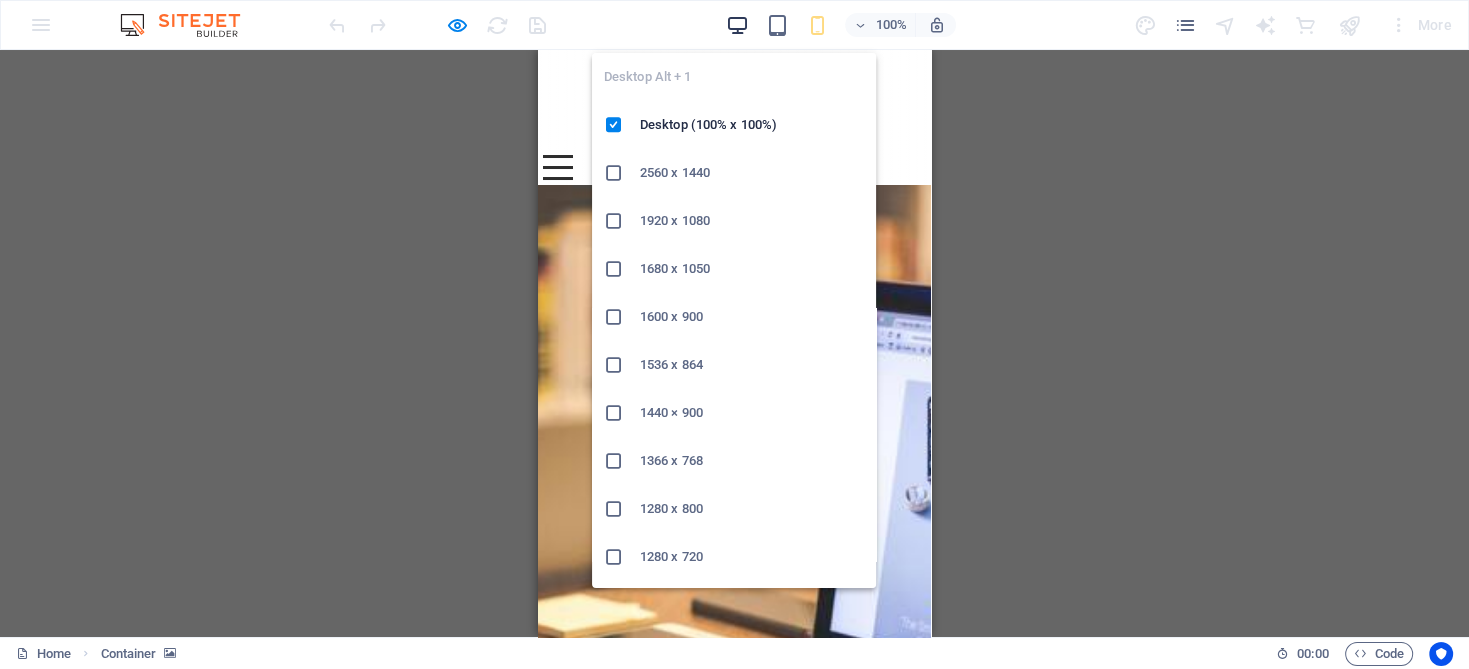 click at bounding box center [737, 25] 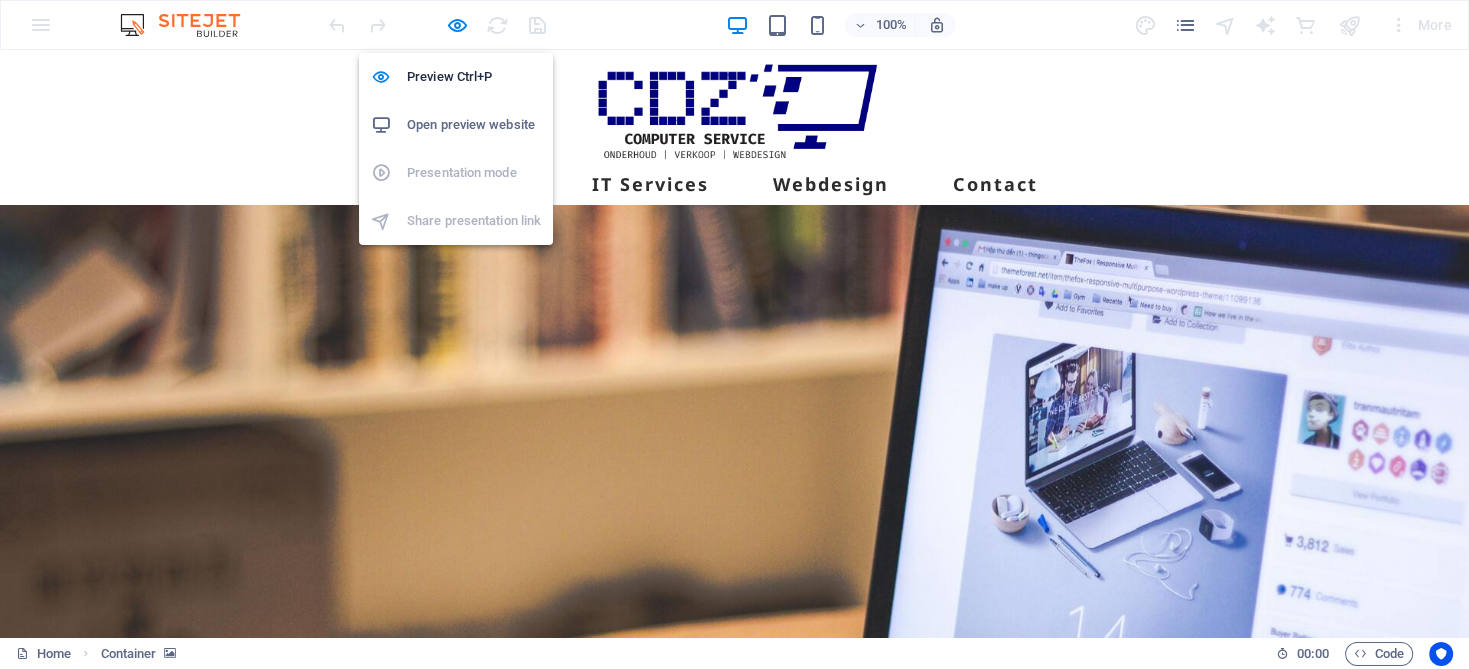 click on "Open preview website" at bounding box center (474, 125) 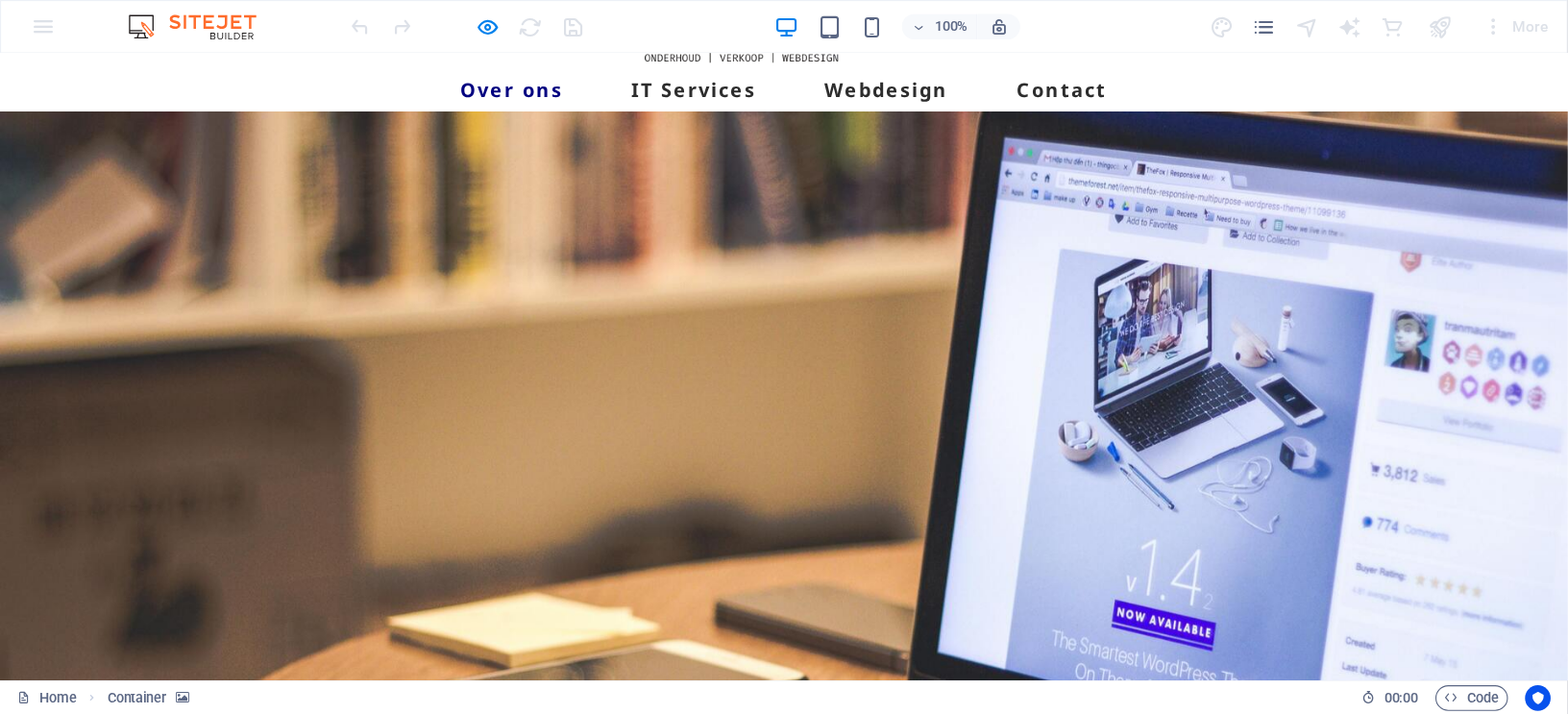 scroll, scrollTop: 0, scrollLeft: 0, axis: both 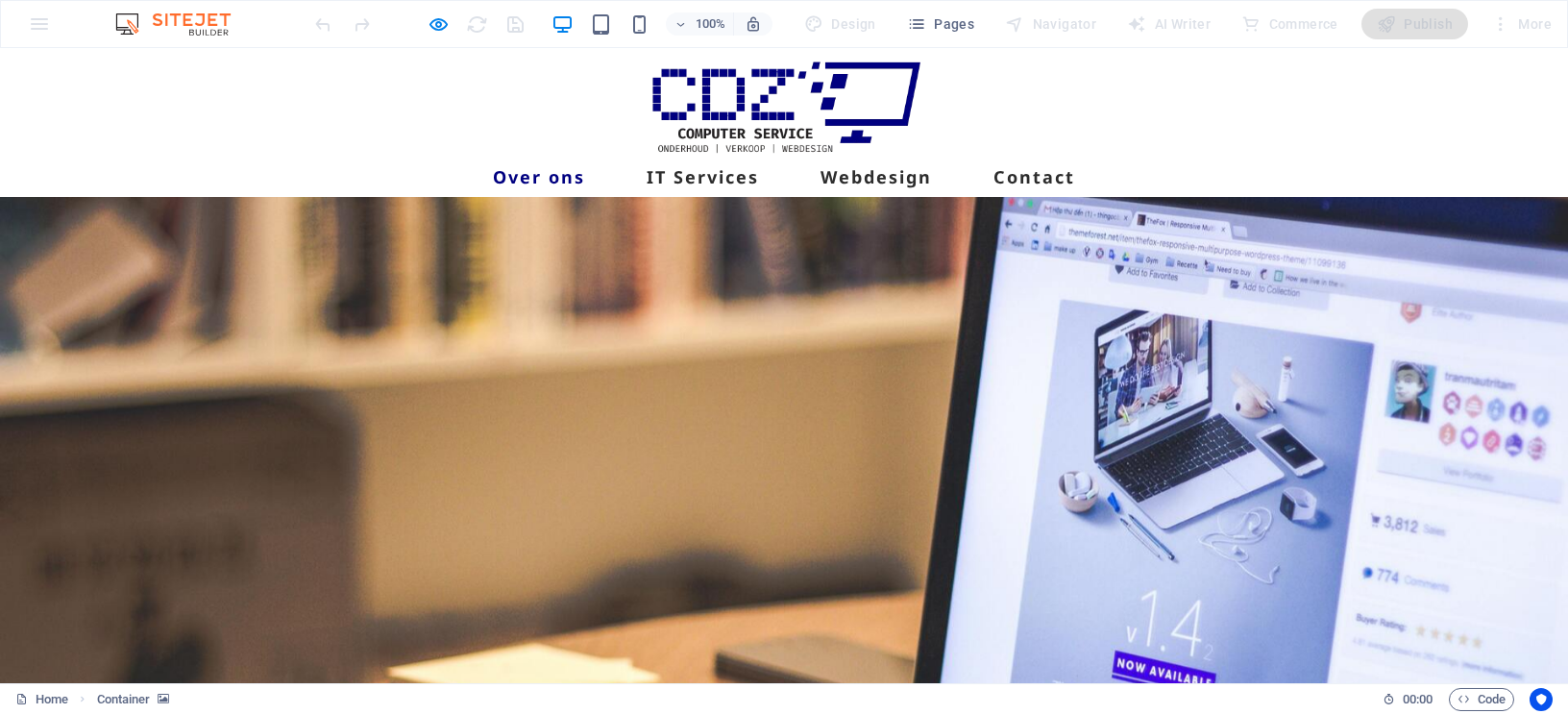 drag, startPoint x: 1384, startPoint y: 48, endPoint x: 903, endPoint y: 312, distance: 548.6866 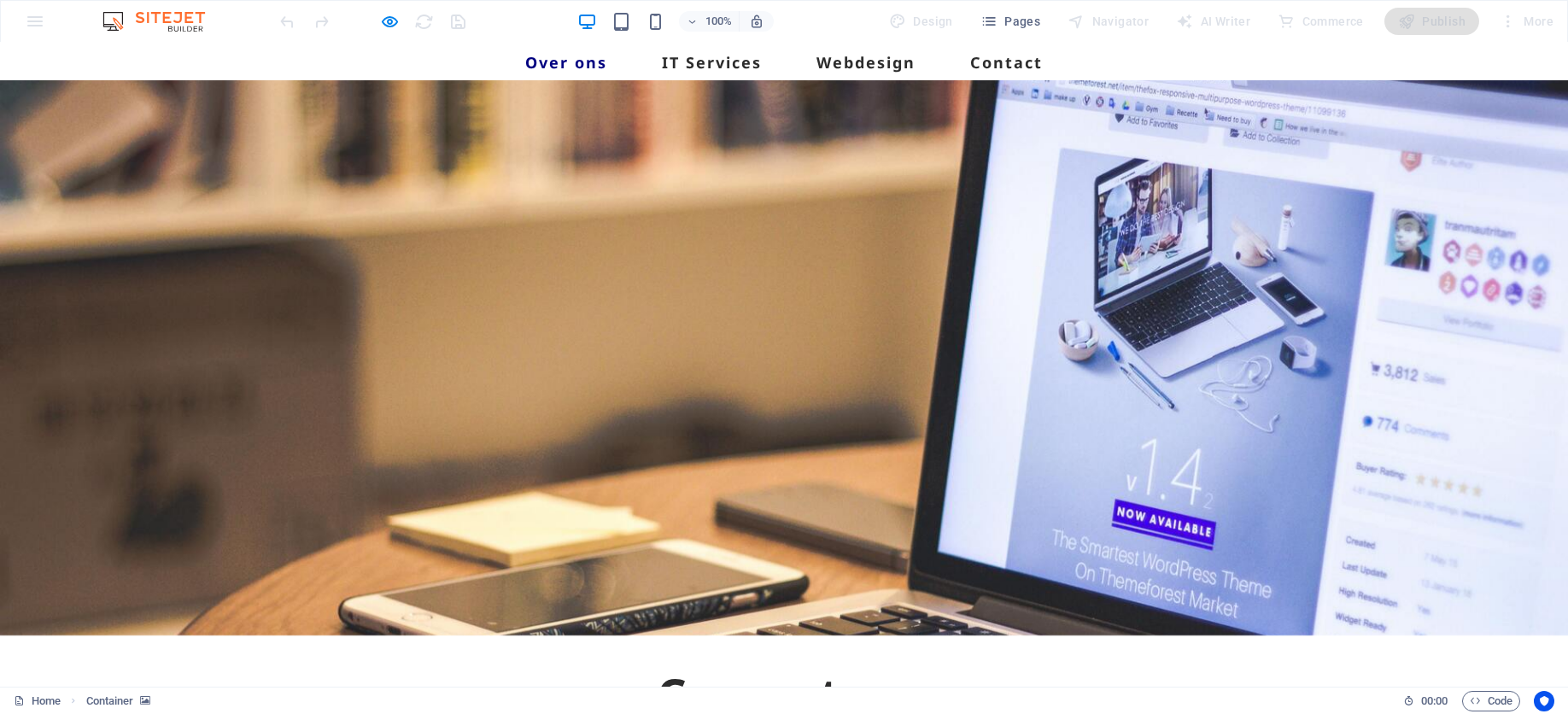 scroll, scrollTop: 95, scrollLeft: 0, axis: vertical 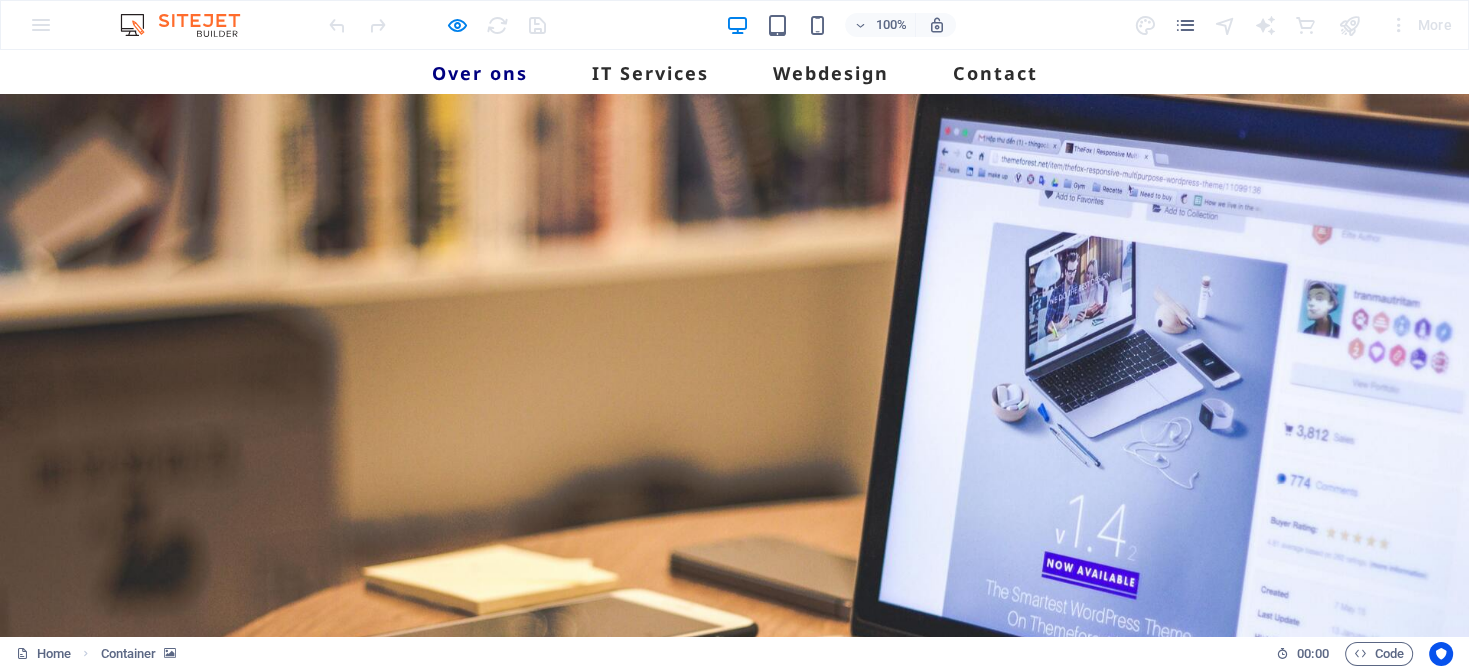 drag, startPoint x: 1810, startPoint y: 53, endPoint x: 938, endPoint y: 132, distance: 875.5712 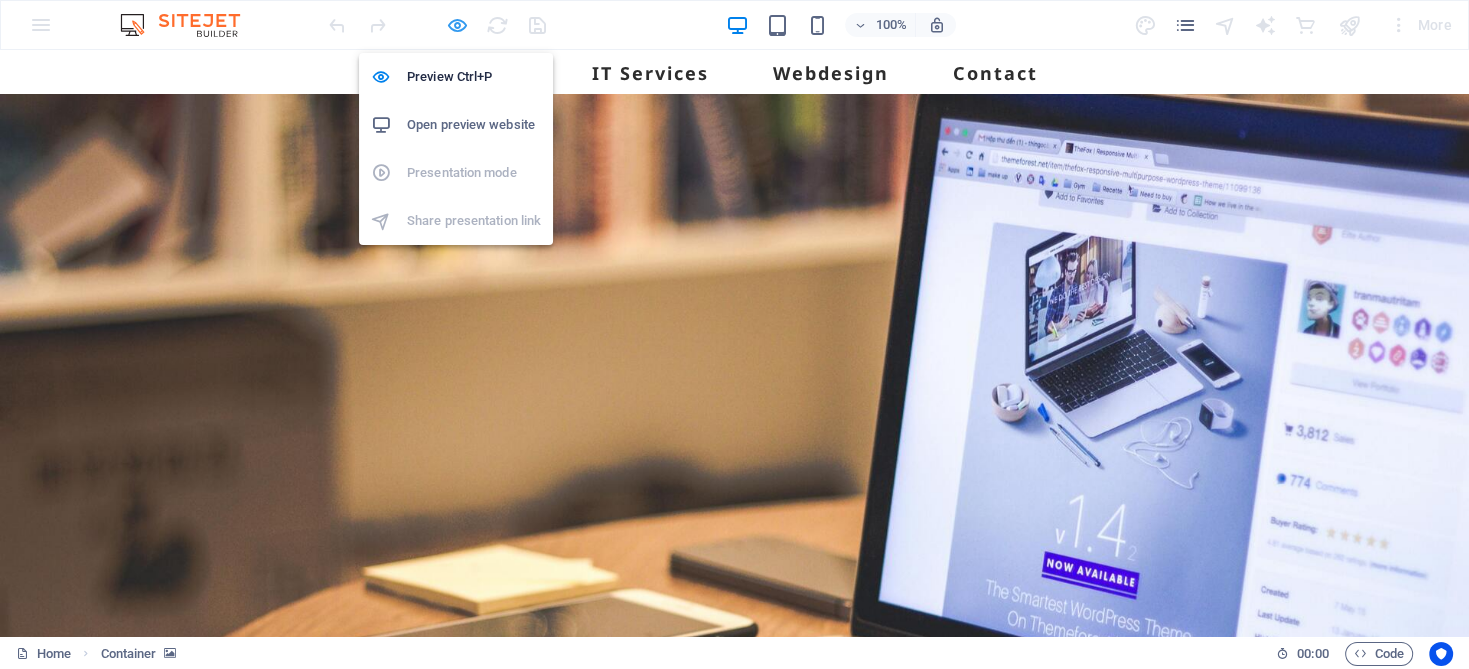 click at bounding box center (457, 25) 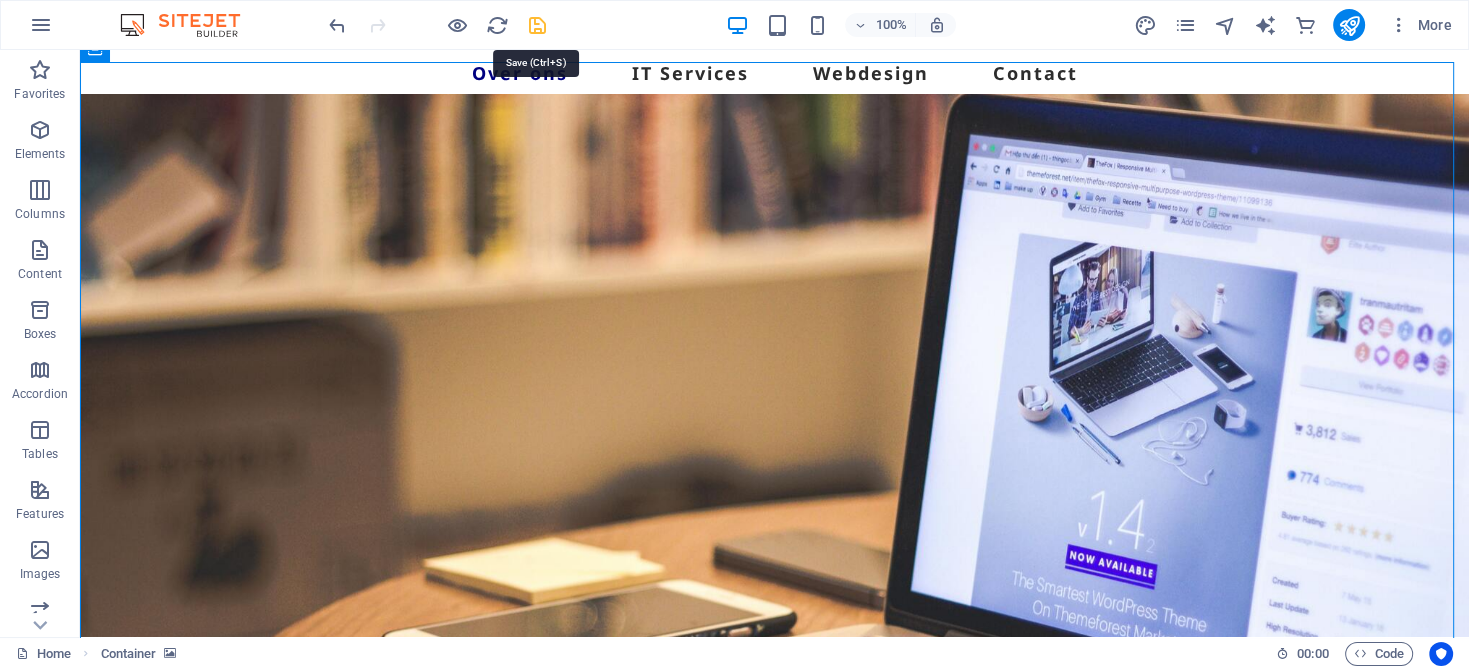 click at bounding box center [537, 25] 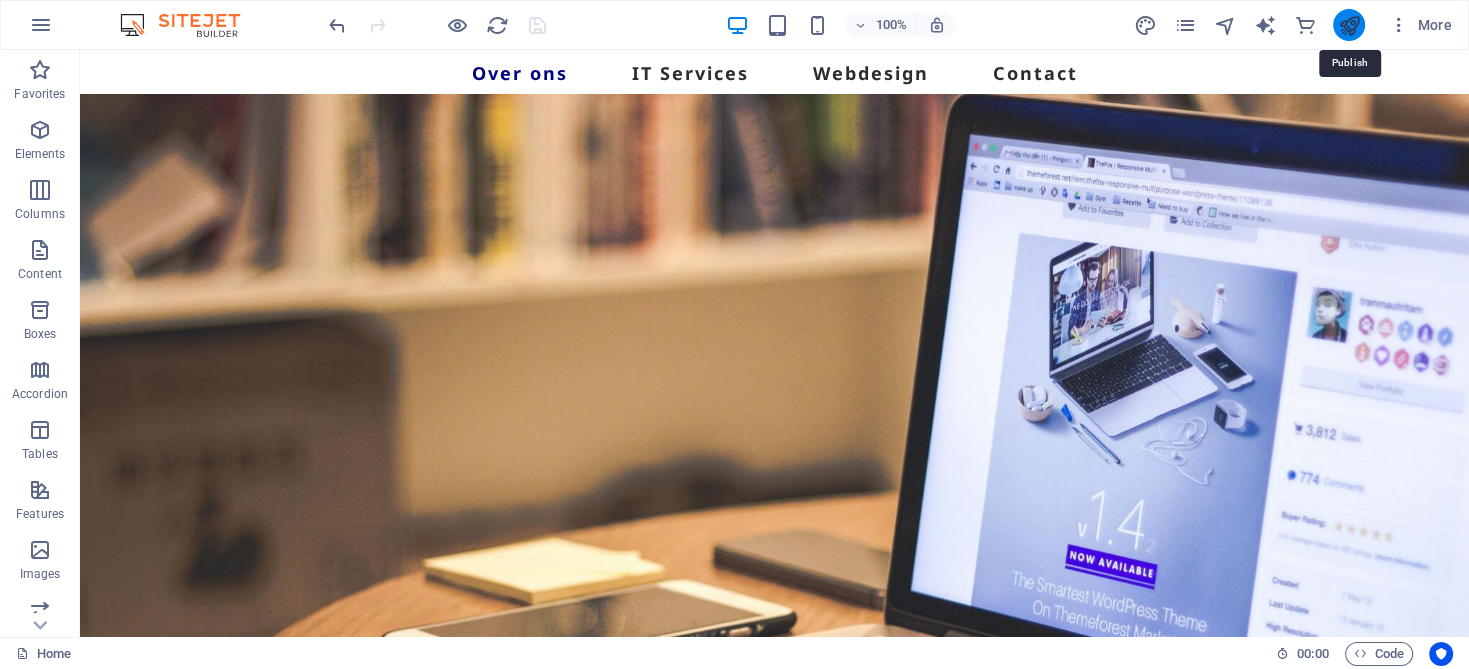 click at bounding box center (1348, 25) 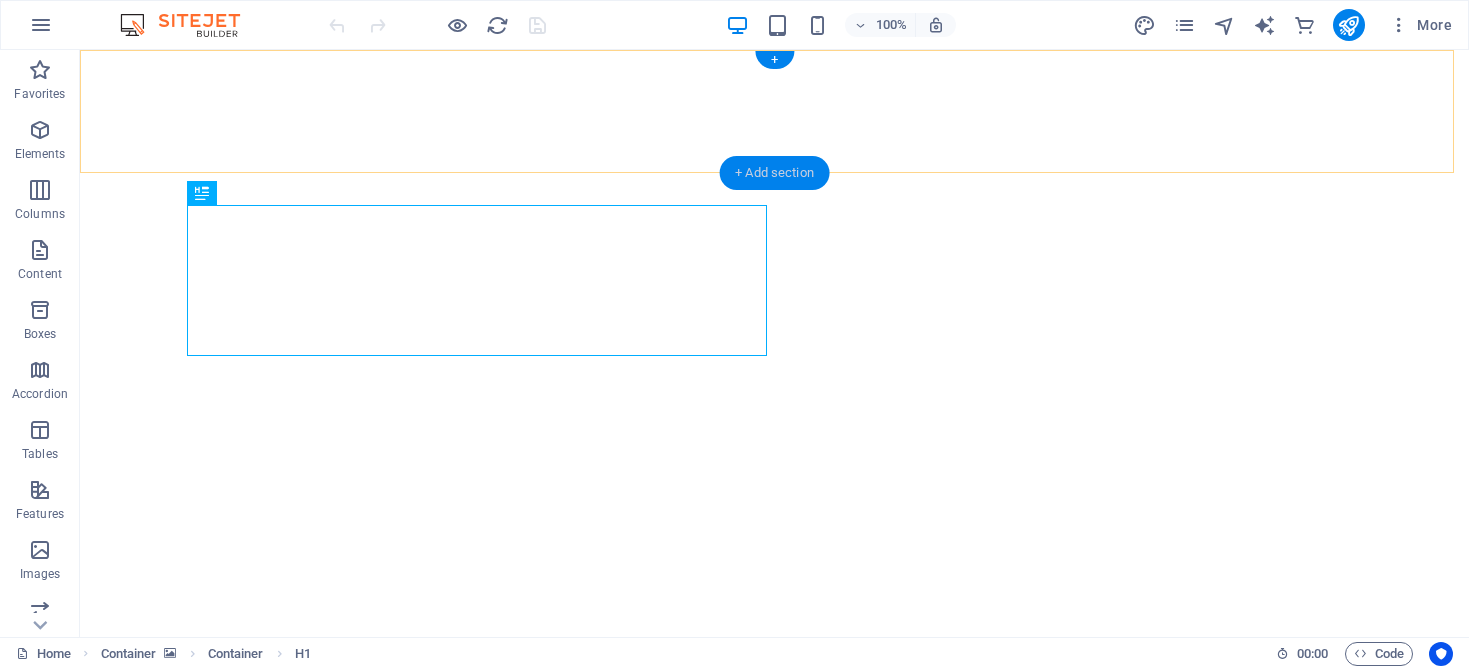 scroll, scrollTop: 0, scrollLeft: 0, axis: both 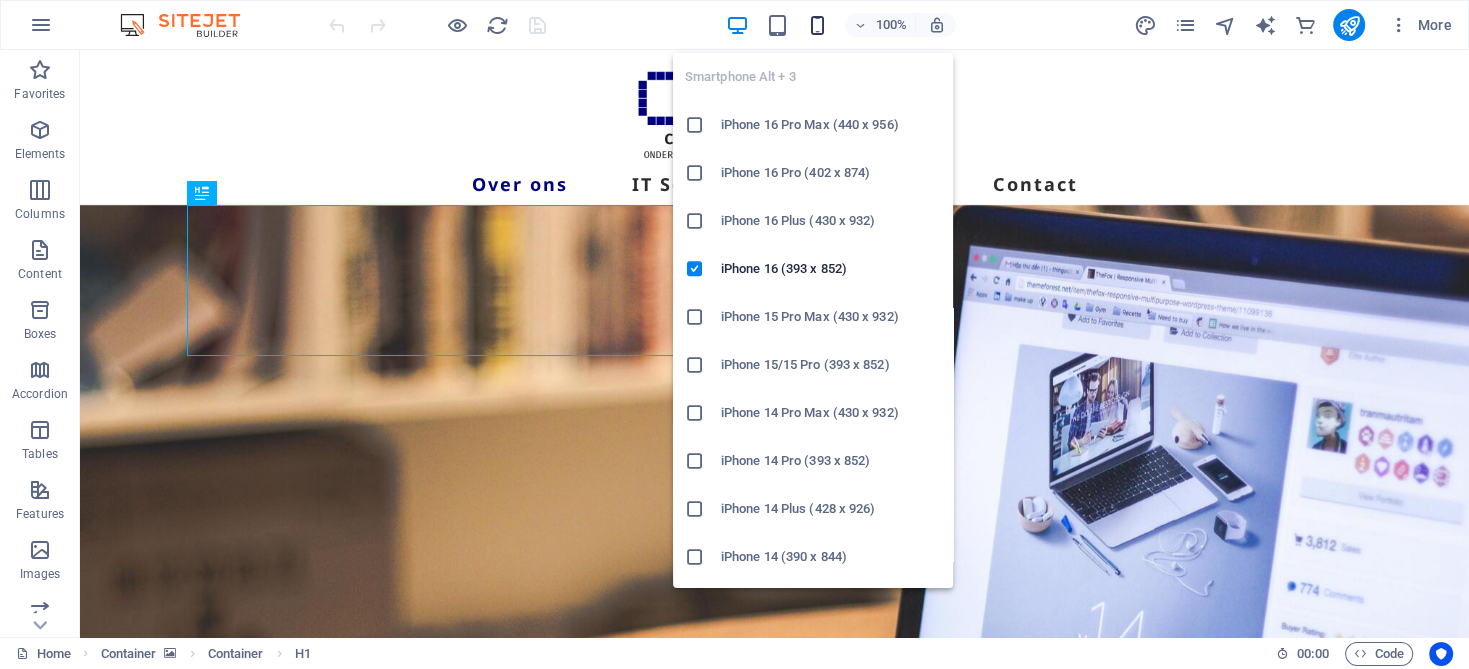click at bounding box center [817, 25] 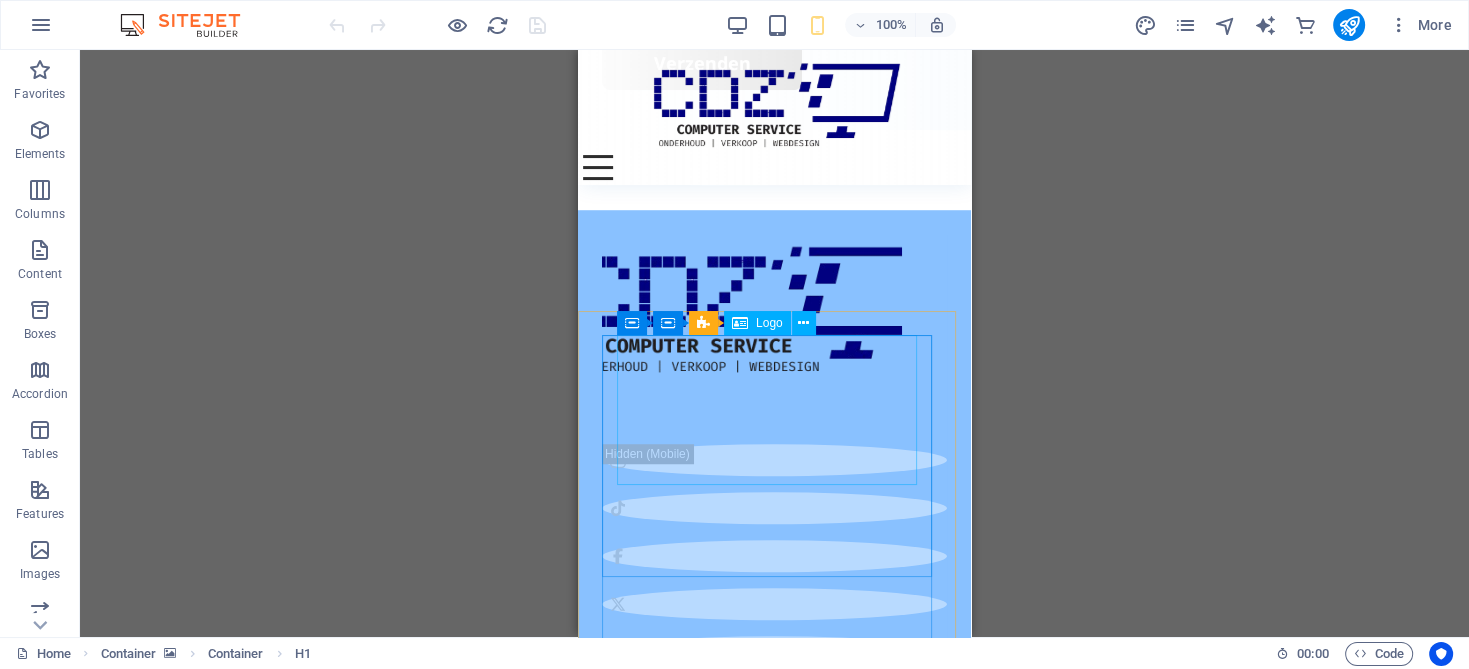 scroll, scrollTop: 9043, scrollLeft: 0, axis: vertical 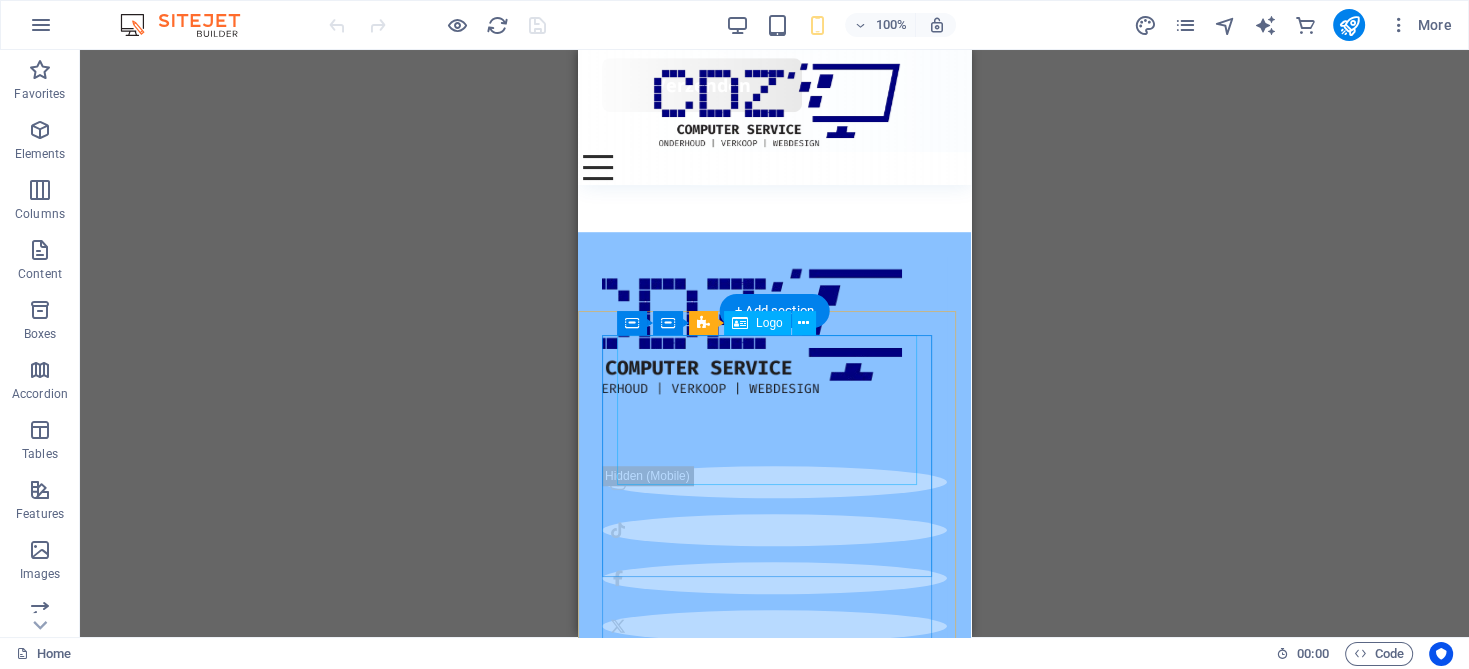 click at bounding box center (774, 331) 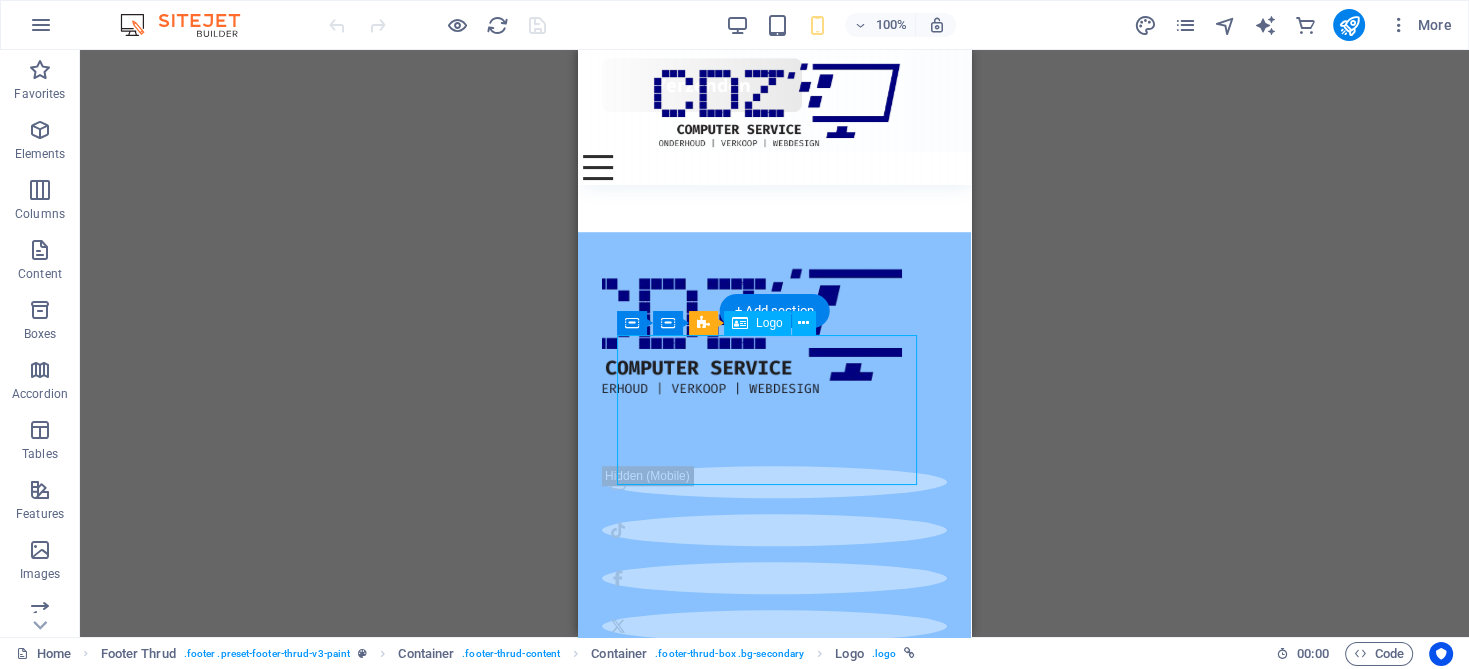 click at bounding box center (774, 331) 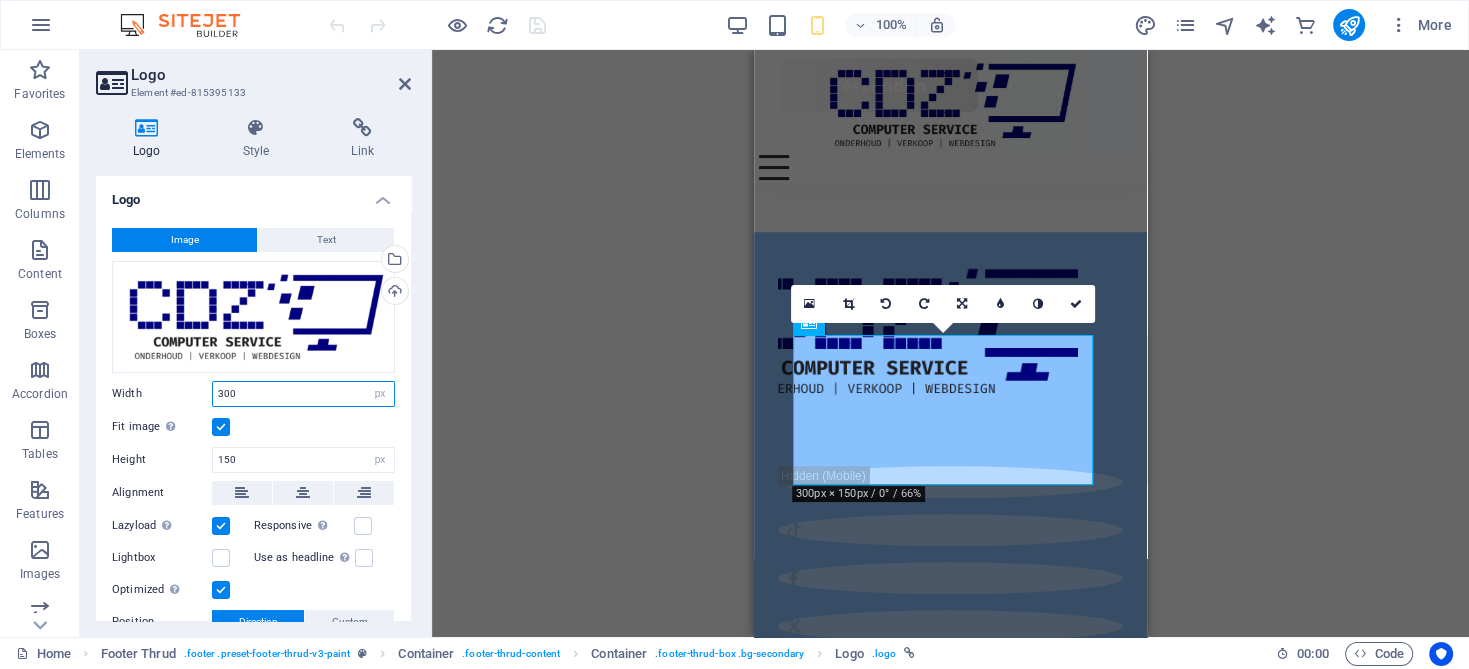 drag, startPoint x: 249, startPoint y: 390, endPoint x: 211, endPoint y: 386, distance: 38.209946 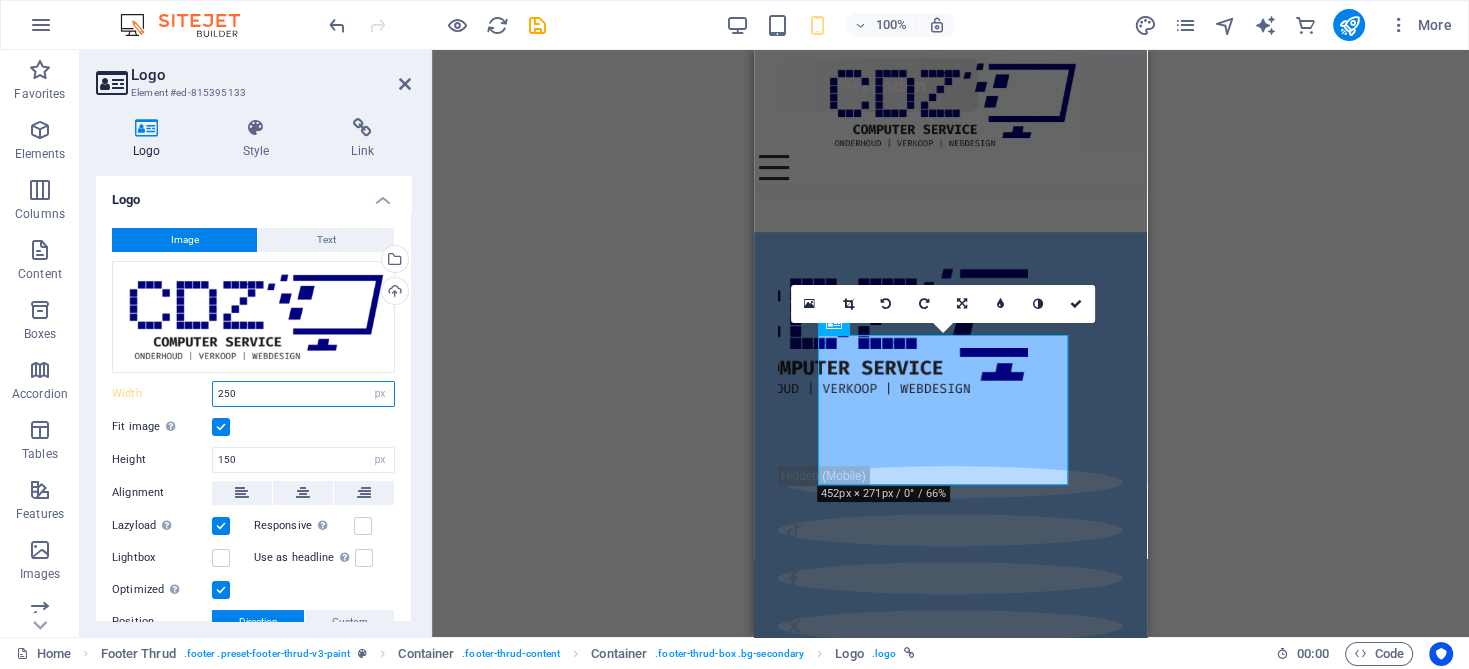 type on "250" 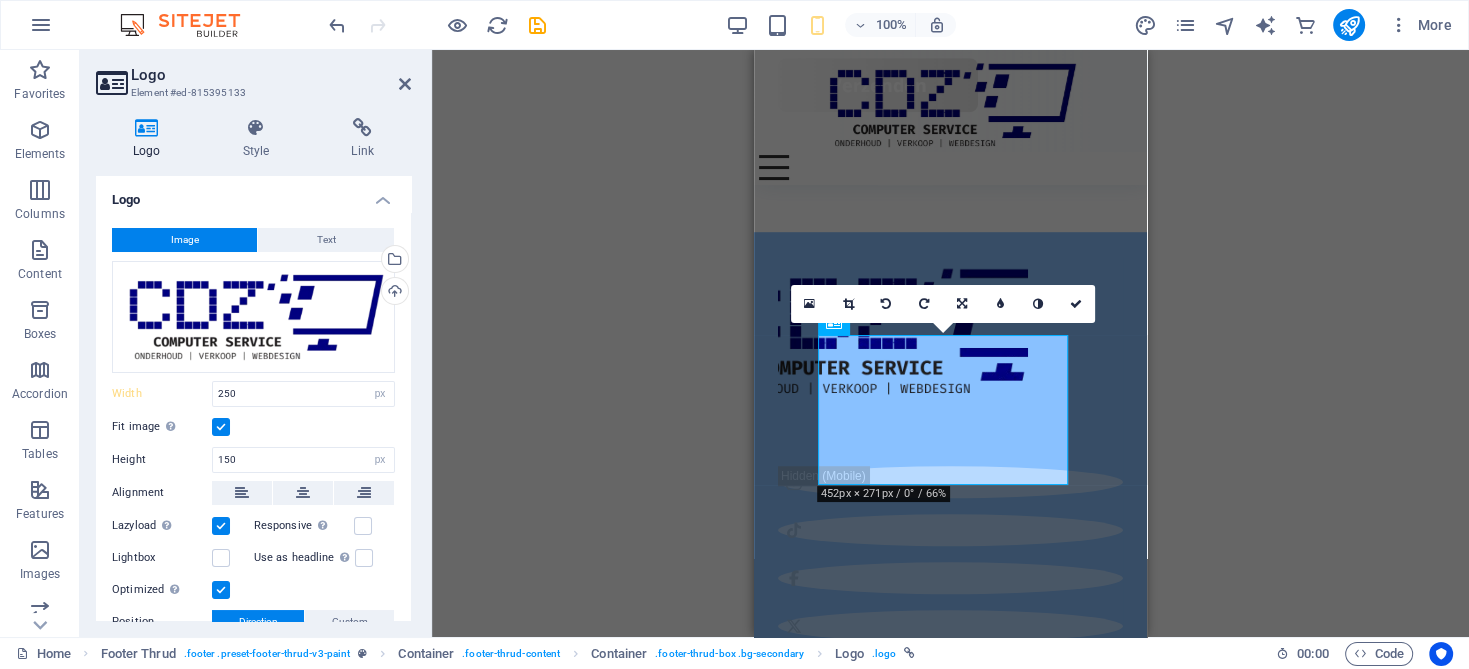 click on "H1   Container   Container   Menu Bar   Menu   Spacer   Text   Spacer   2 columns   Container   Image   Container   Container   H2   Container   Spacer   Text   Container   H1   Container   Container   Text   Text   Cards   Container   Image   Container   Cards   Cards   Container   Container   Spacer   Container   H3   Container   Image   Cards   Container   Container   Spacer   Container   Text   Container   Image   Cards   Container   Spacer   Container   Text   Spacer   Container   Image   Container   Spacer   Container   Container   H1   Container   Container   Cards   Container   Container   Image   Container   Container   Cards   Cards   Container   Container   Container   Spacer   Container   Text   Container   Image   Container   Container   Container   Spacer   Container   H3   Spacer   Text   Container   Image   Cards   Container   Container   Spacer   Container   Text   Spacer   Container   Image   Cards   Container   Container   Spacer   Container   Spacer   2 columns     Text" at bounding box center [950, 343] 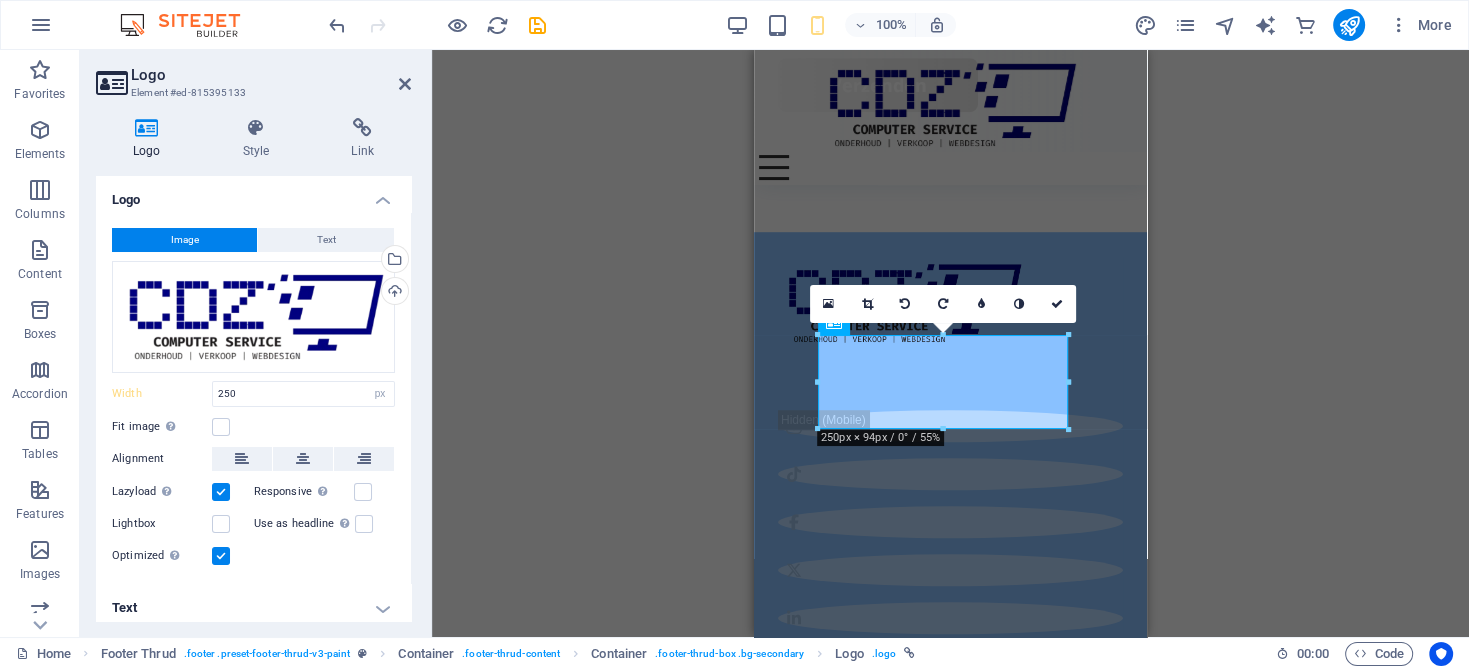 click on "H1   Container   Container   Menu Bar   Menu   Spacer   Text   Spacer   2 columns   Container   Image   Container   Container   H2   Container   Spacer   Text   Container   H1   Container   Container   Text   Text   Cards   Container   Image   Container   Cards   Cards   Container   Container   Spacer   Container   H3   Container   Image   Cards   Container   Container   Spacer   Container   Text   Container   Image   Cards   Container   Spacer   Container   Text   Spacer   Container   Image   Container   Spacer   Container   Container   H1   Container   Container   Cards   Container   Container   Image   Container   Container   Cards   Cards   Container   Container   Container   Spacer   Container   Text   Container   Image   Container   Container   Container   Spacer   Container   H3   Spacer   Text   Container   Image   Cards   Container   Container   Spacer   Container   Text   Spacer   Container   Image   Cards   Container   Container   Spacer   Container   Spacer   2 columns     Text" at bounding box center (950, 343) 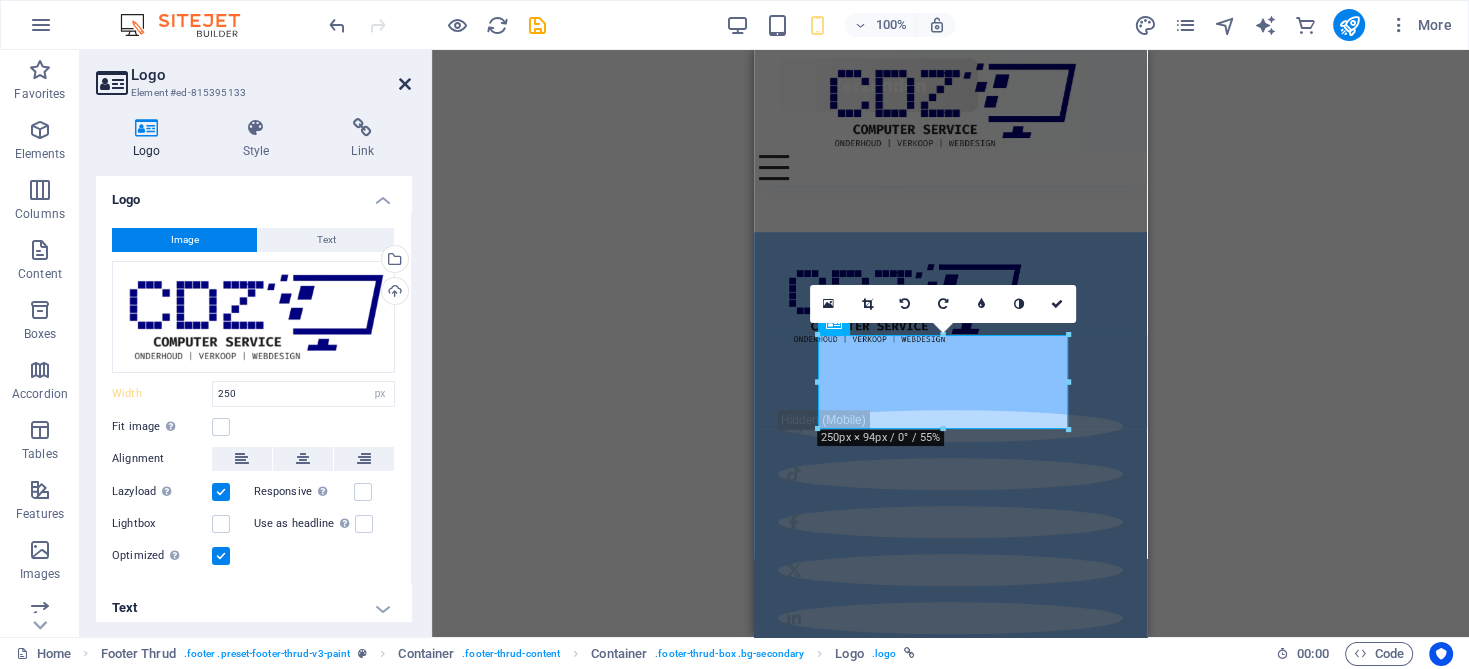click at bounding box center (405, 84) 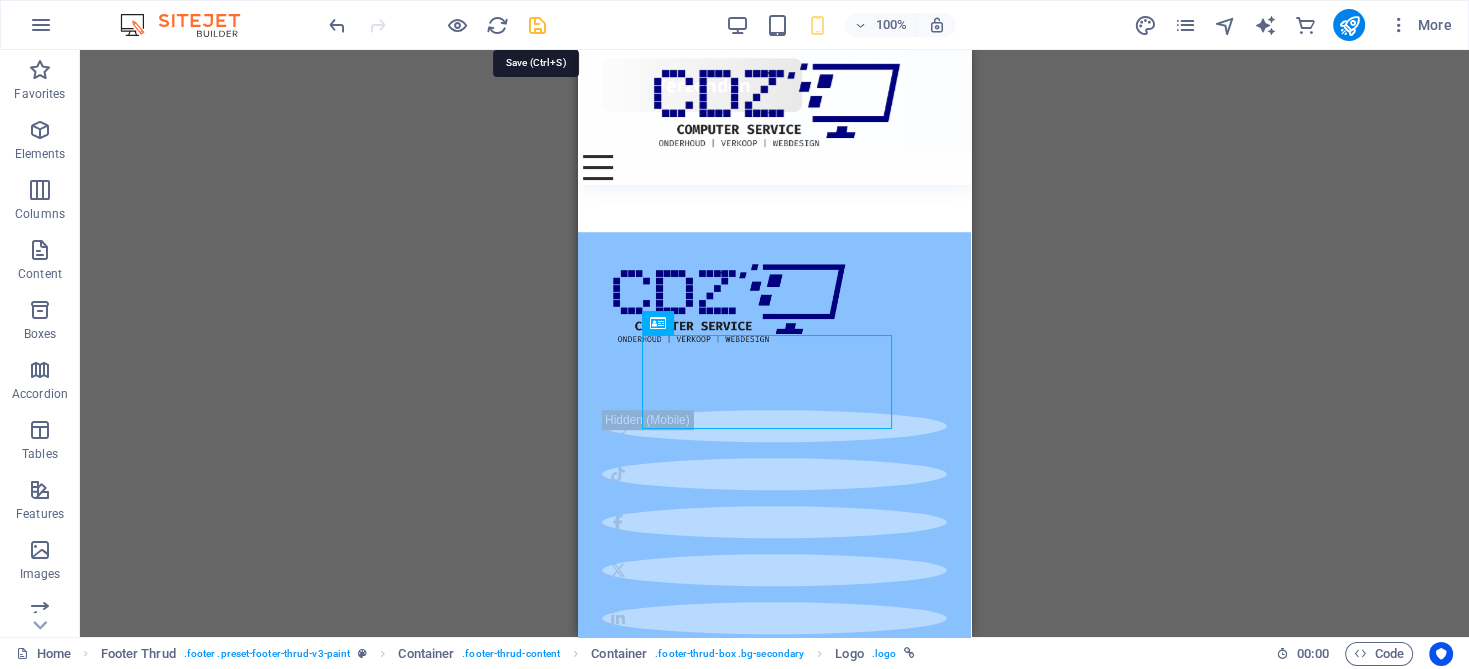 click at bounding box center (537, 25) 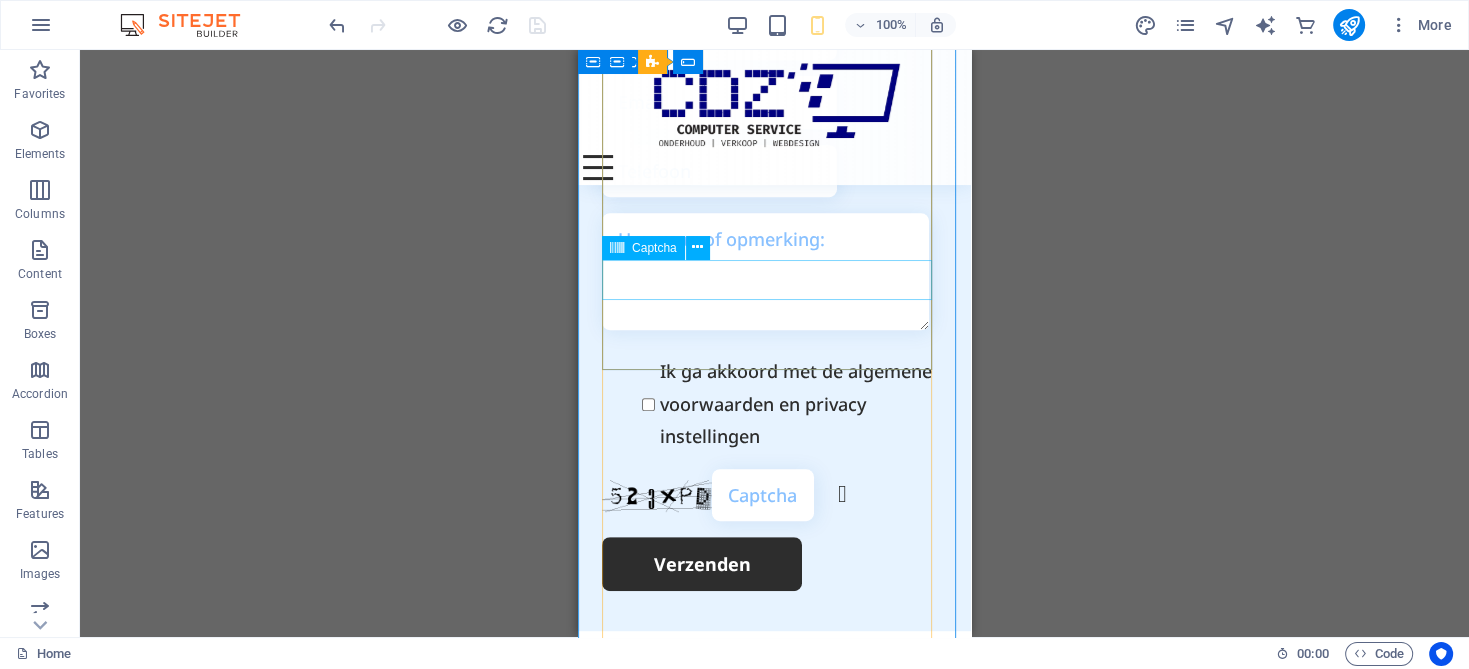 scroll, scrollTop: 8543, scrollLeft: 0, axis: vertical 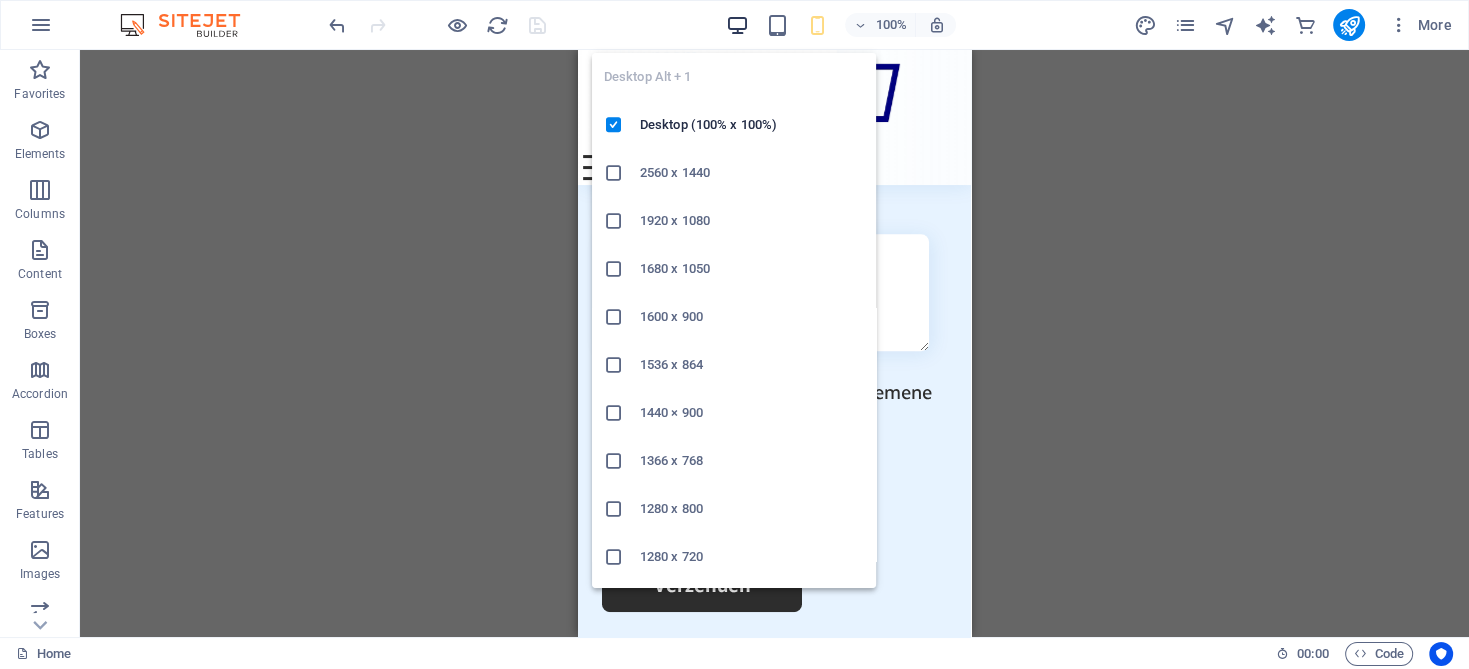 click at bounding box center (737, 25) 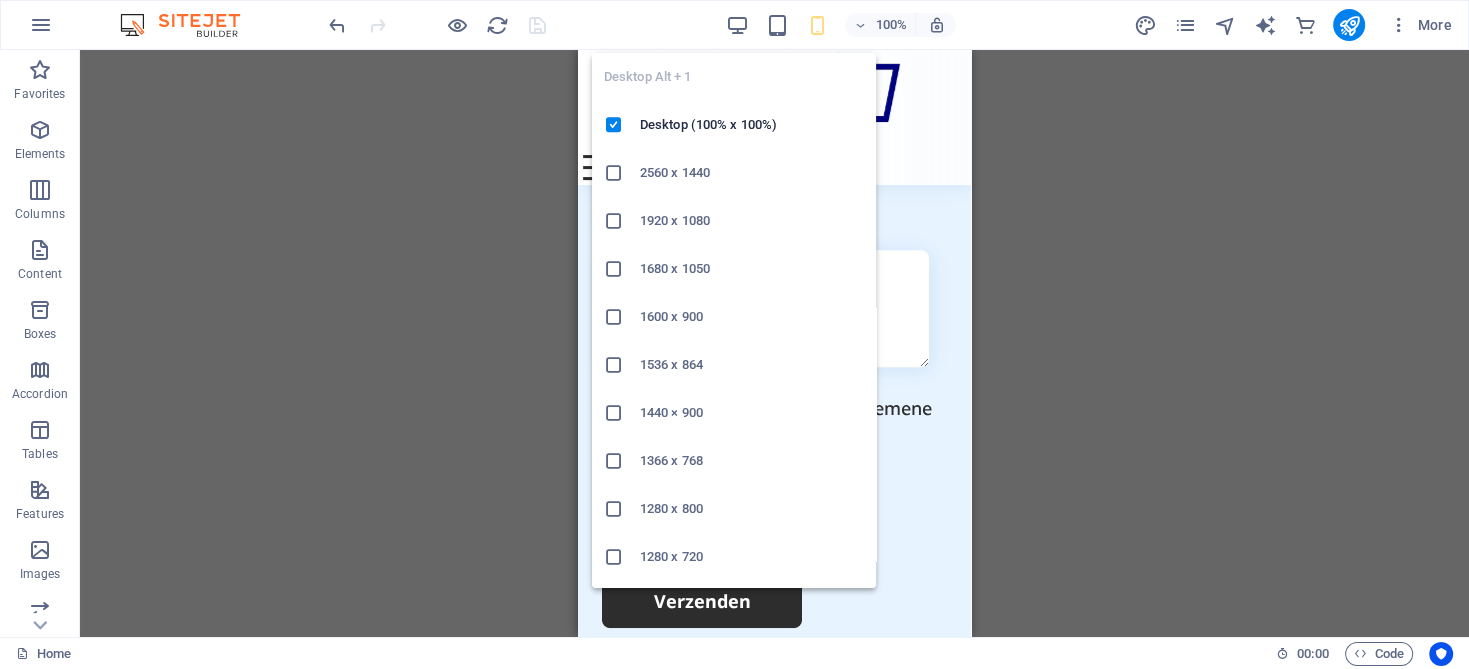 scroll, scrollTop: 4996, scrollLeft: 0, axis: vertical 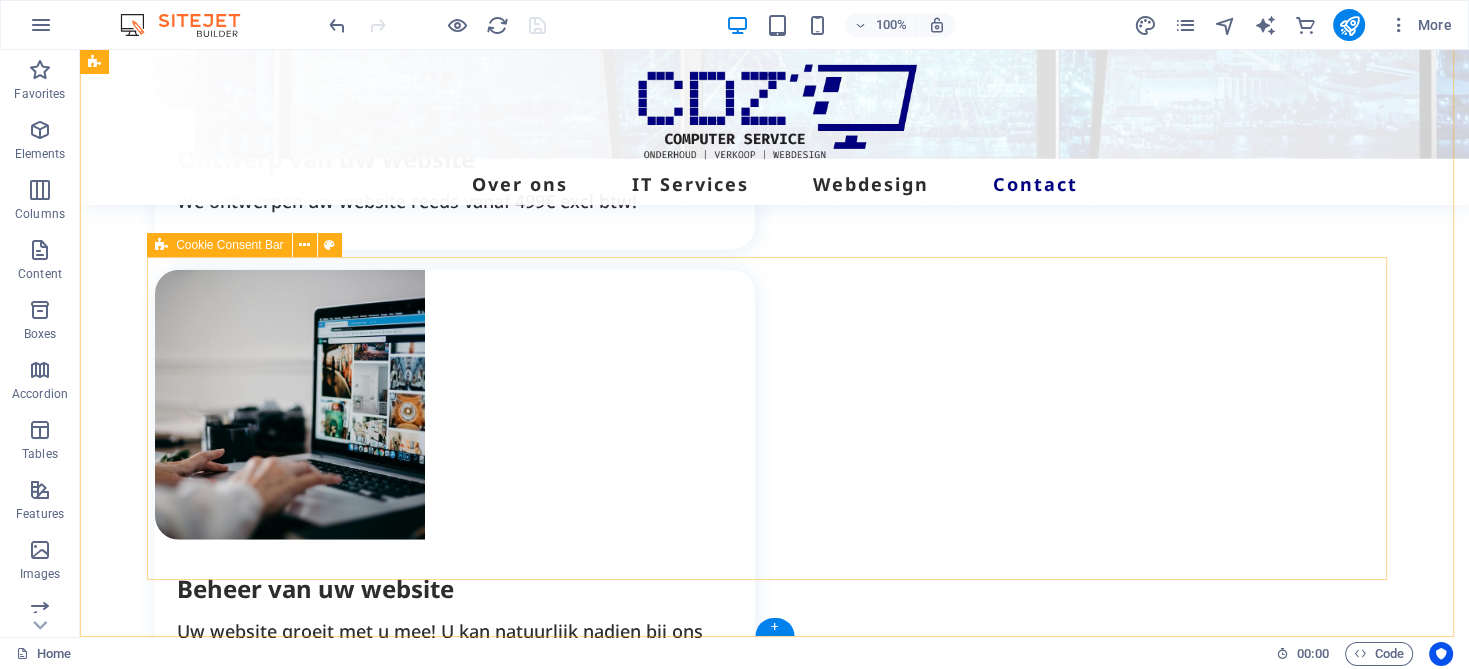 click on "Wij geven om je privacy We gebruiken cookies en soortgelijke technologieën om de beste ervaring op onze website te bieden en om anonieme bezoekersstatistieken op te stellen.  Algemene Voorwaarden  |  Privacy Policy OK Nee, liever niet" at bounding box center [775, 5609] 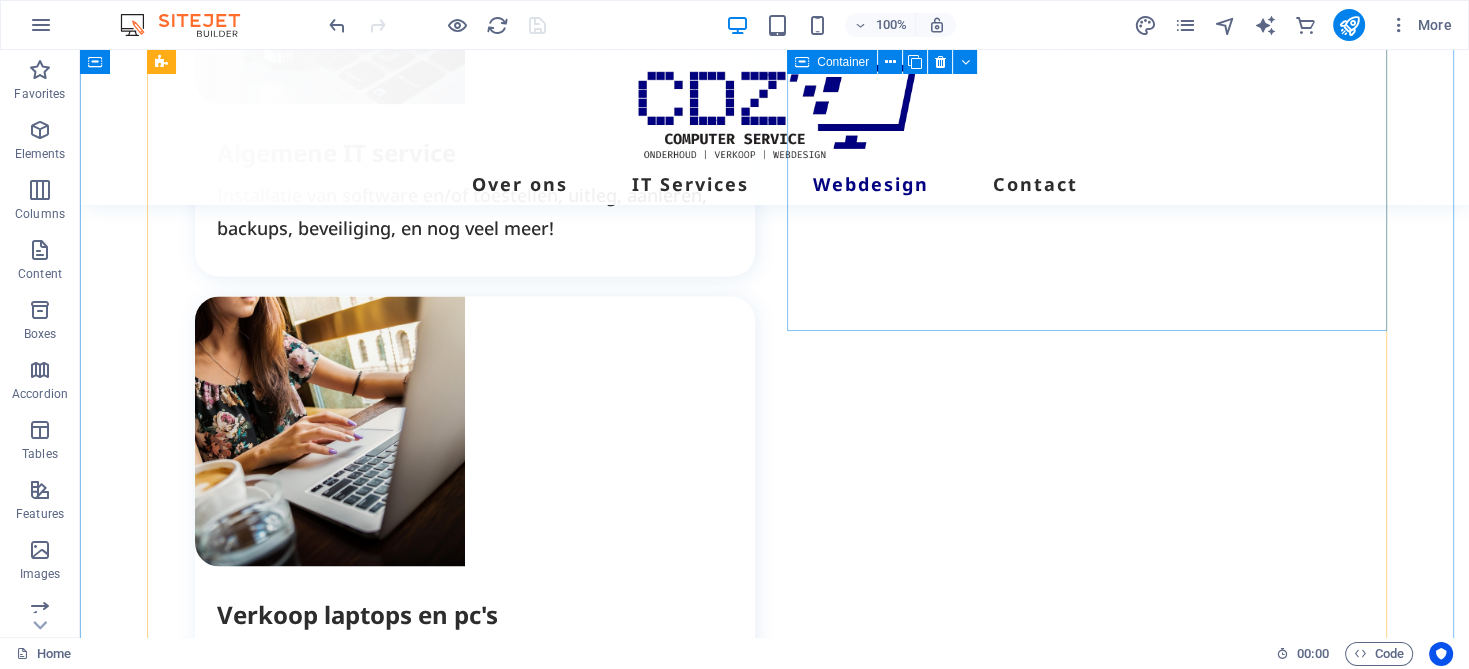 scroll, scrollTop: 3396, scrollLeft: 0, axis: vertical 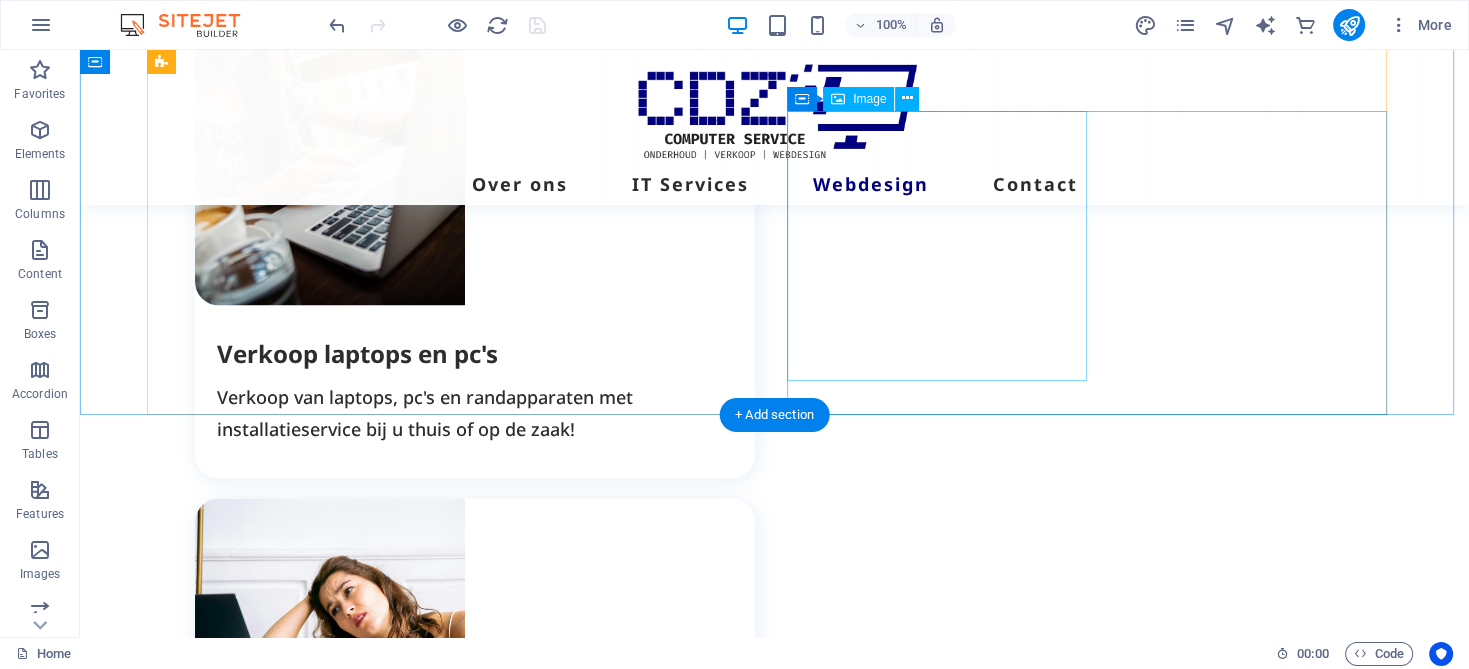click at bounding box center [455, 2929] 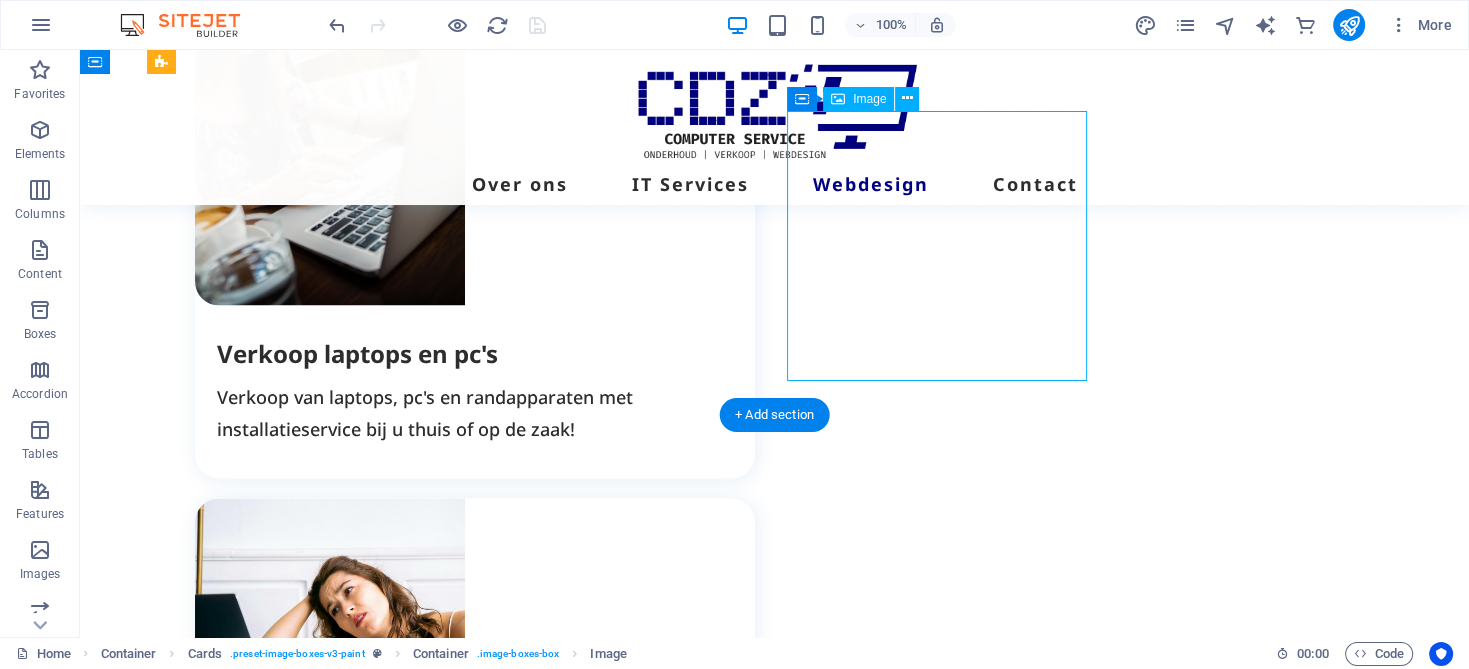 click at bounding box center (455, 2929) 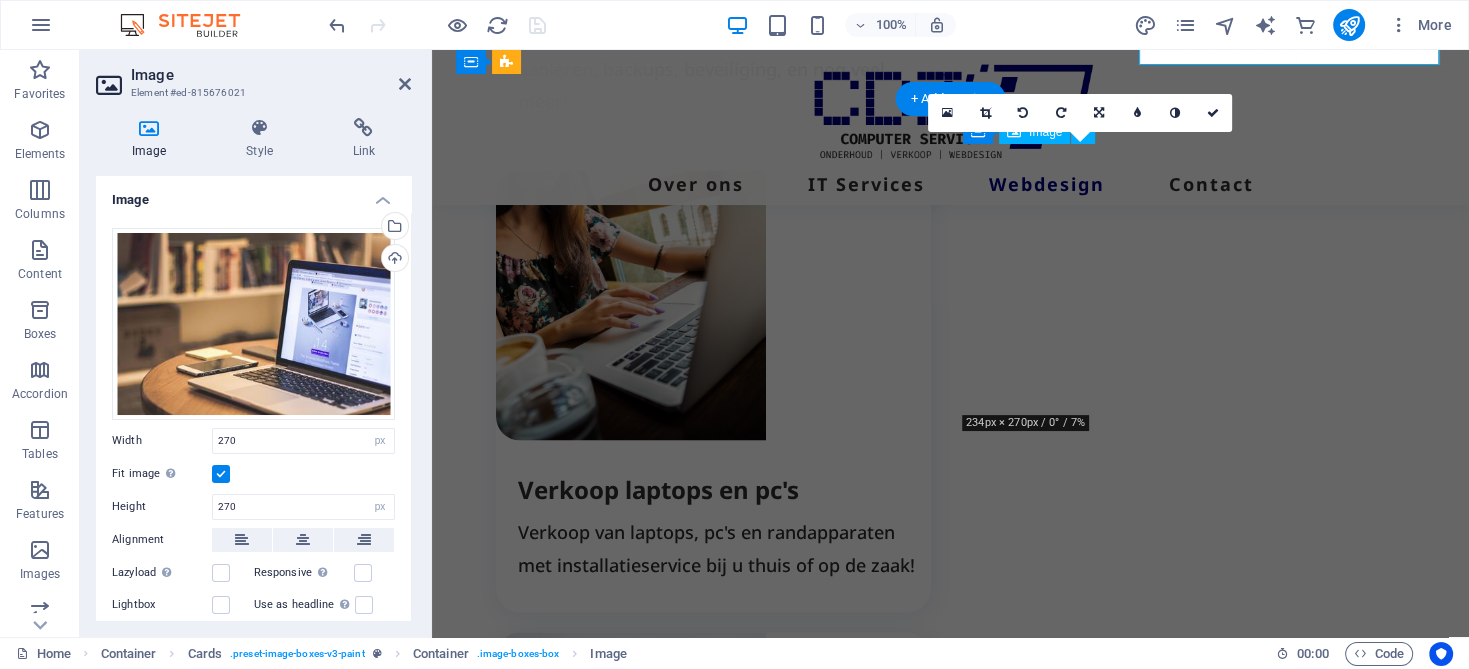 scroll, scrollTop: 3711, scrollLeft: 0, axis: vertical 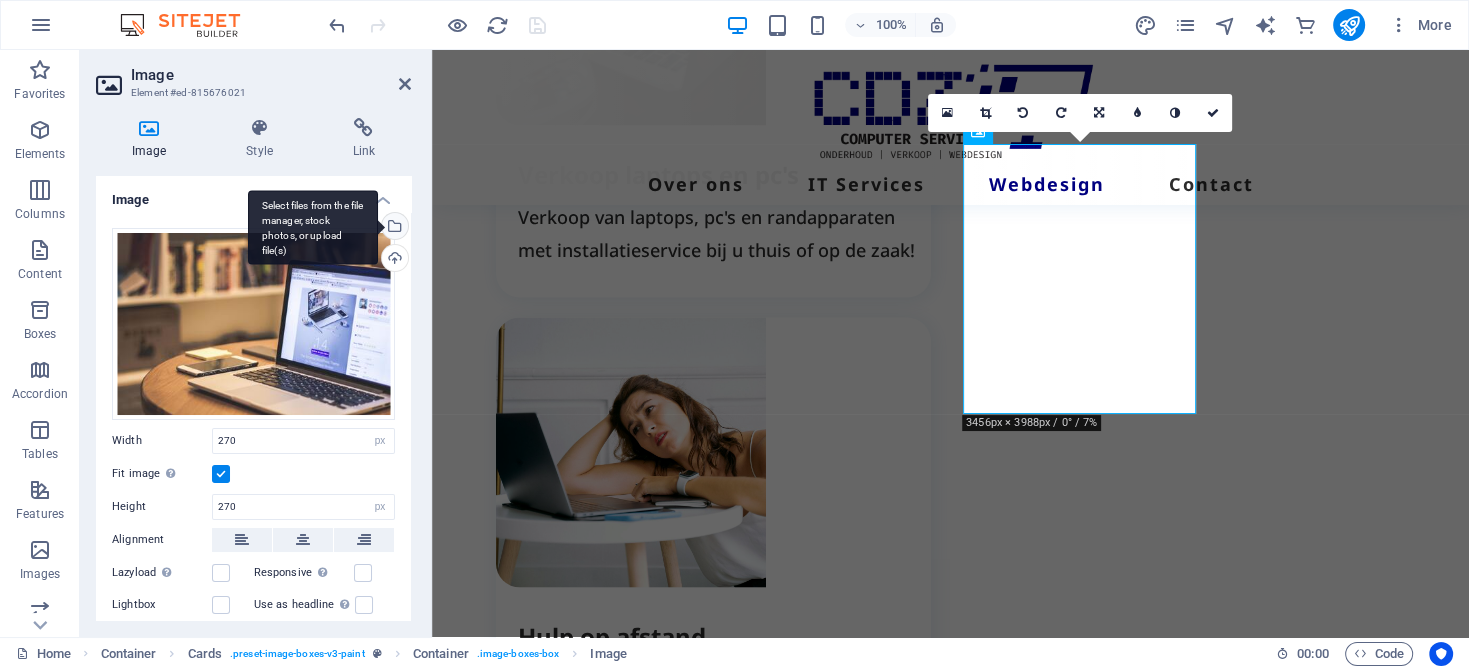 click on "Select files from the file manager, stock photos, or upload file(s)" at bounding box center (393, 228) 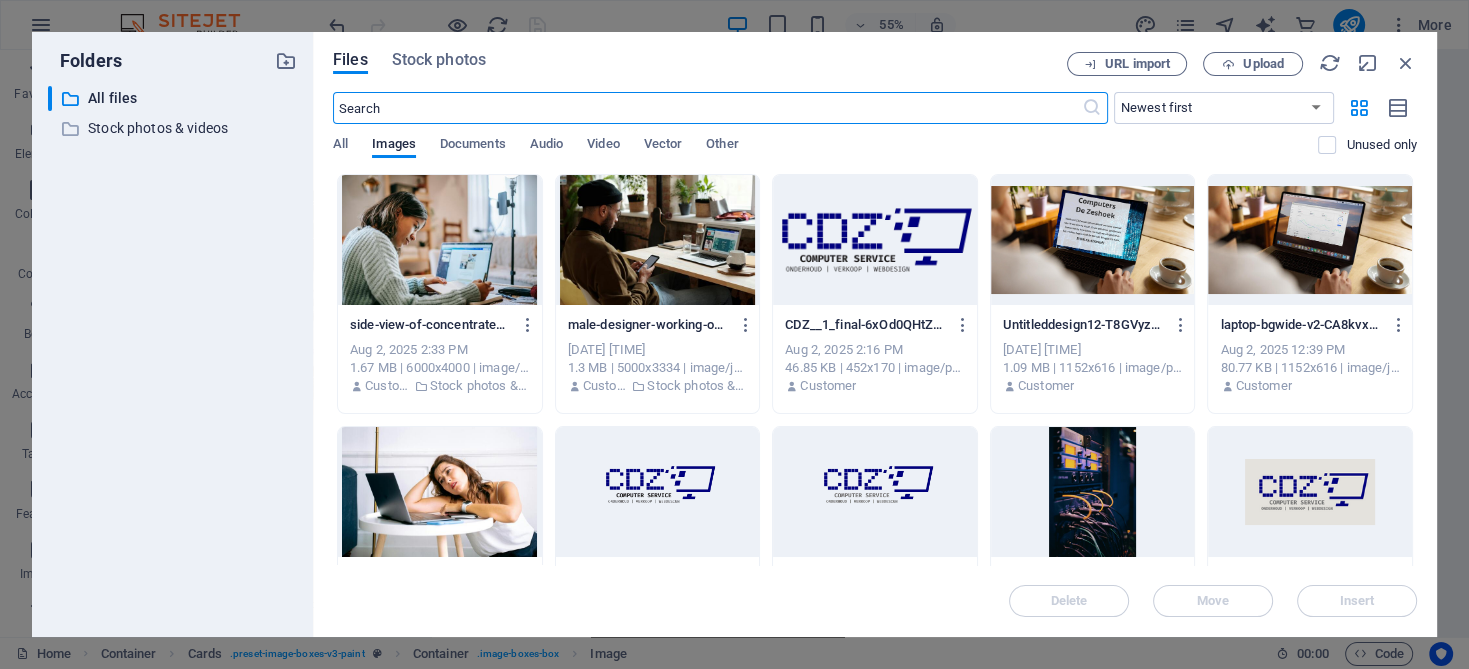 scroll, scrollTop: 3809, scrollLeft: 0, axis: vertical 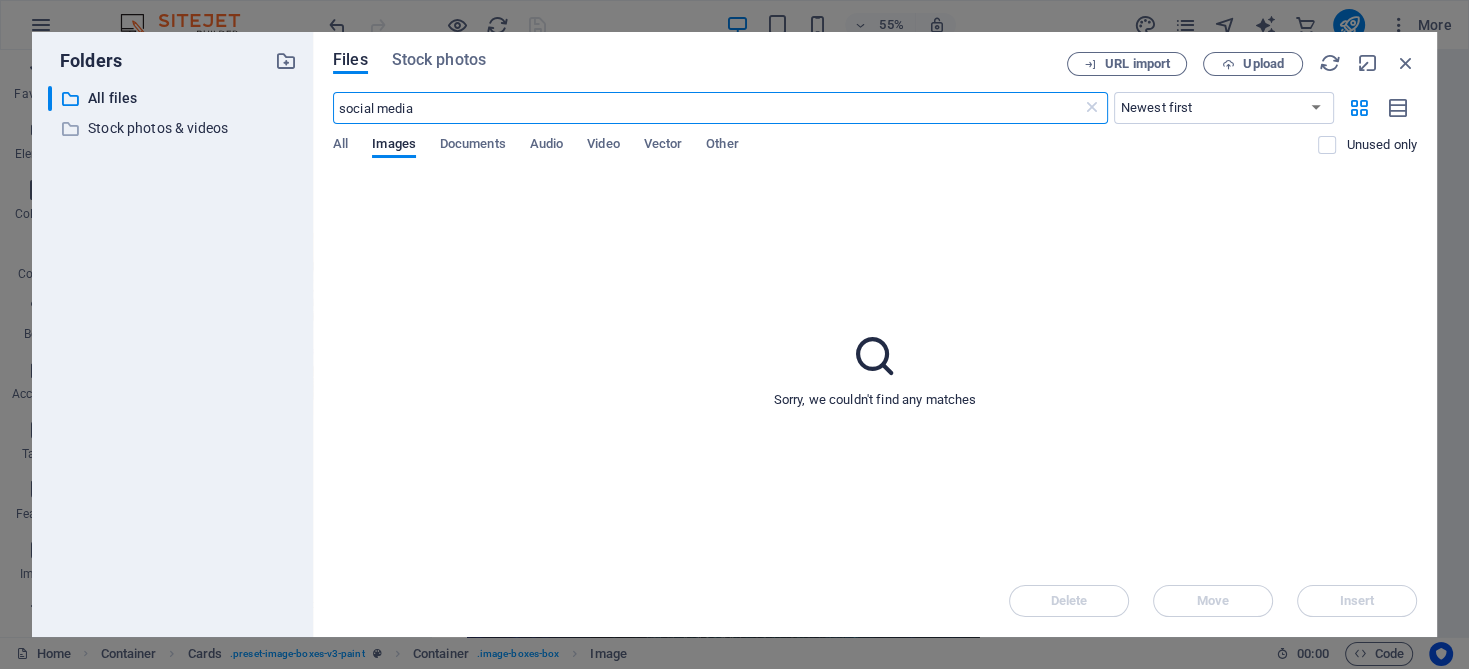 drag, startPoint x: 382, startPoint y: 108, endPoint x: 323, endPoint y: 114, distance: 59.3043 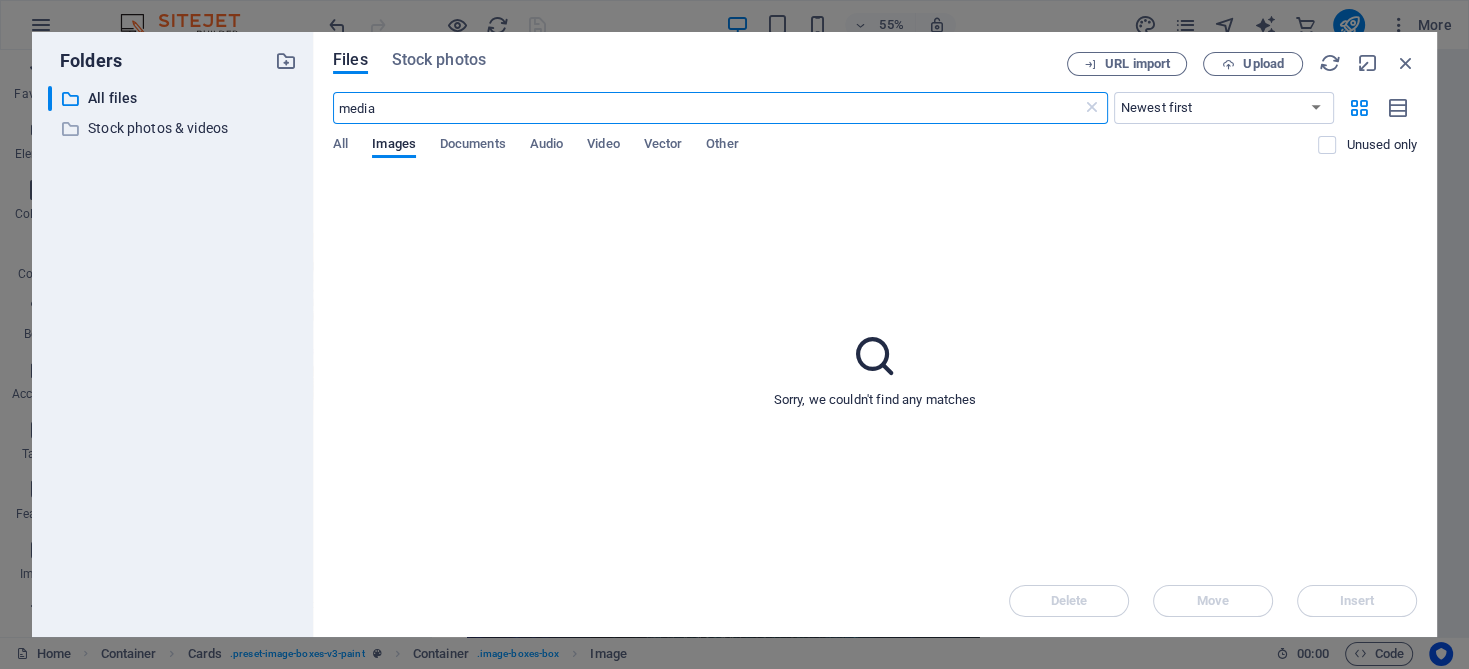 drag, startPoint x: 399, startPoint y: 108, endPoint x: 317, endPoint y: 123, distance: 83.360664 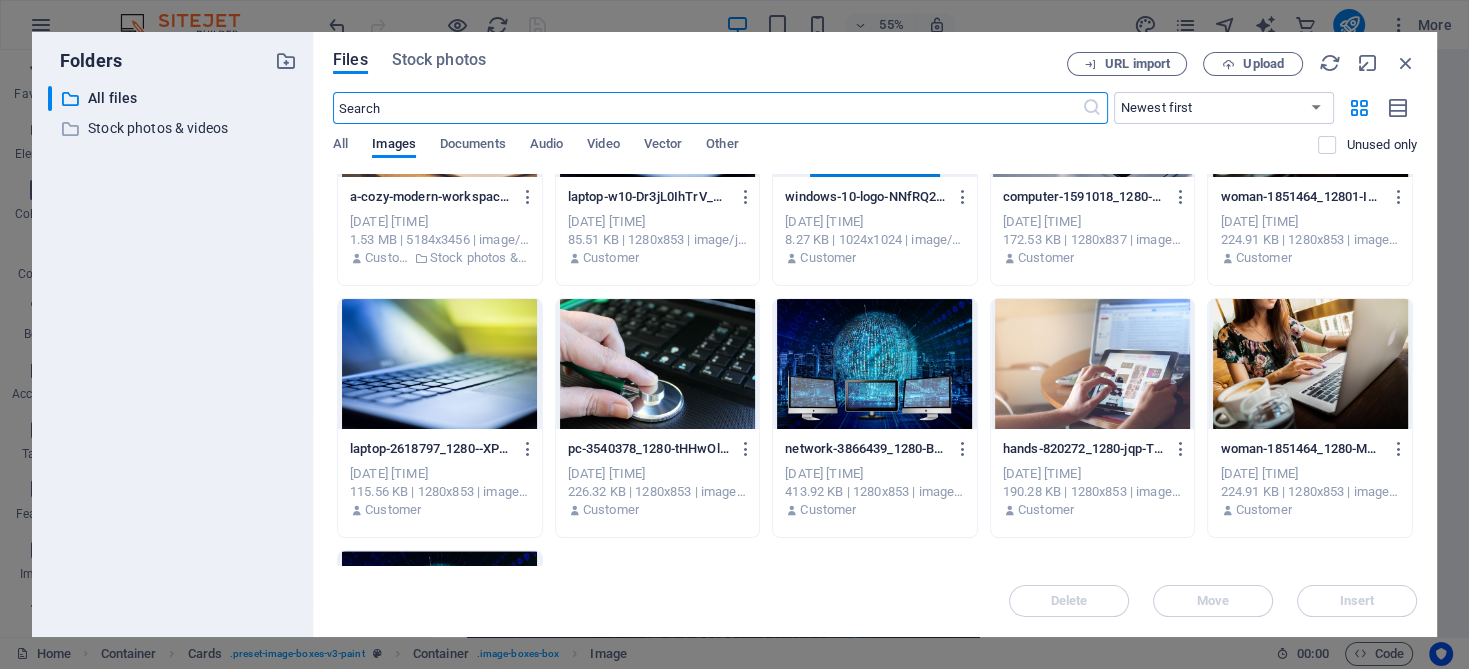 scroll, scrollTop: 900, scrollLeft: 0, axis: vertical 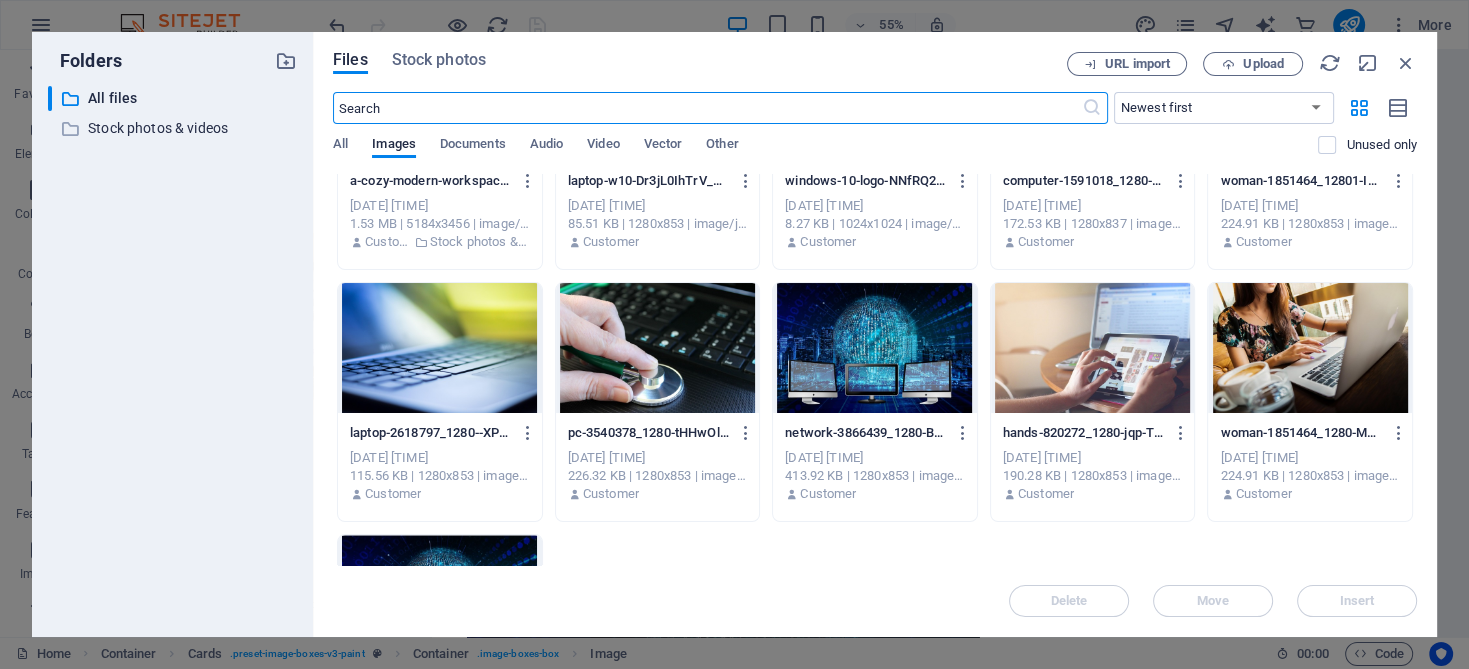 type 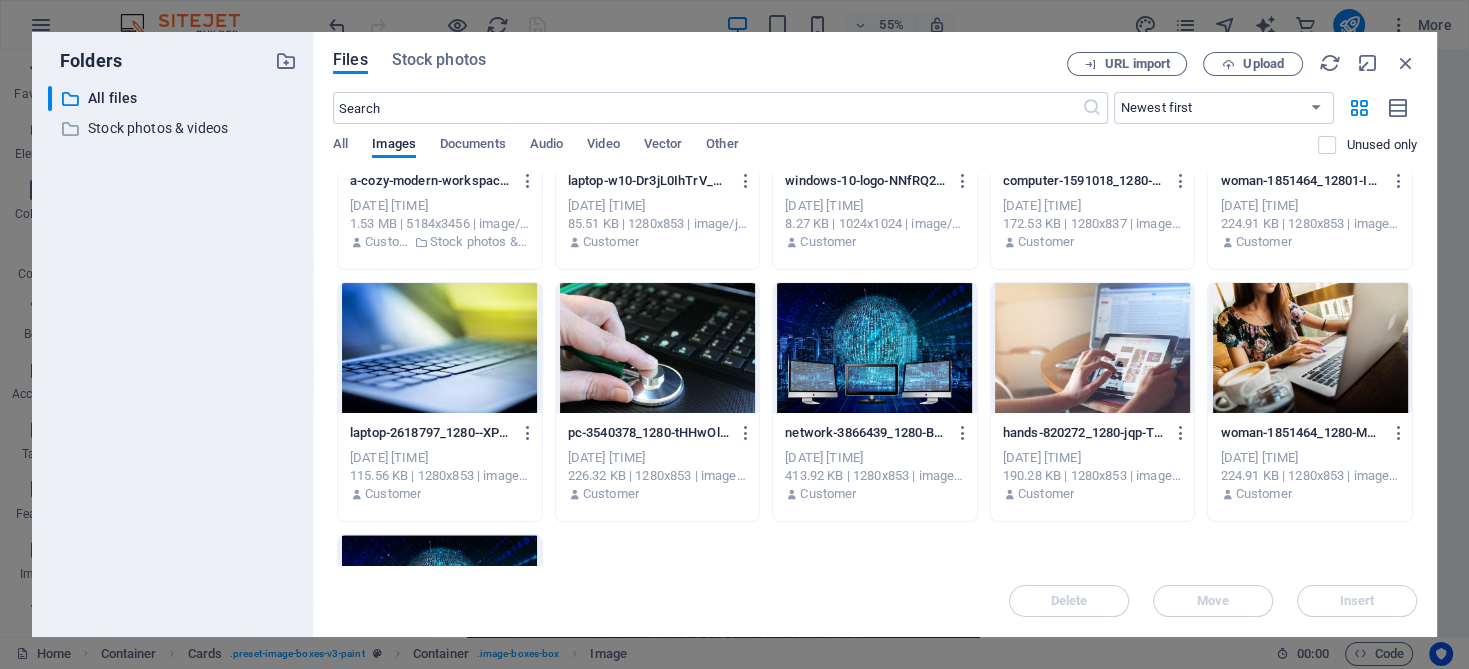 click at bounding box center (875, 348) 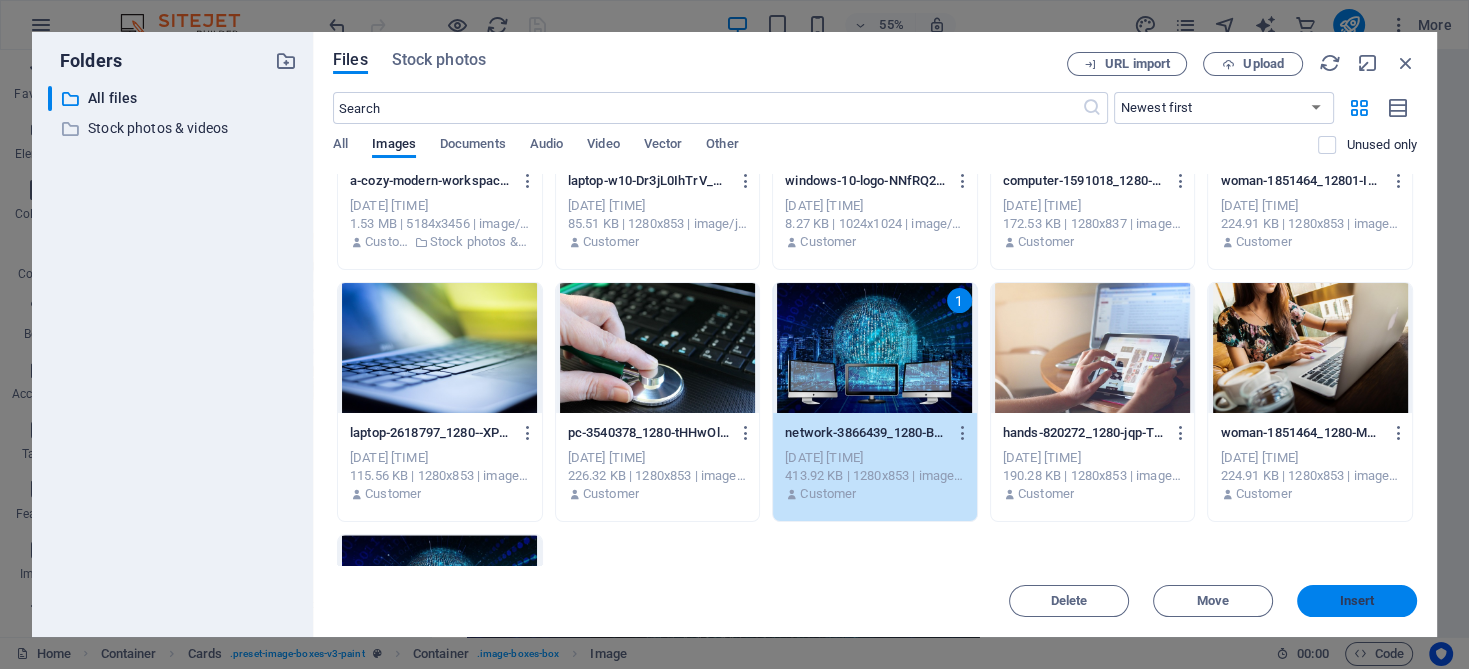 click on "Insert" at bounding box center (1357, 601) 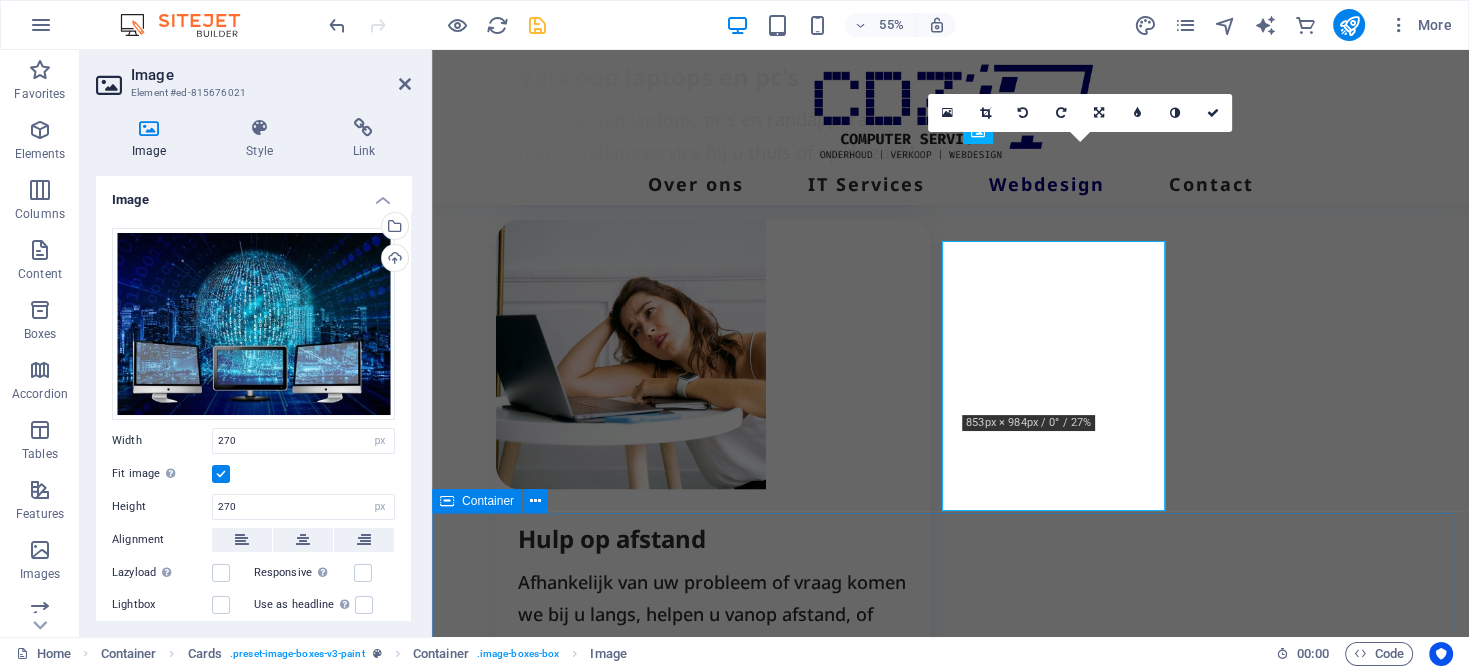 scroll, scrollTop: 3711, scrollLeft: 0, axis: vertical 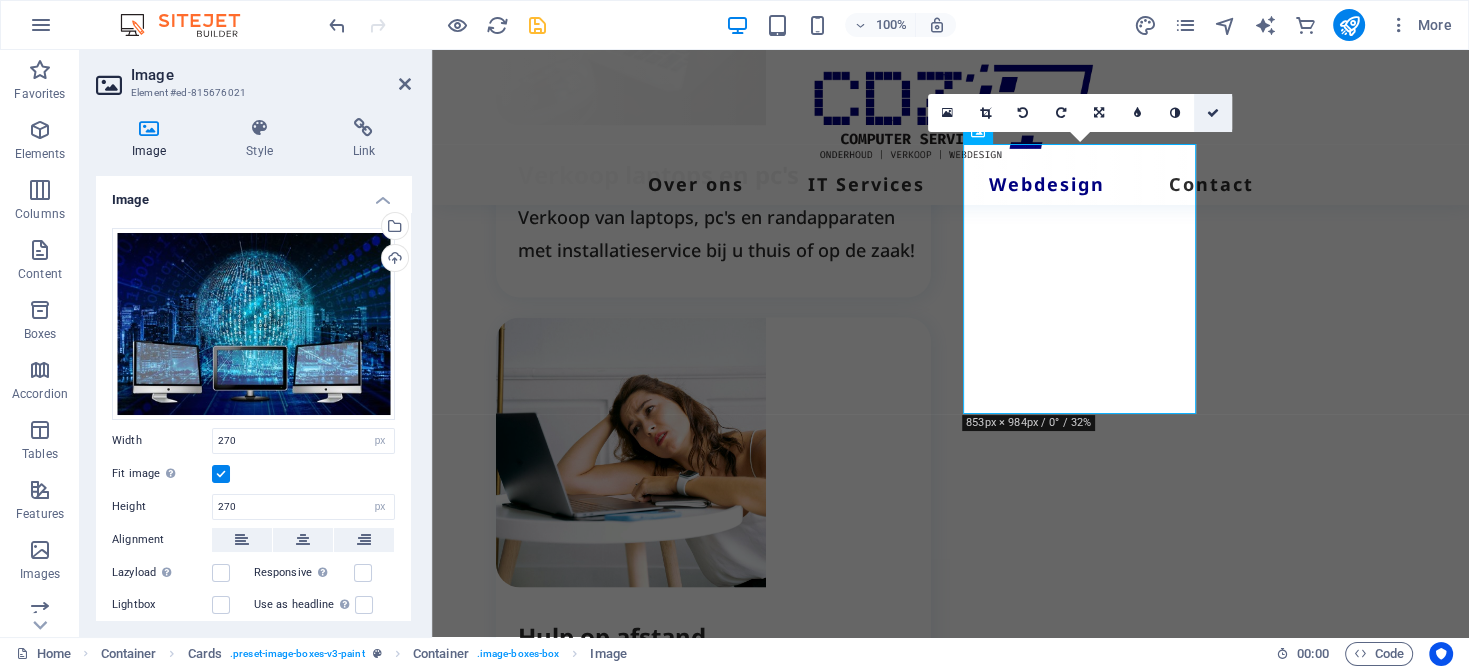 click at bounding box center [1213, 113] 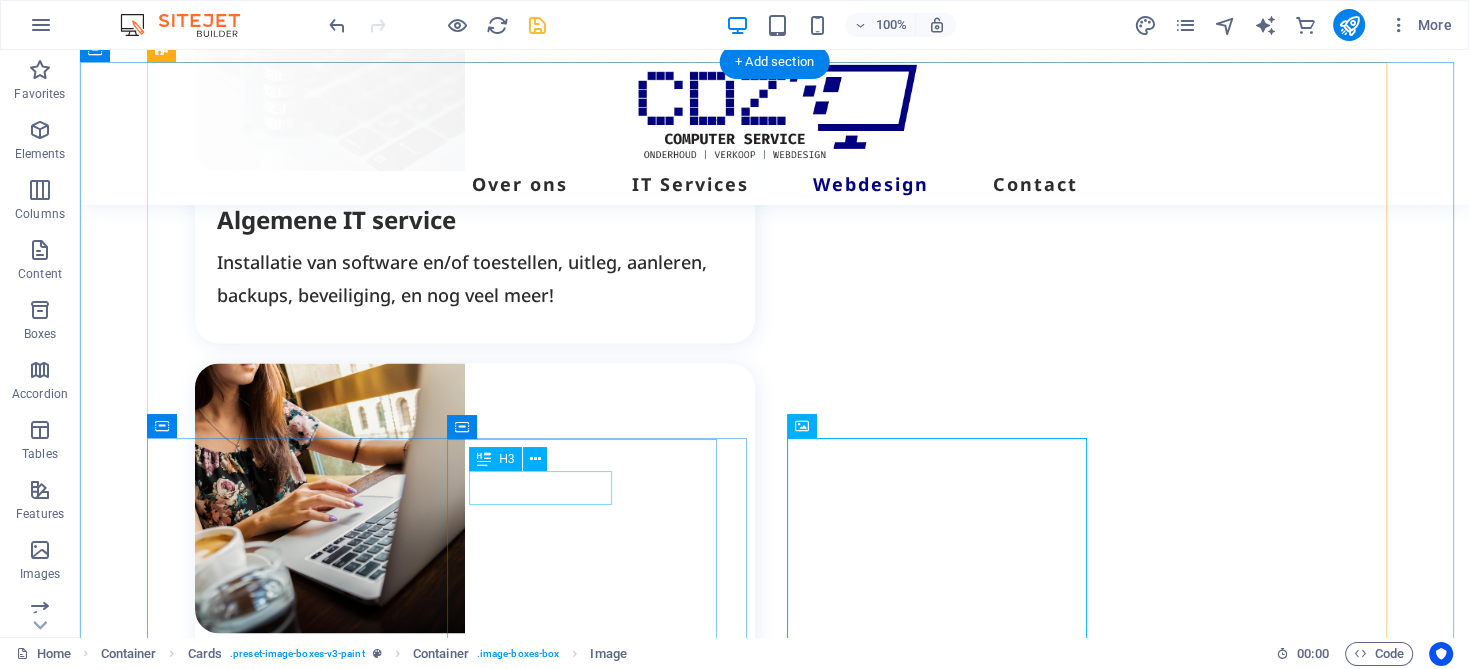 scroll, scrollTop: 2696, scrollLeft: 0, axis: vertical 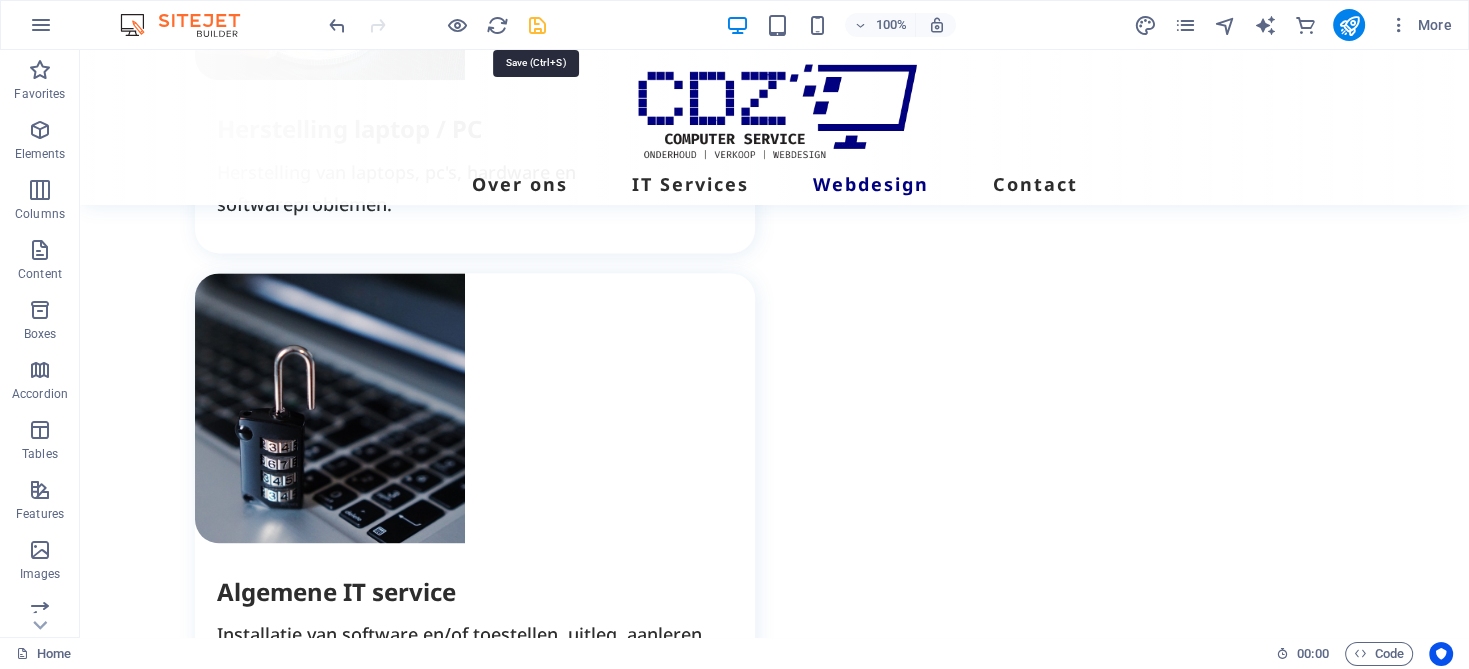 click at bounding box center (537, 25) 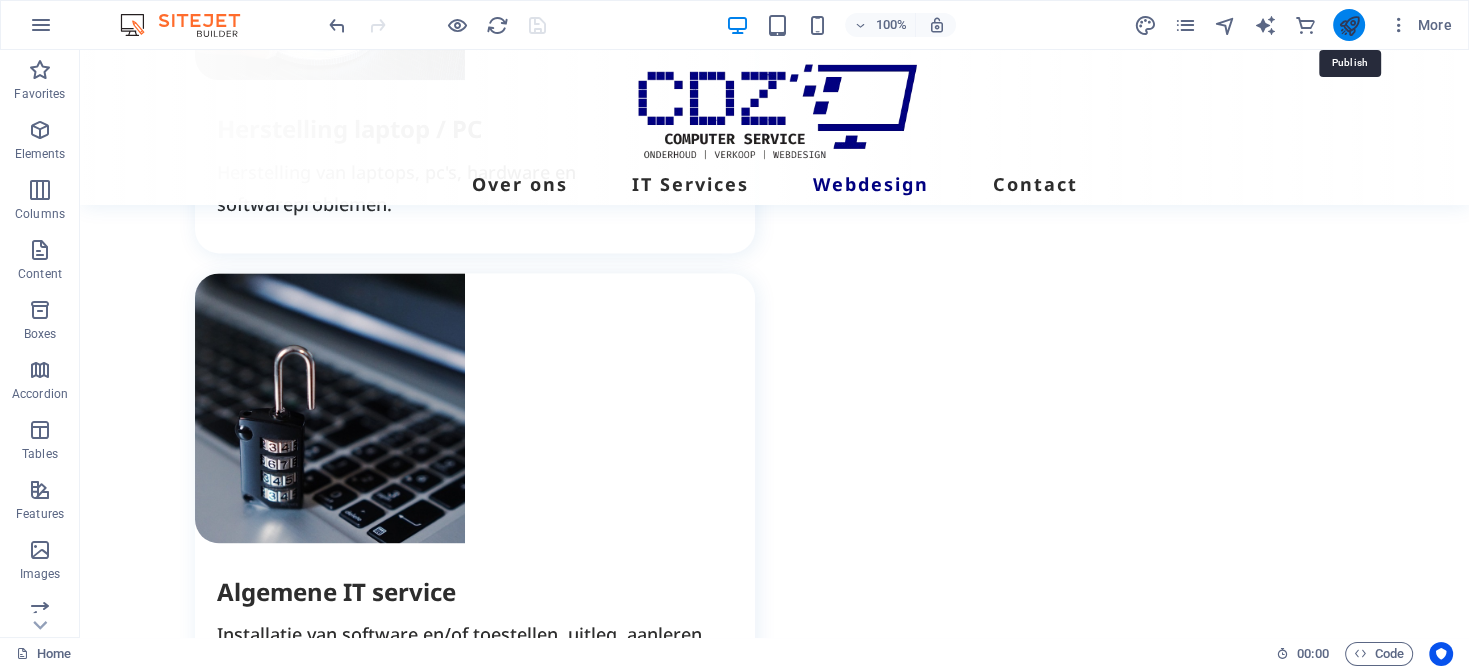 click at bounding box center (1348, 25) 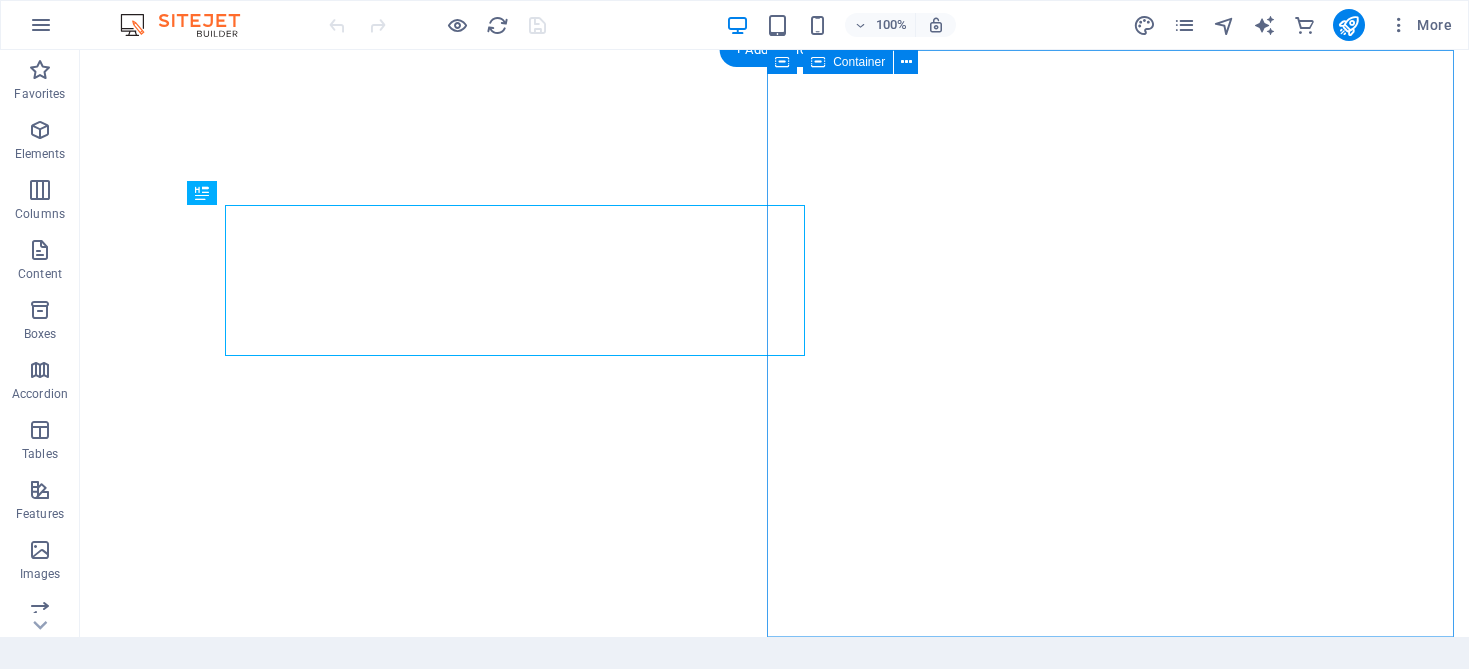 scroll, scrollTop: 0, scrollLeft: 0, axis: both 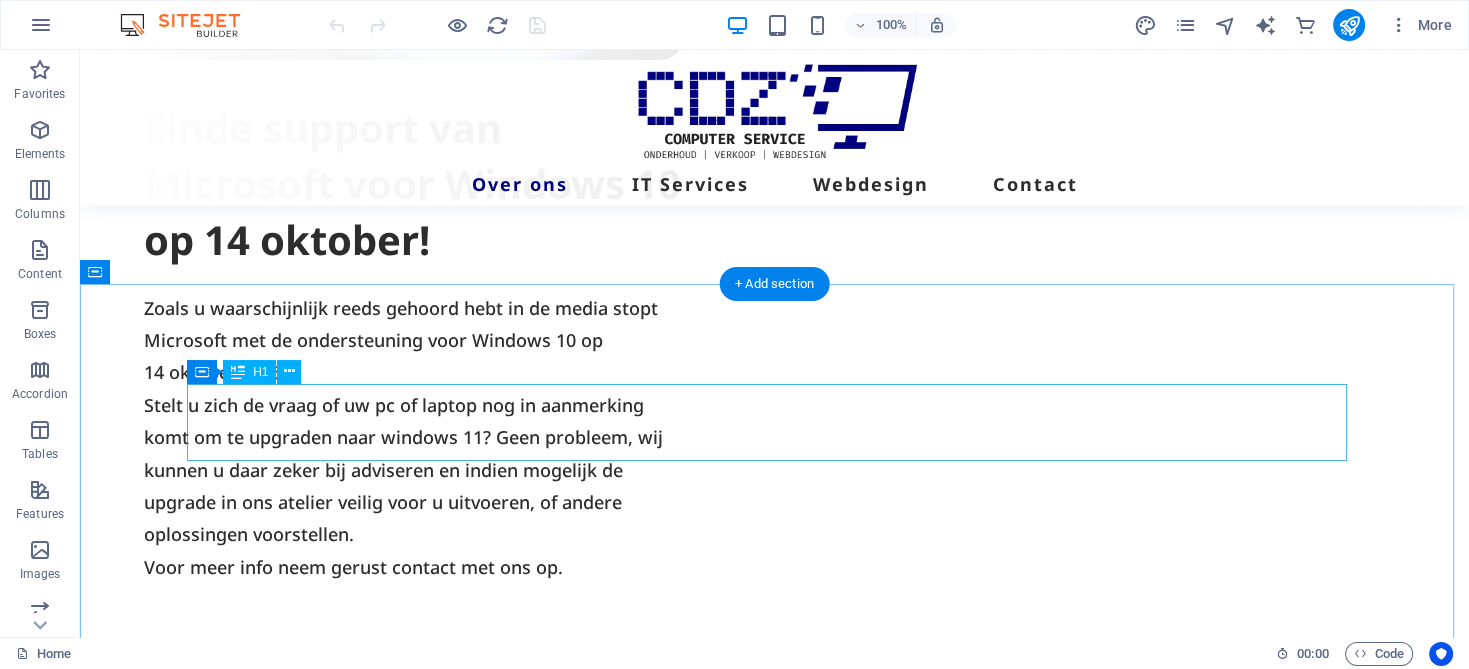 click on "IT Service & Verkoop" at bounding box center [775, 899] 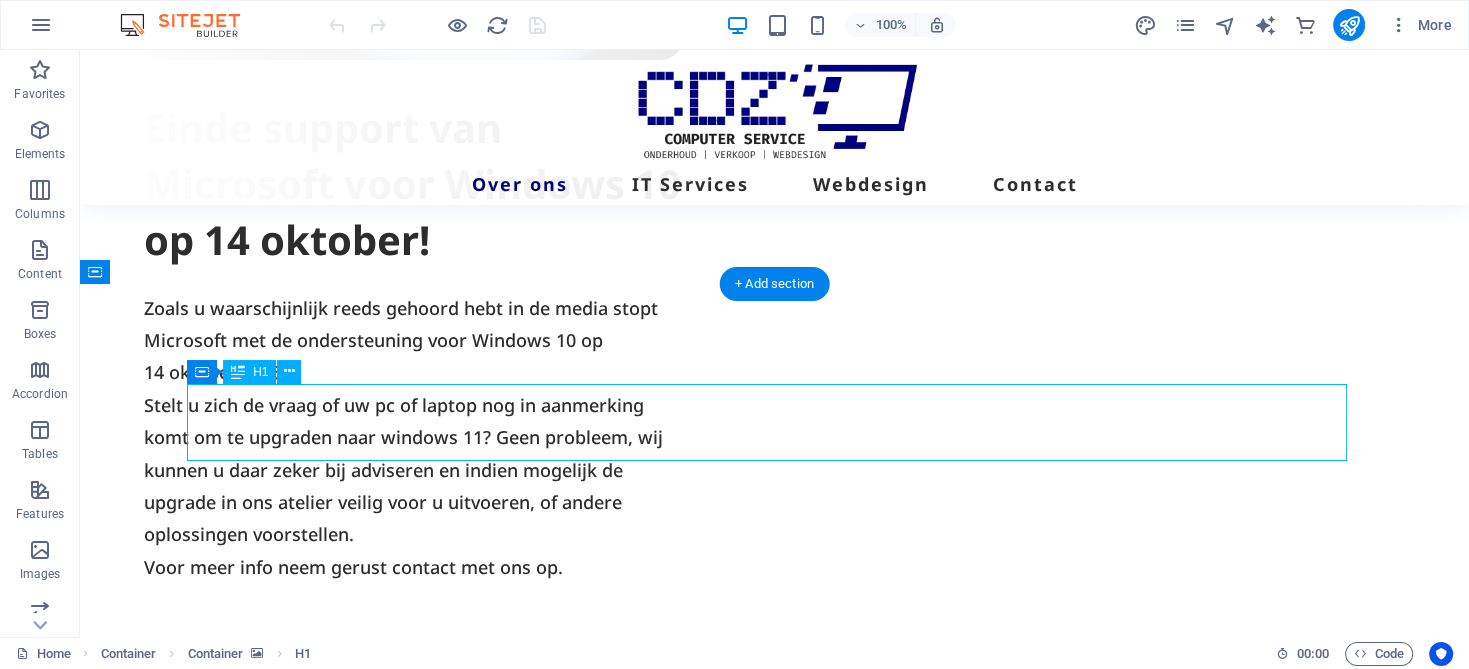 click on "IT Service & Verkoop" at bounding box center (775, 899) 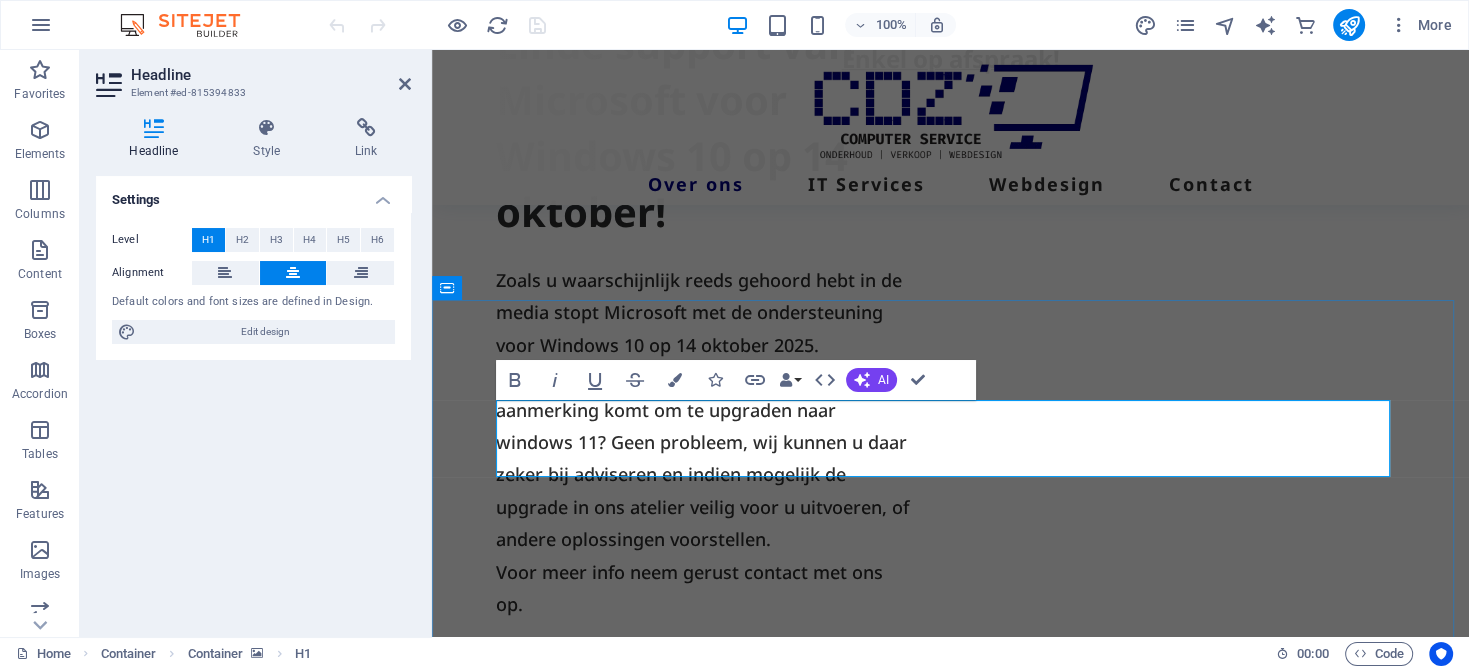 scroll, scrollTop: 1204, scrollLeft: 0, axis: vertical 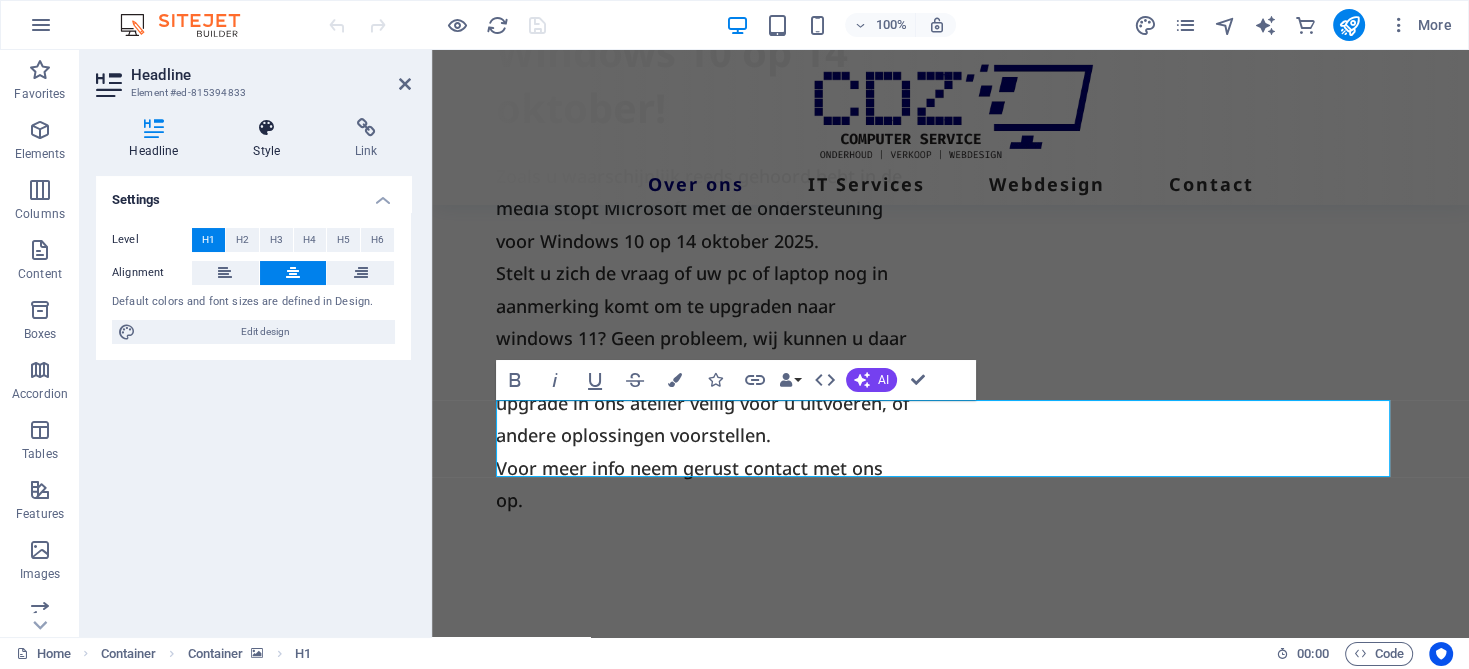 click on "Style" at bounding box center [271, 139] 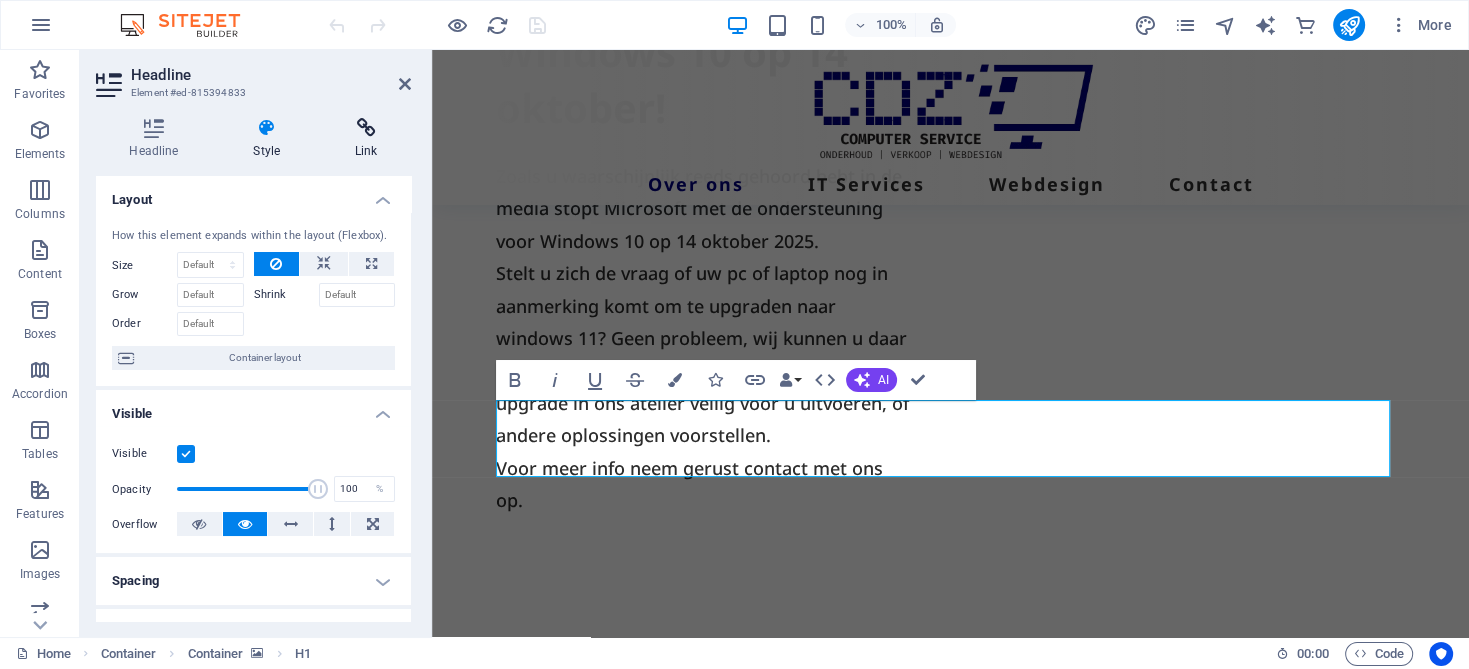 click on "Link" at bounding box center [366, 139] 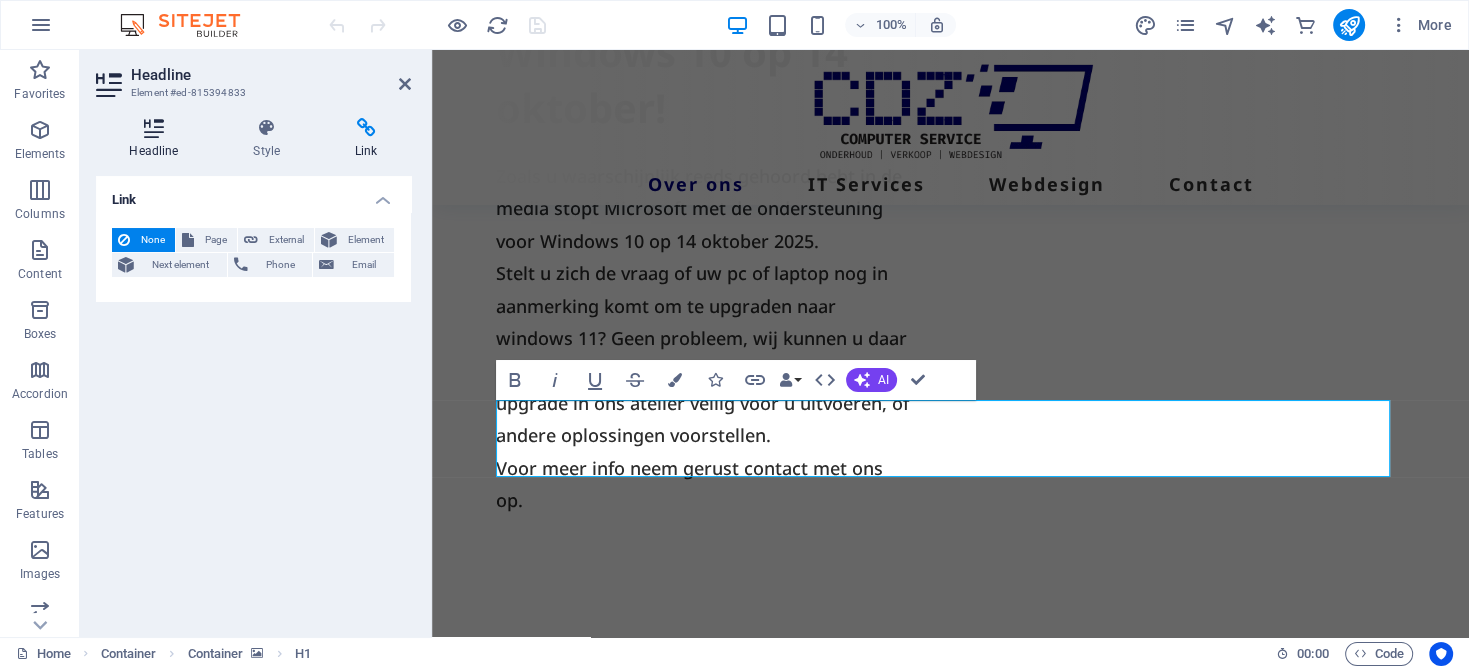 click at bounding box center (154, 128) 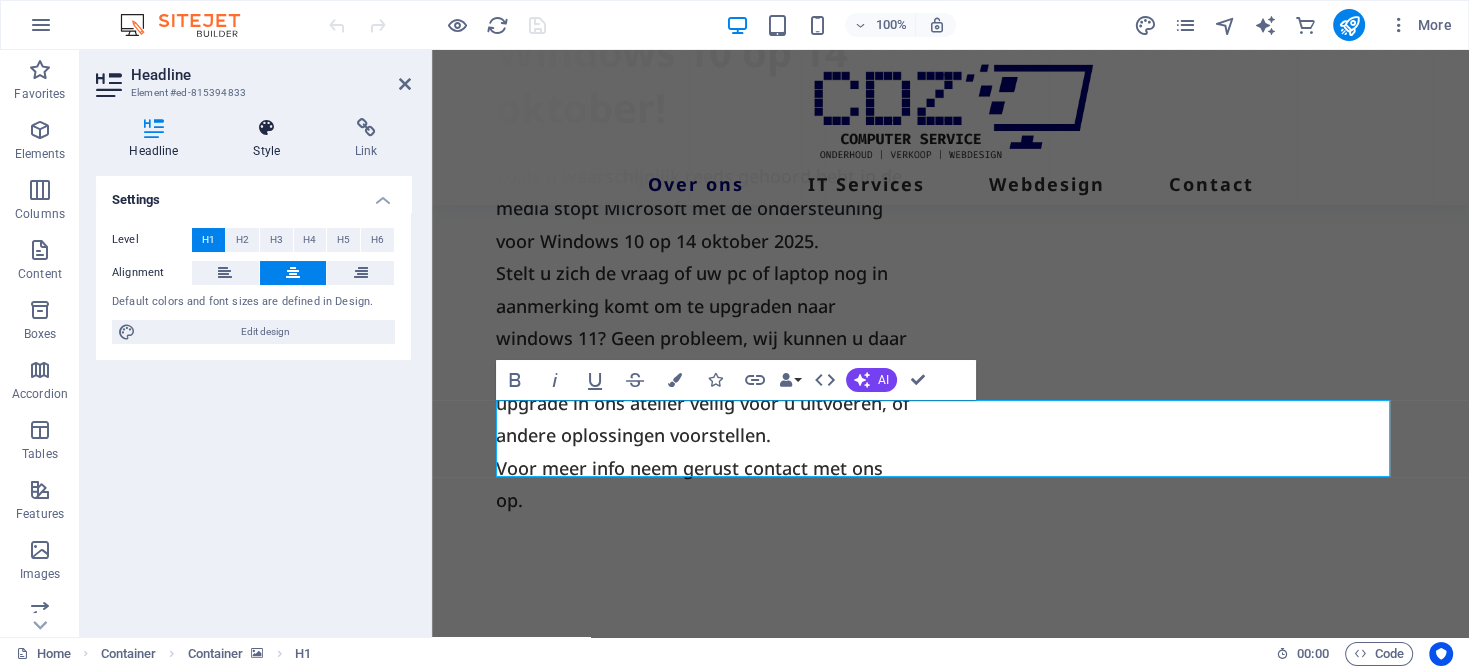 click at bounding box center (267, 128) 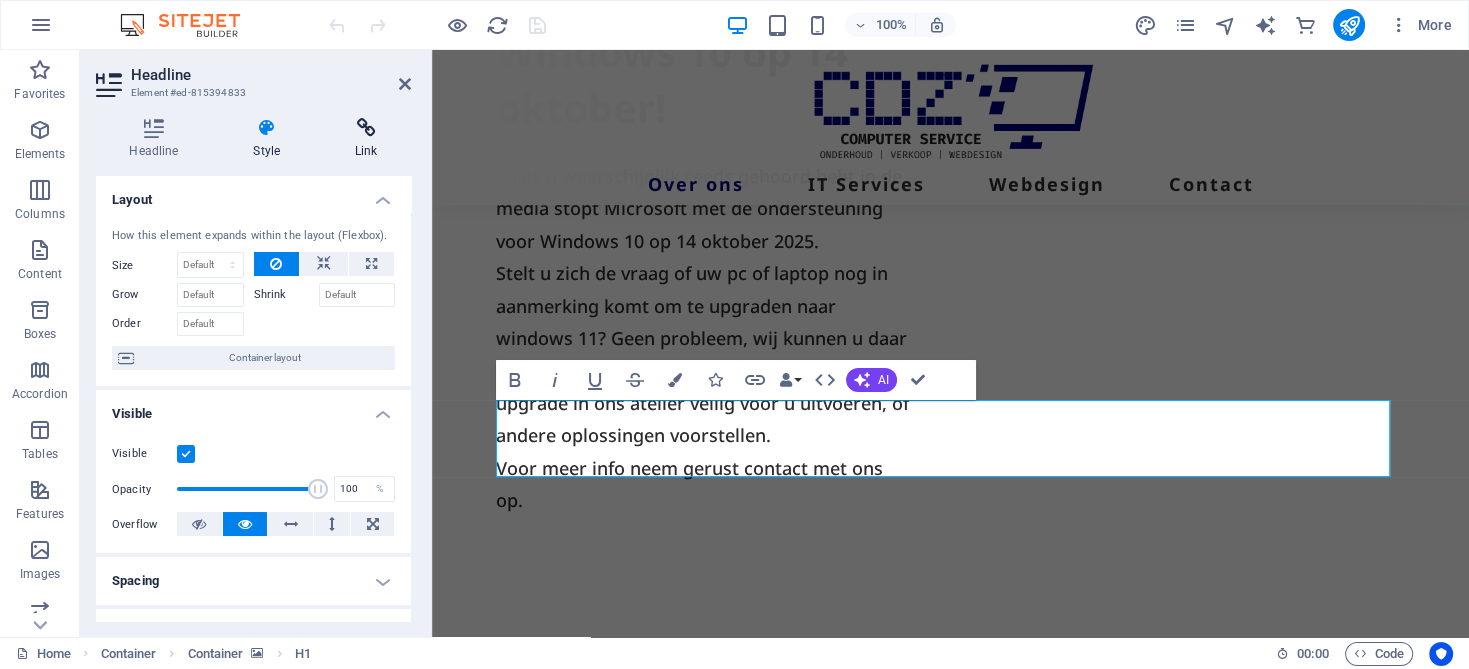 click on "Link" at bounding box center [366, 139] 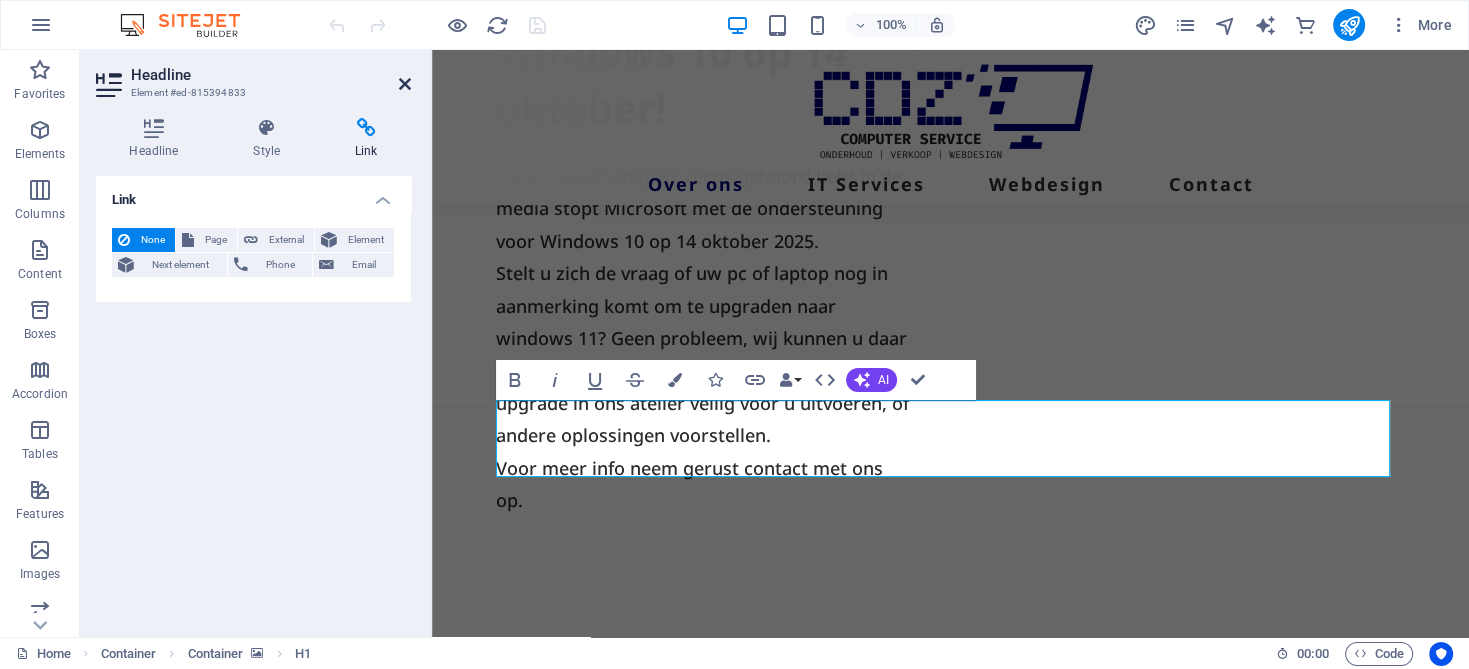 click at bounding box center [405, 84] 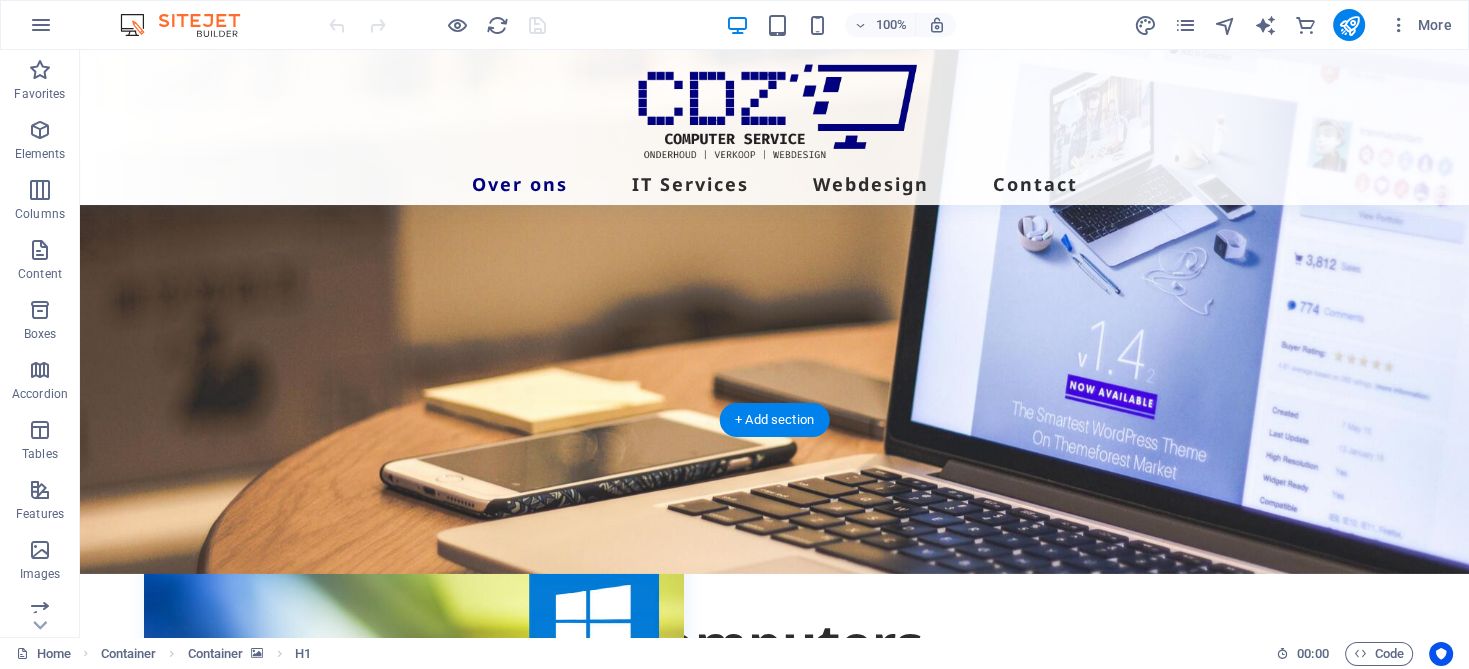 scroll, scrollTop: 248, scrollLeft: 0, axis: vertical 